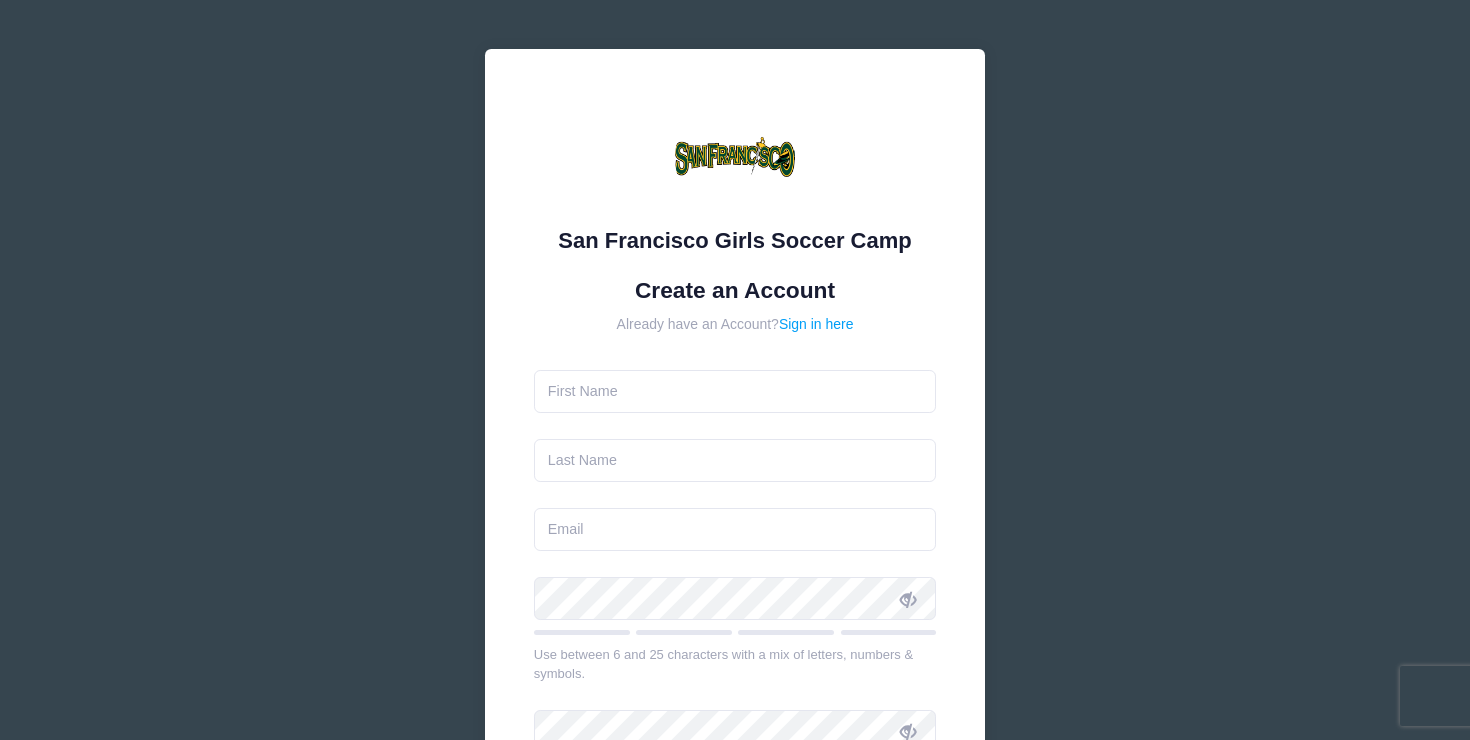 scroll, scrollTop: 0, scrollLeft: 0, axis: both 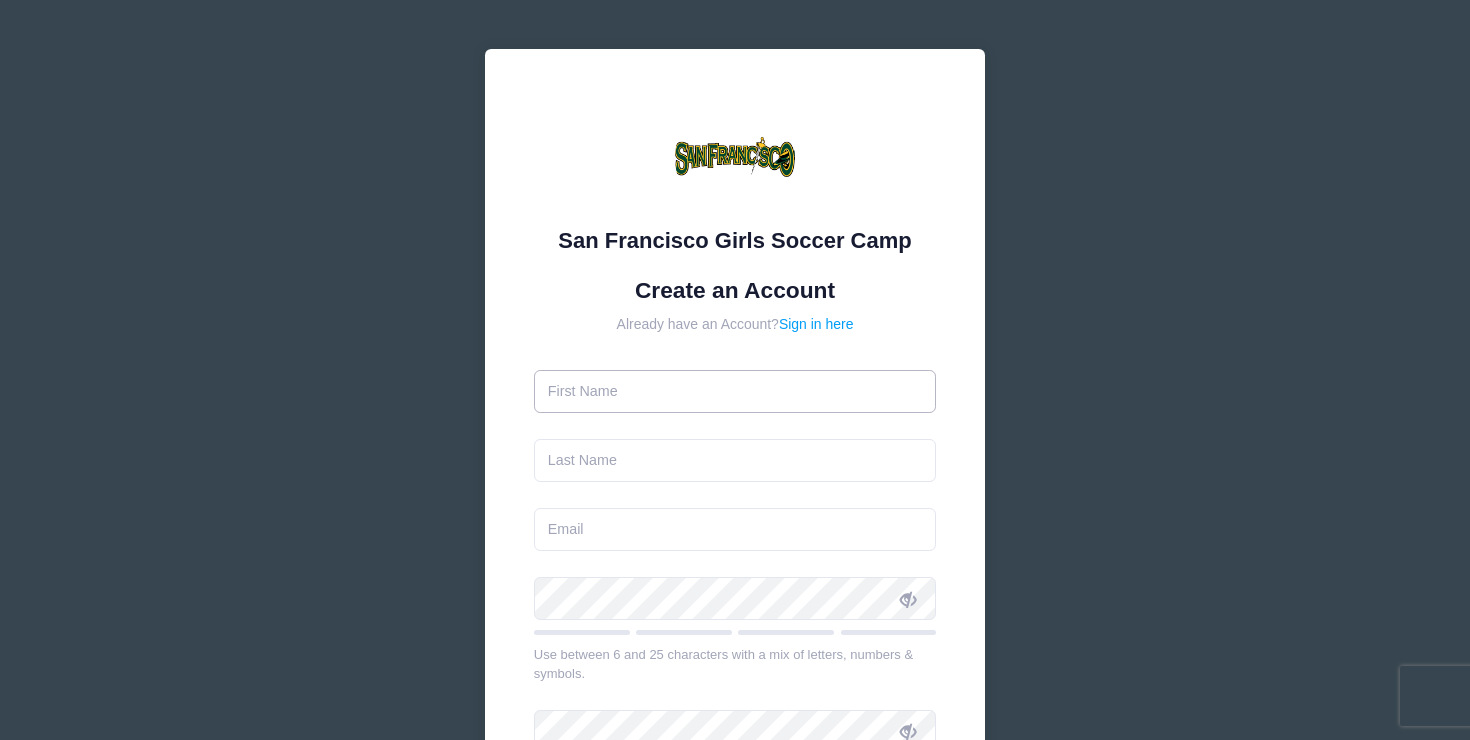 click at bounding box center [735, 391] 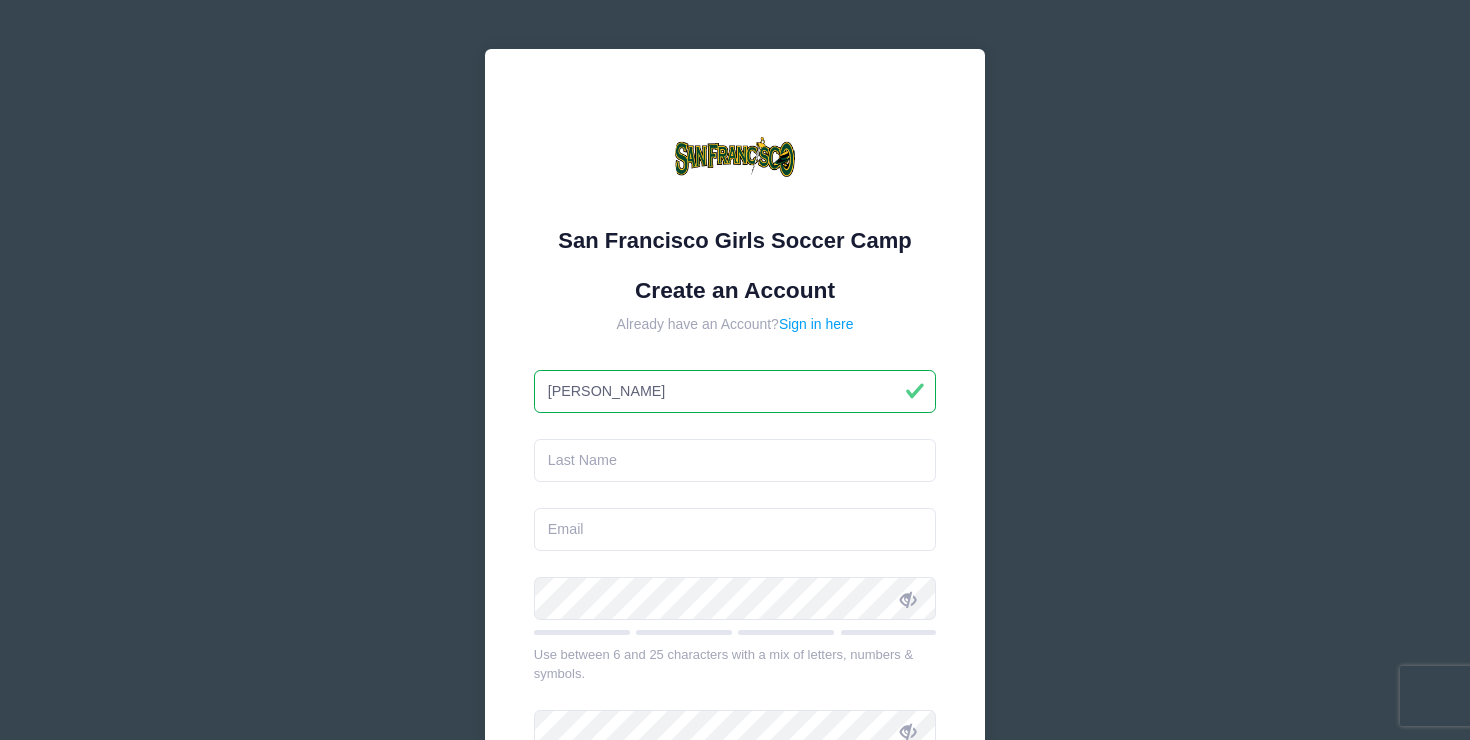 type on "[PERSON_NAME]" 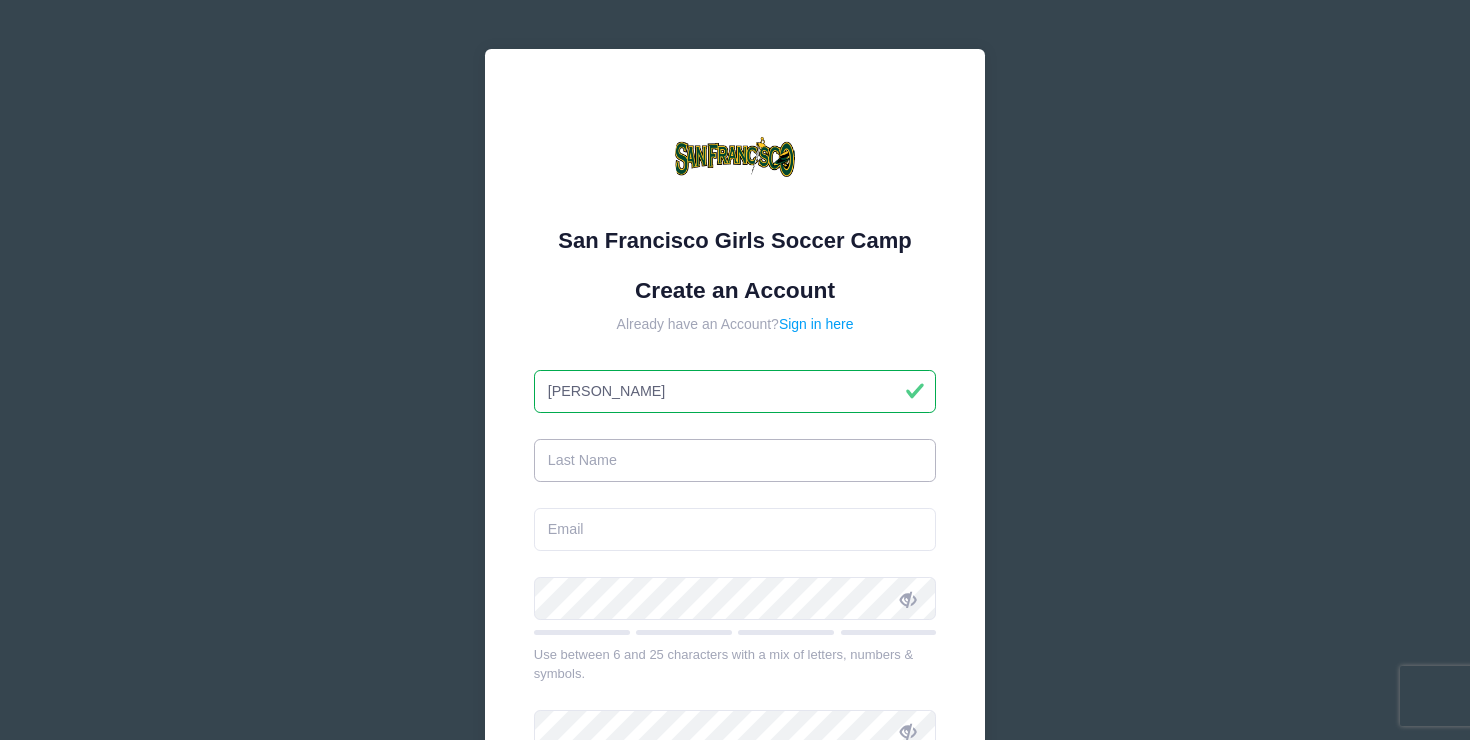 click at bounding box center [735, 460] 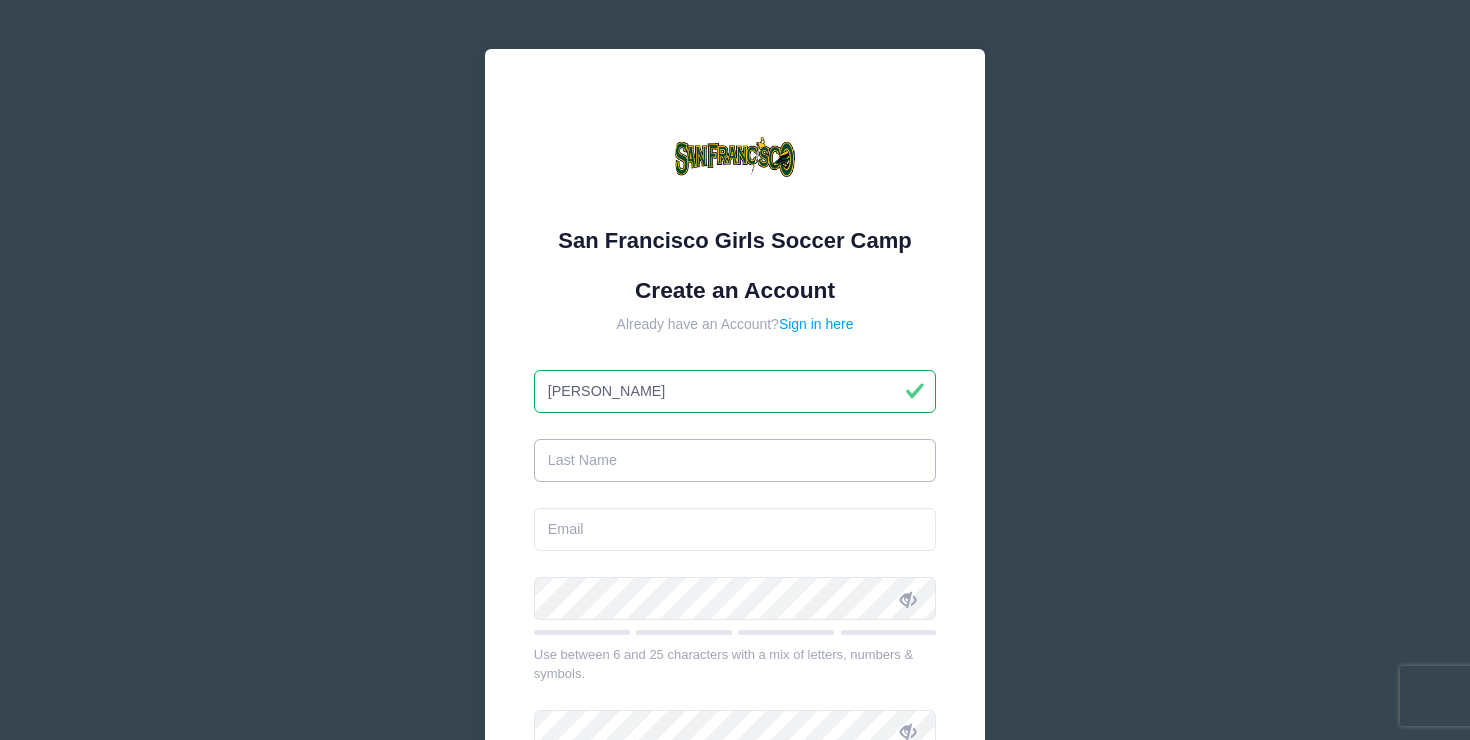 type on "l" 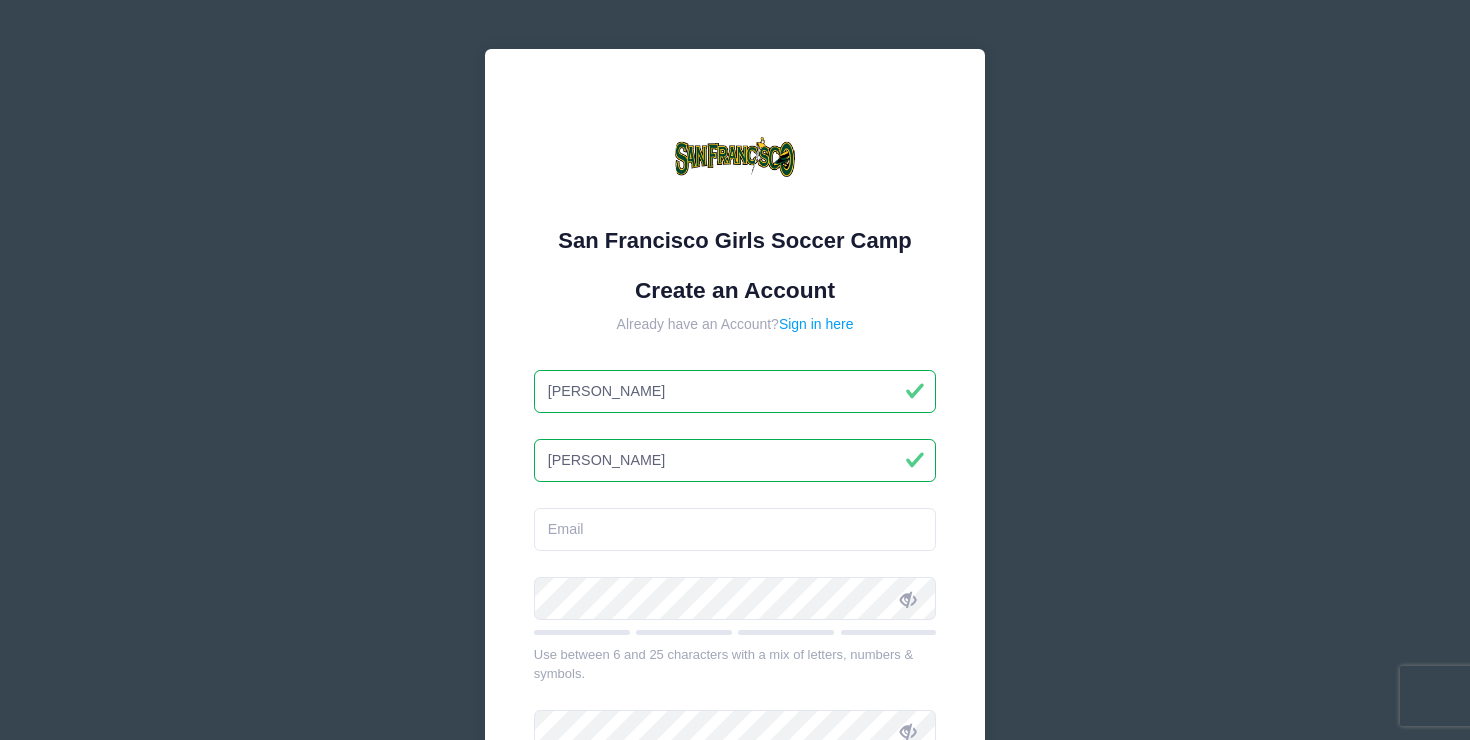 type on "[PERSON_NAME]" 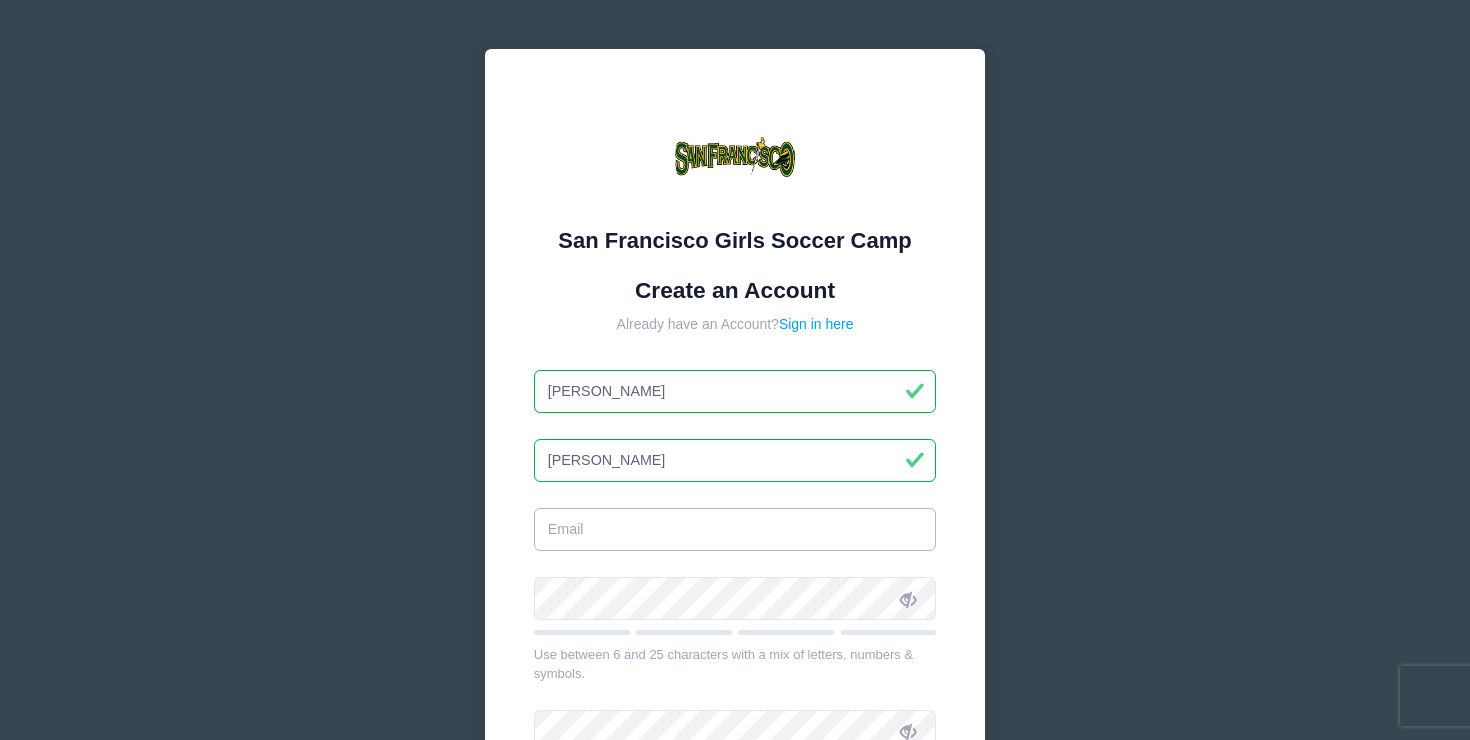 click at bounding box center (735, 529) 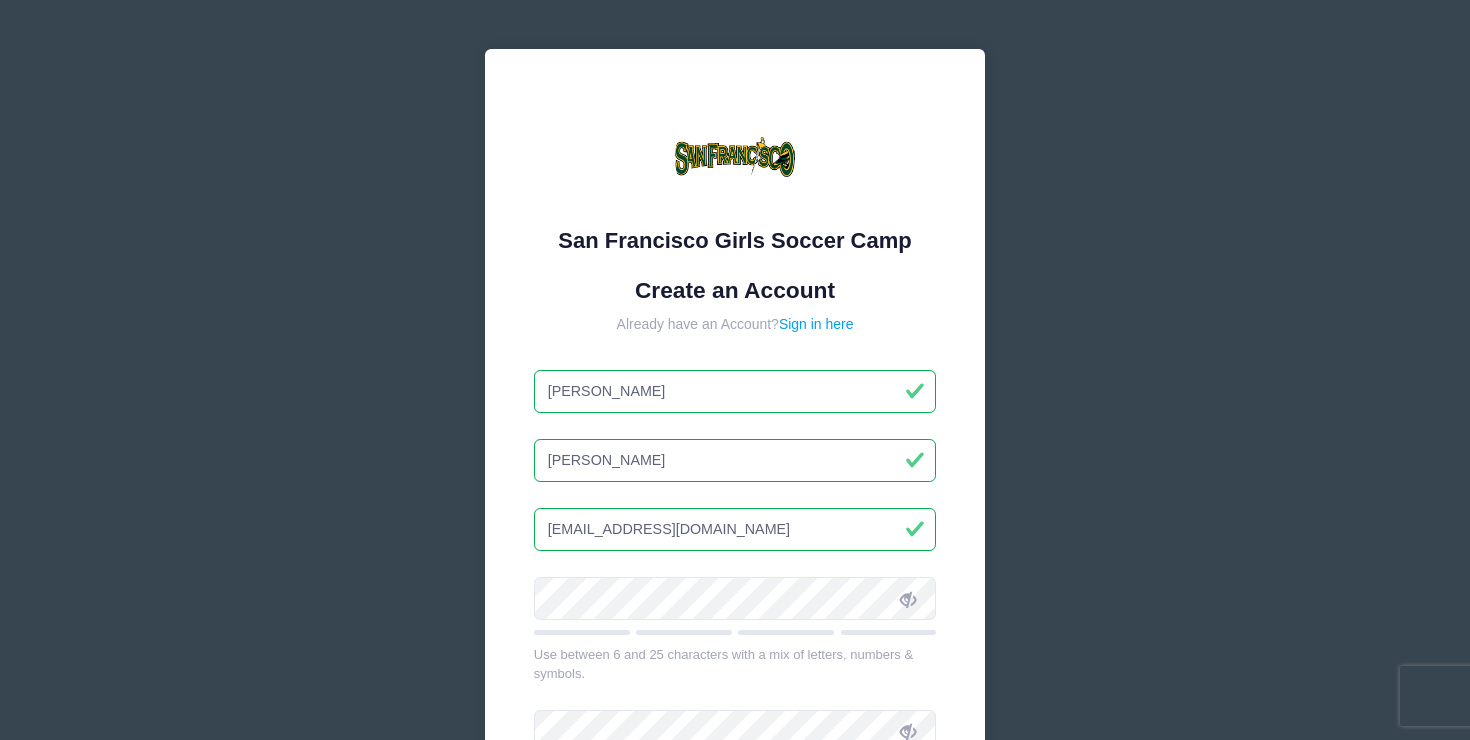 type on "[EMAIL_ADDRESS][DOMAIN_NAME]" 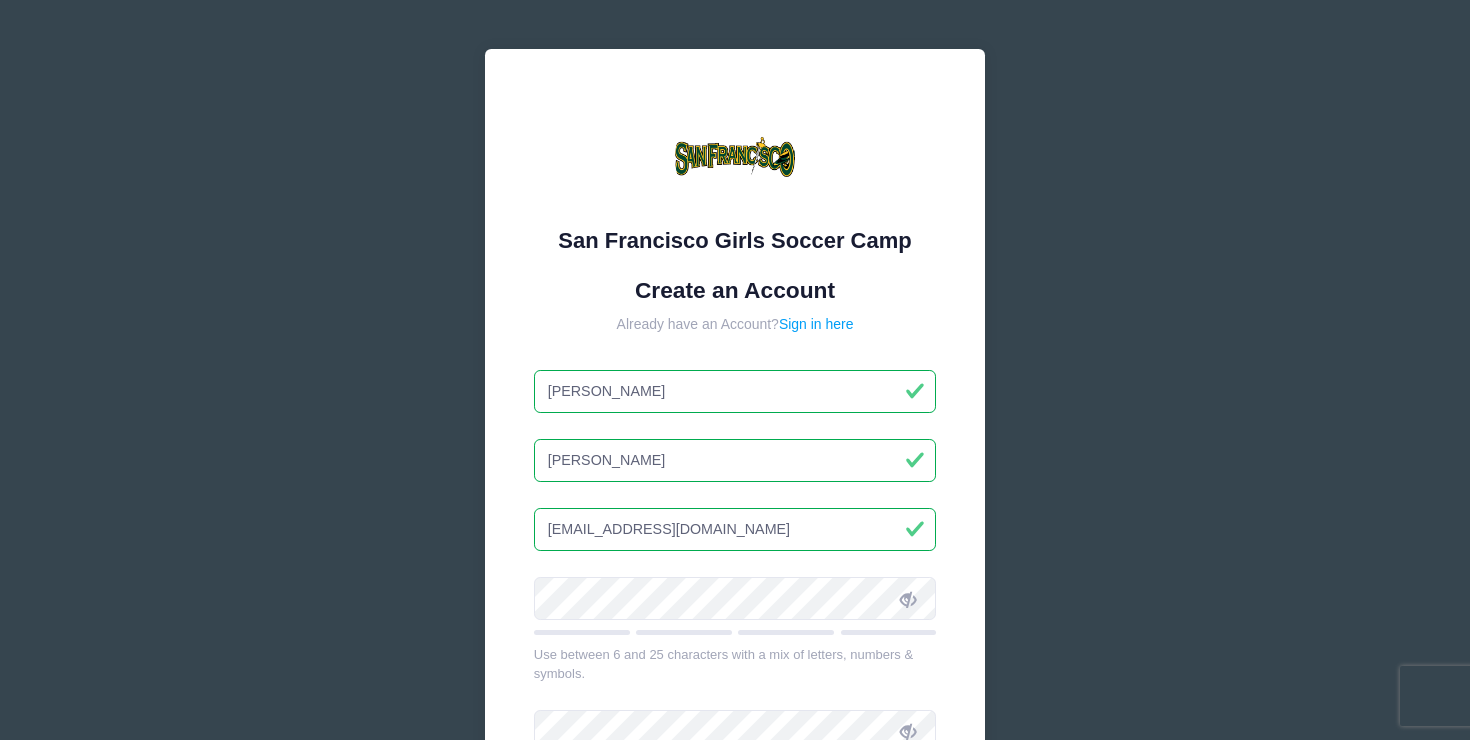 click at bounding box center [908, 599] 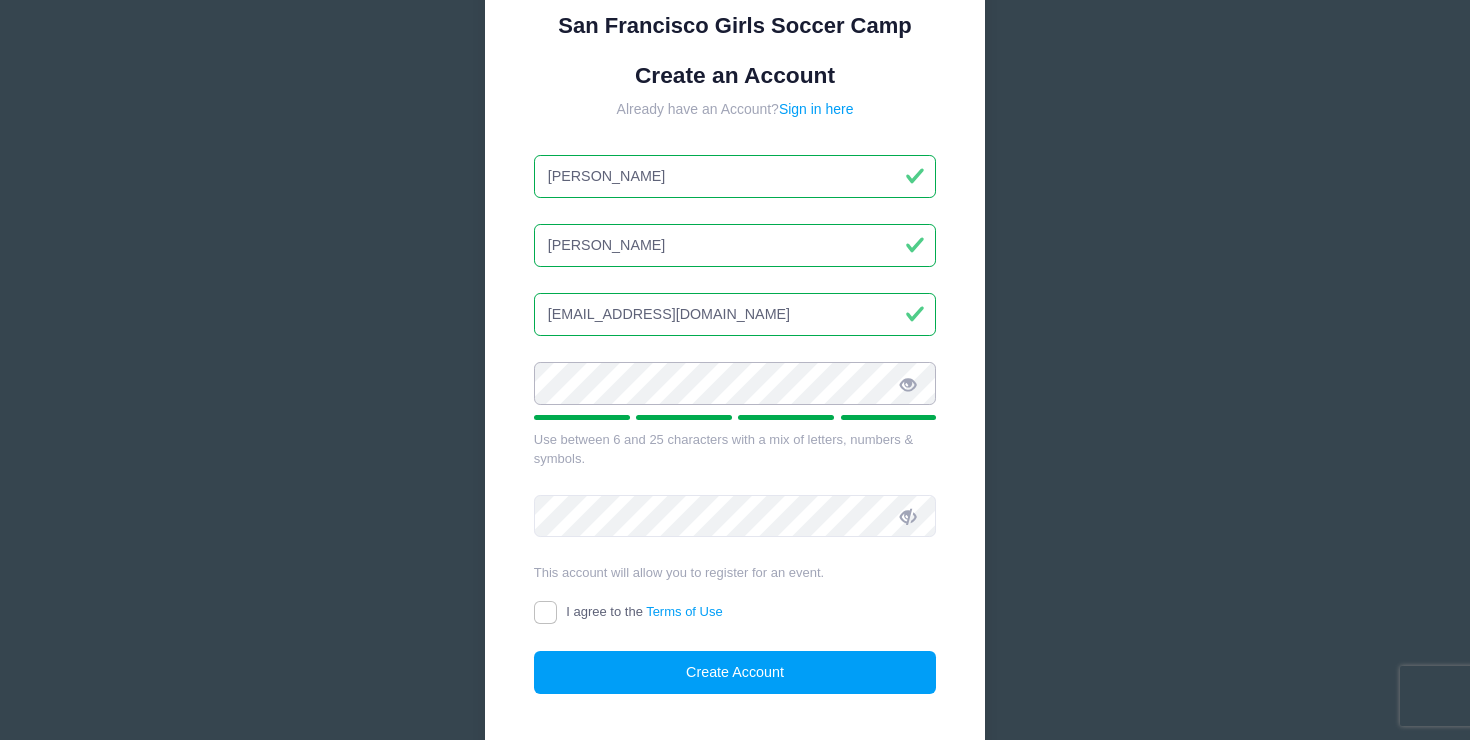 scroll, scrollTop: 222, scrollLeft: 0, axis: vertical 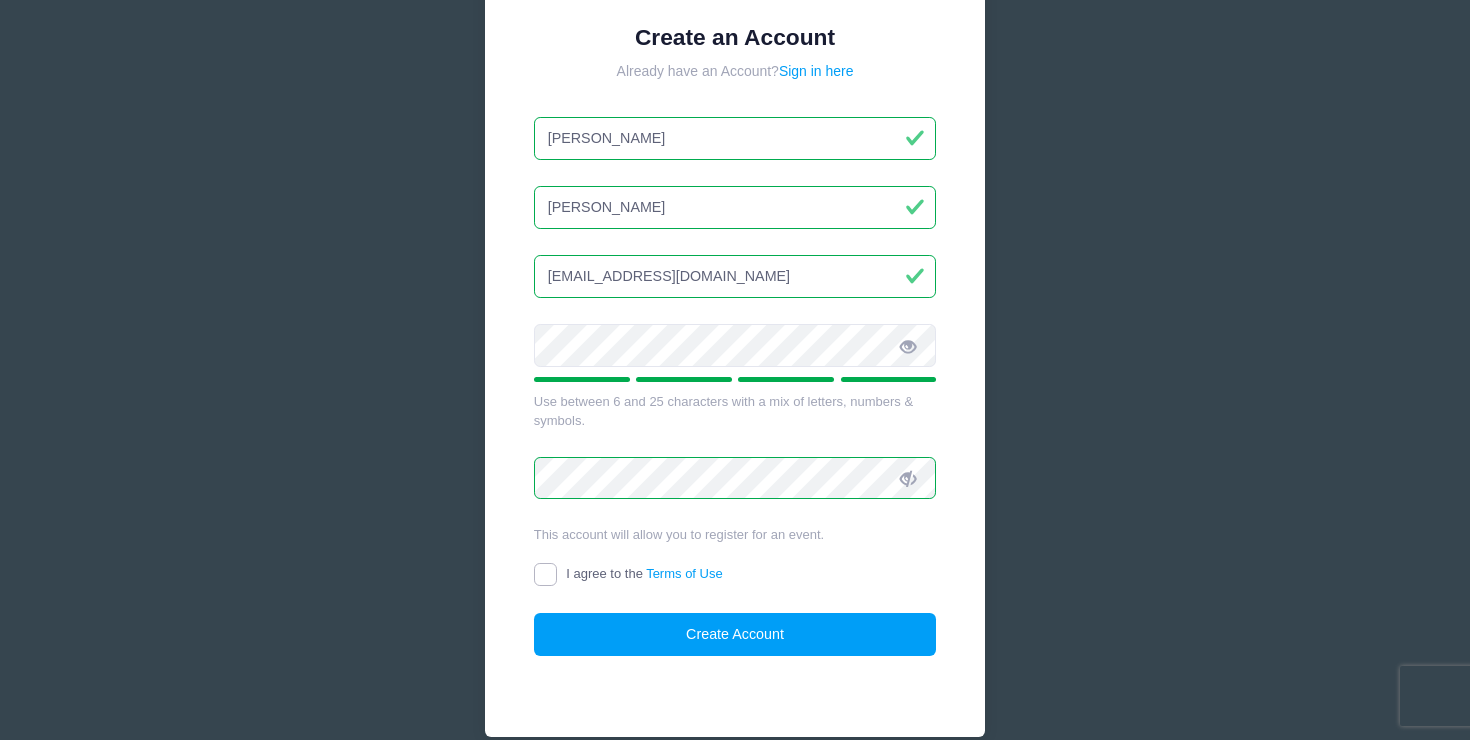click on "I agree to the
Terms of Use" at bounding box center (545, 574) 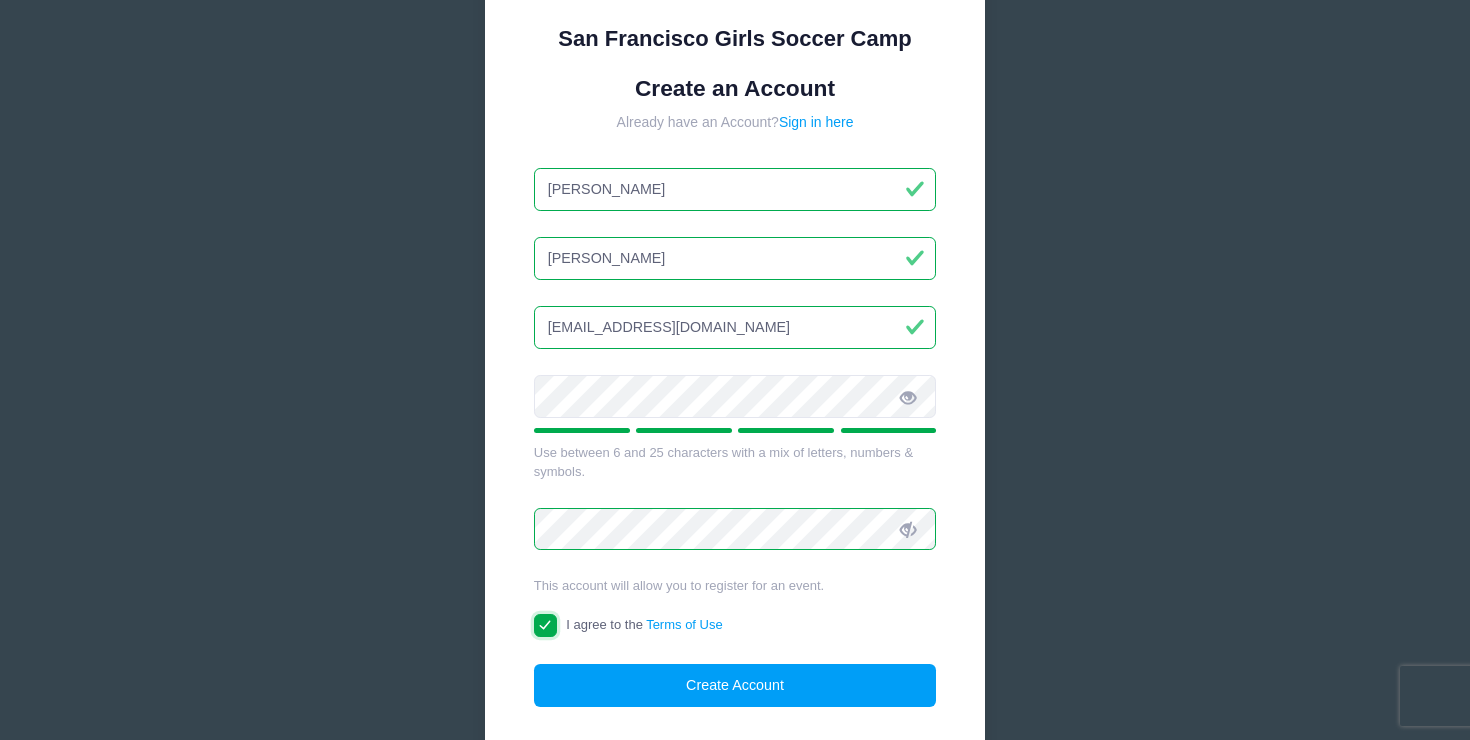 scroll, scrollTop: 181, scrollLeft: 0, axis: vertical 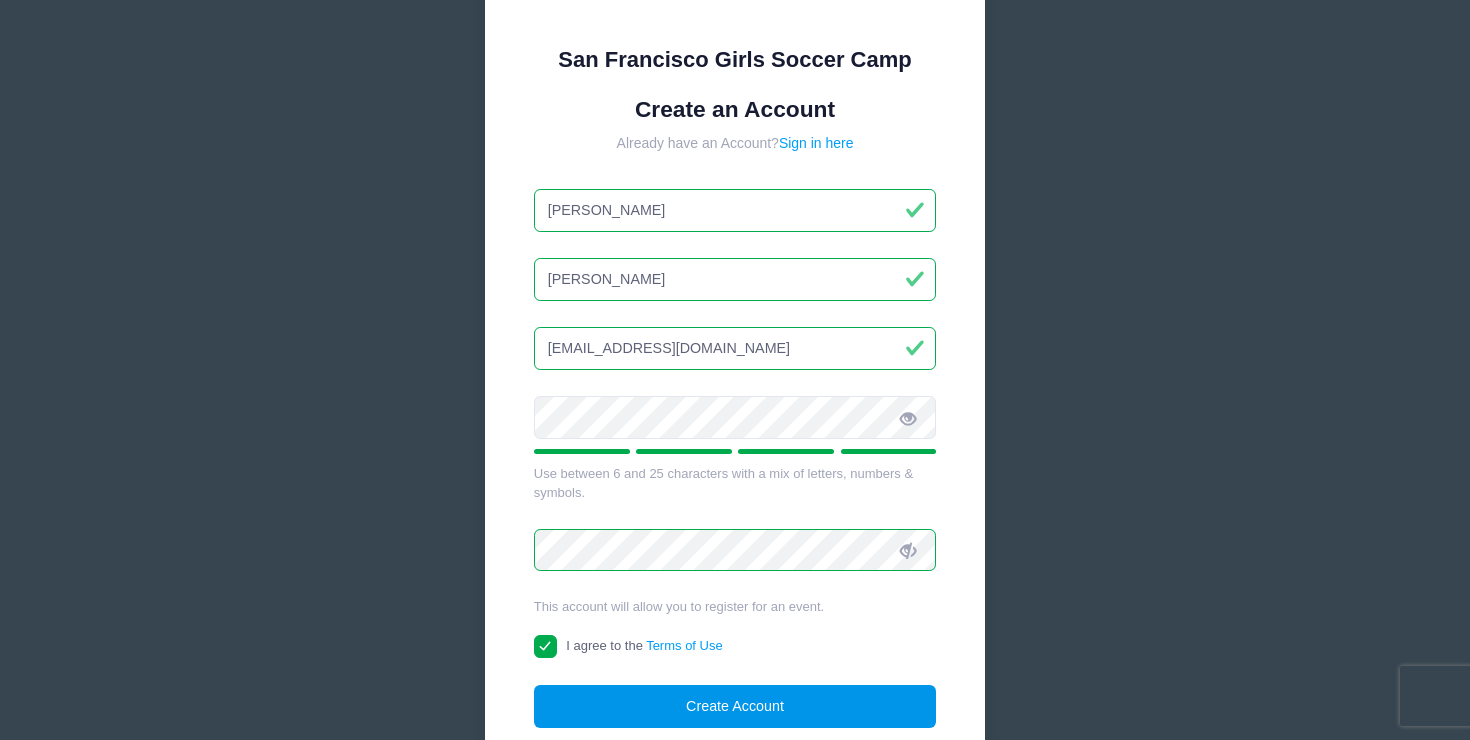 click on "Create Account" at bounding box center [735, 706] 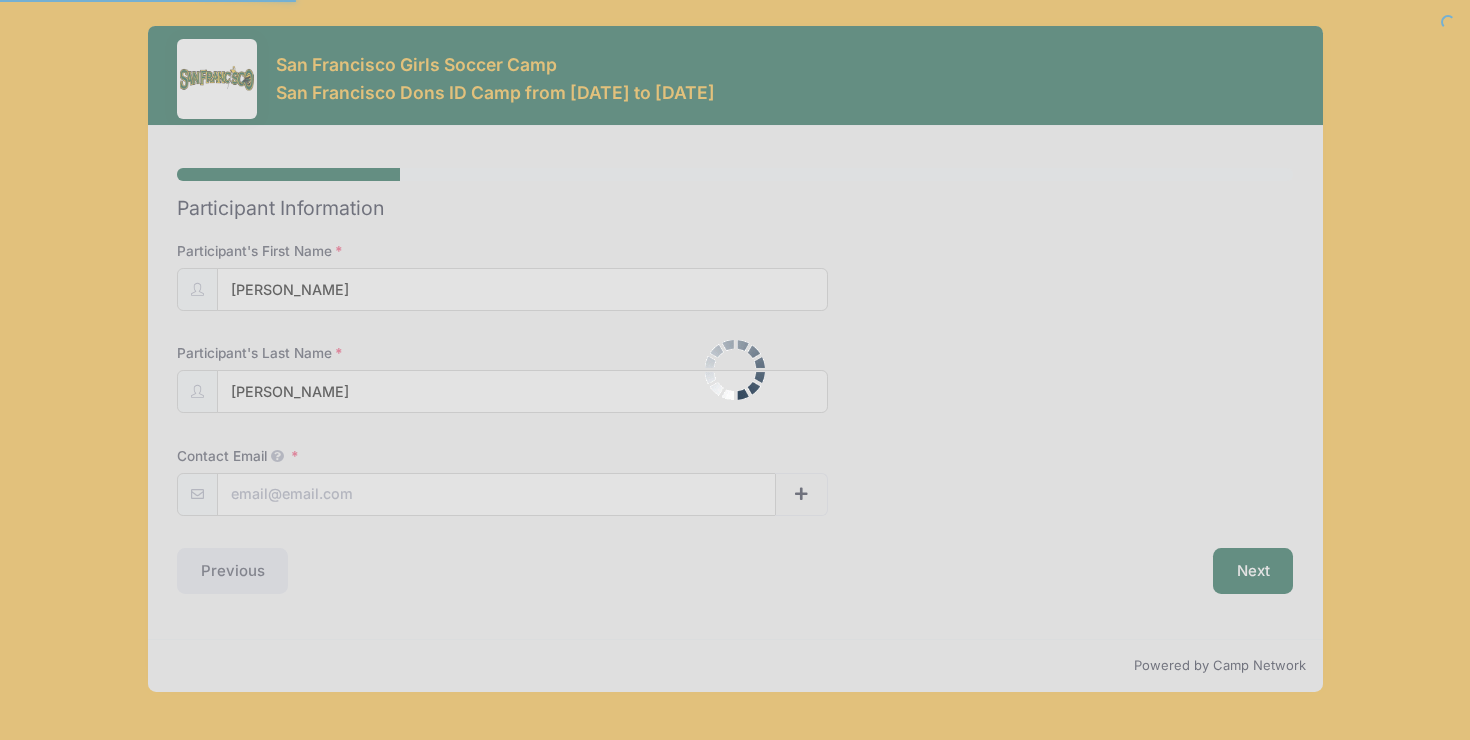 scroll, scrollTop: 0, scrollLeft: 0, axis: both 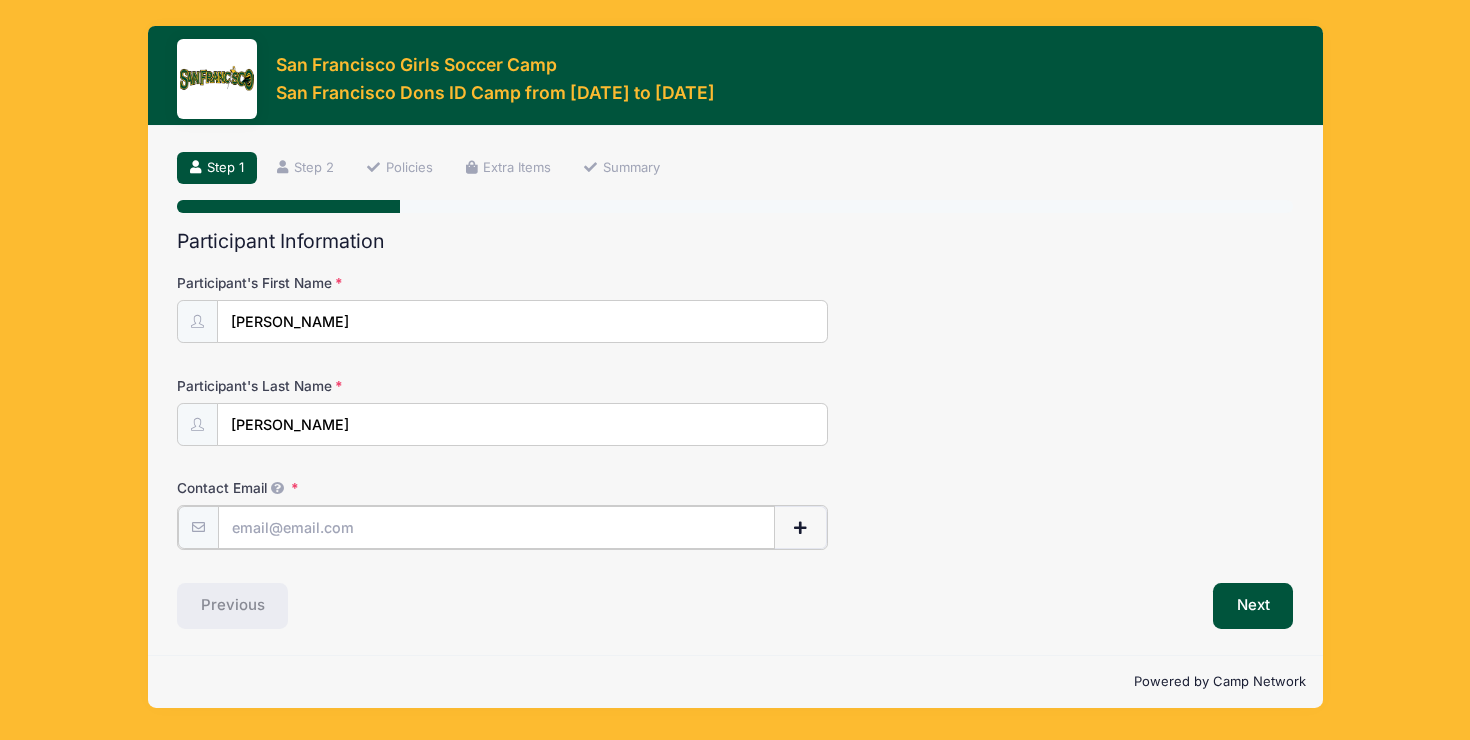 click on "Contact Email" at bounding box center (496, 527) 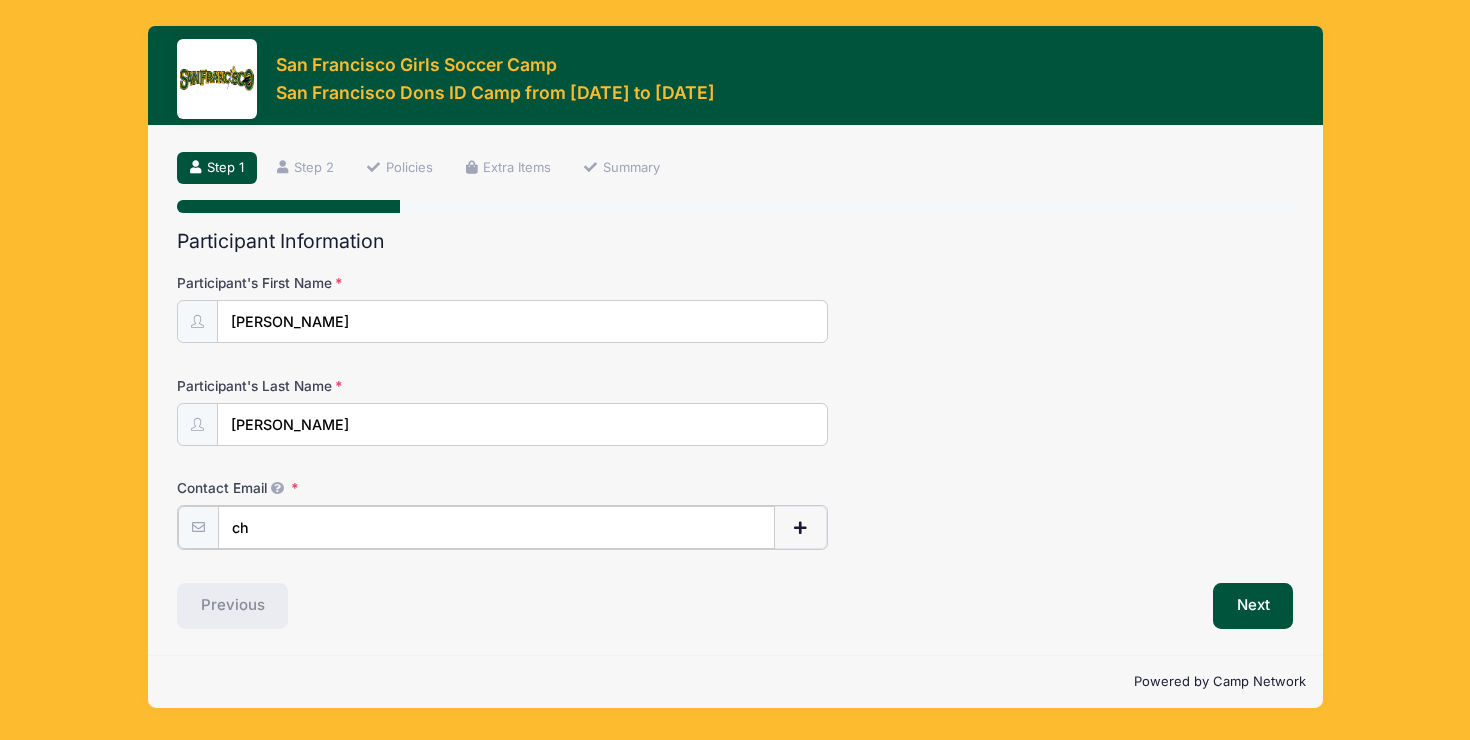type on "c" 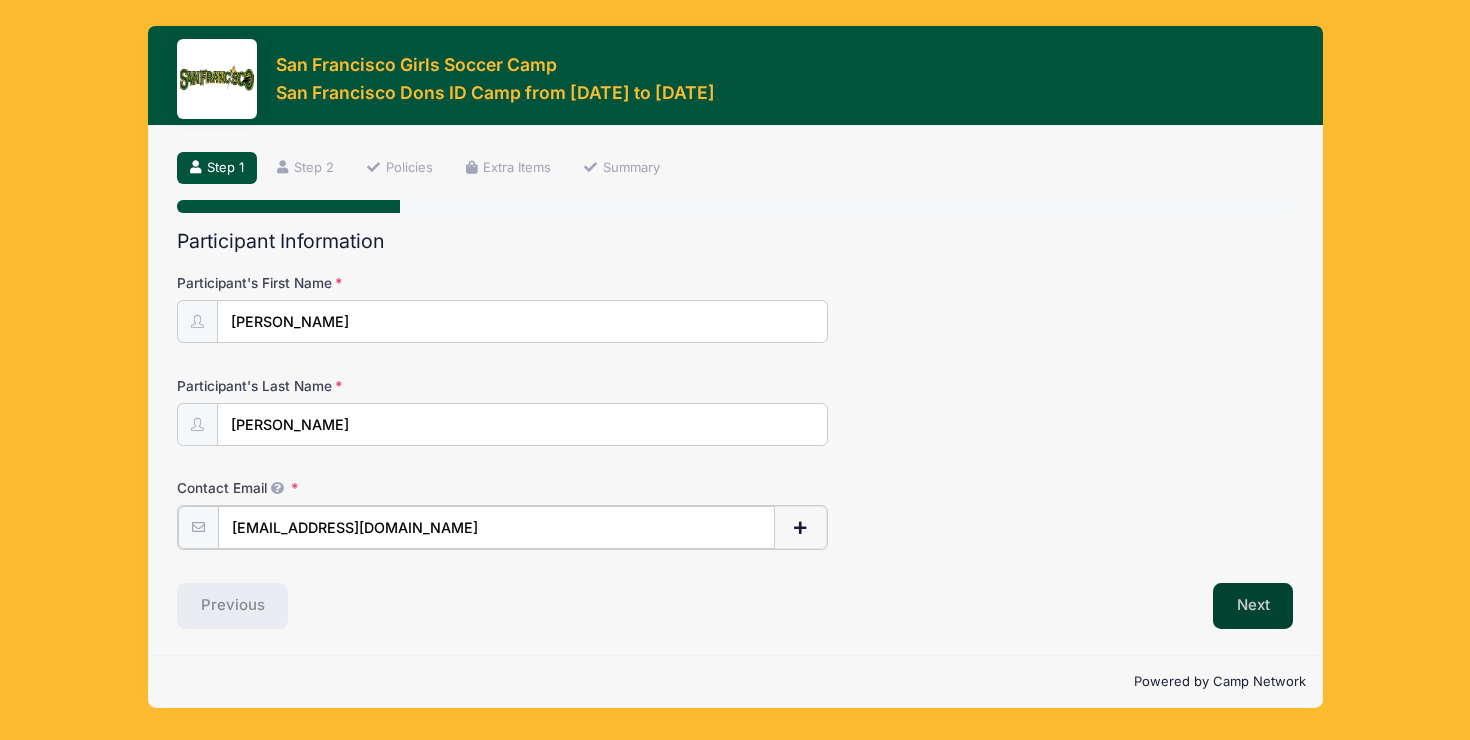 type on "[EMAIL_ADDRESS][DOMAIN_NAME]" 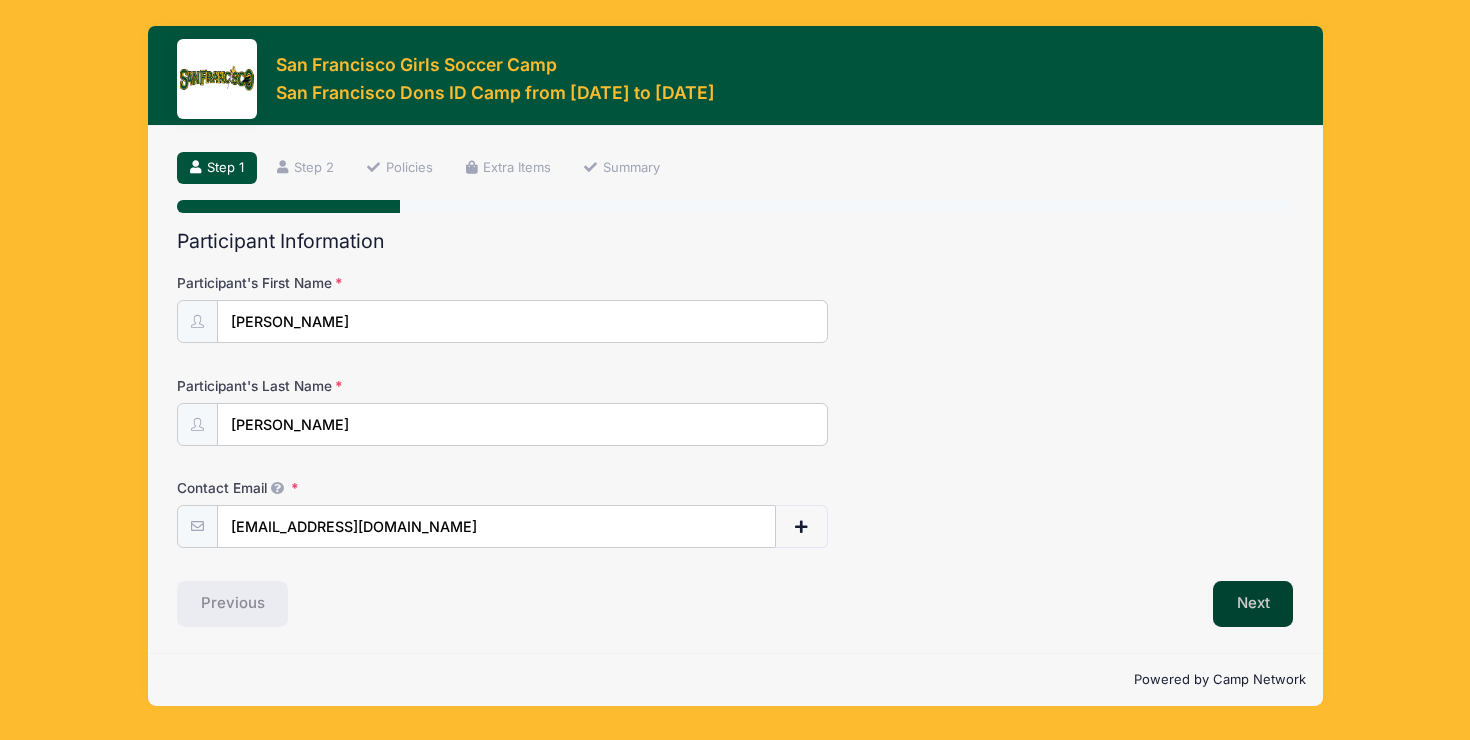 click on "Next" at bounding box center (1253, 604) 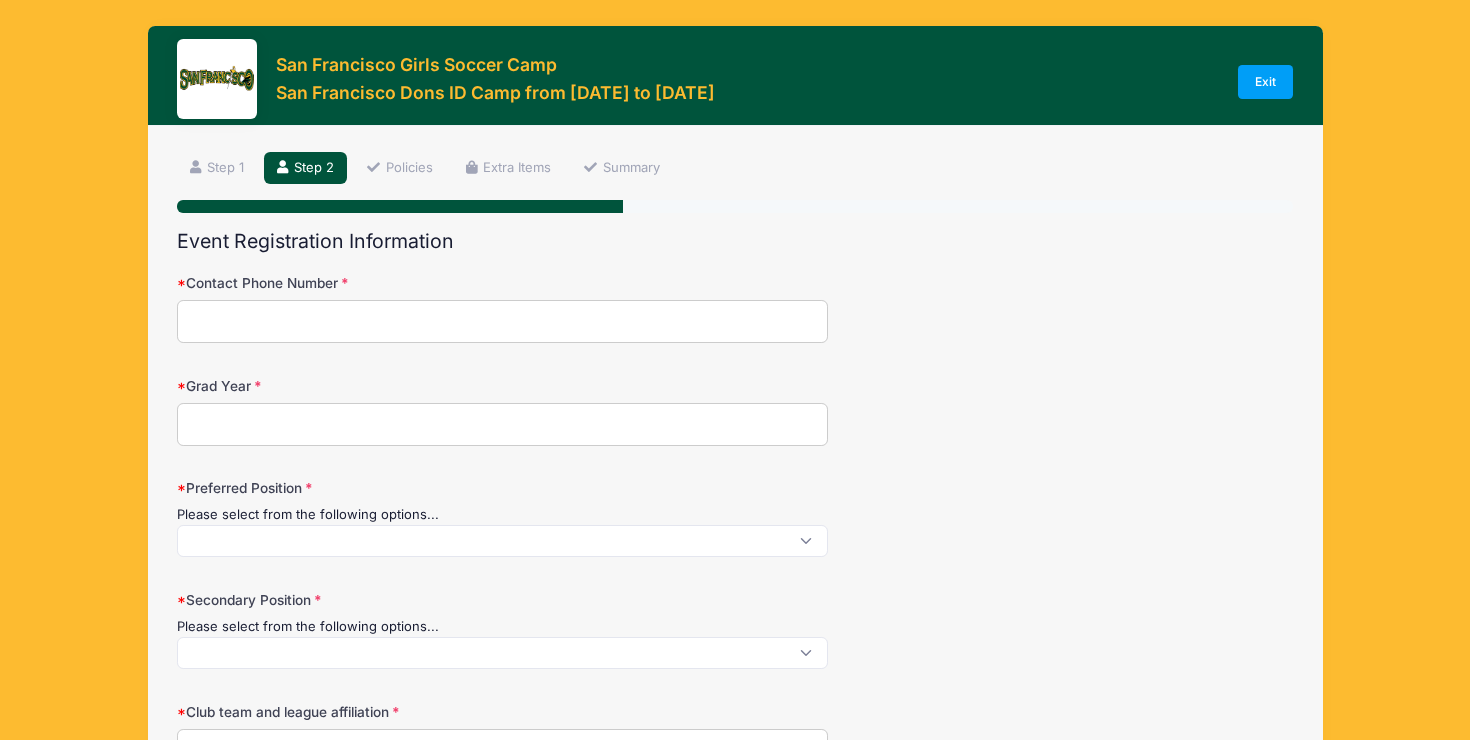 click on "Contact Phone Number" at bounding box center (502, 321) 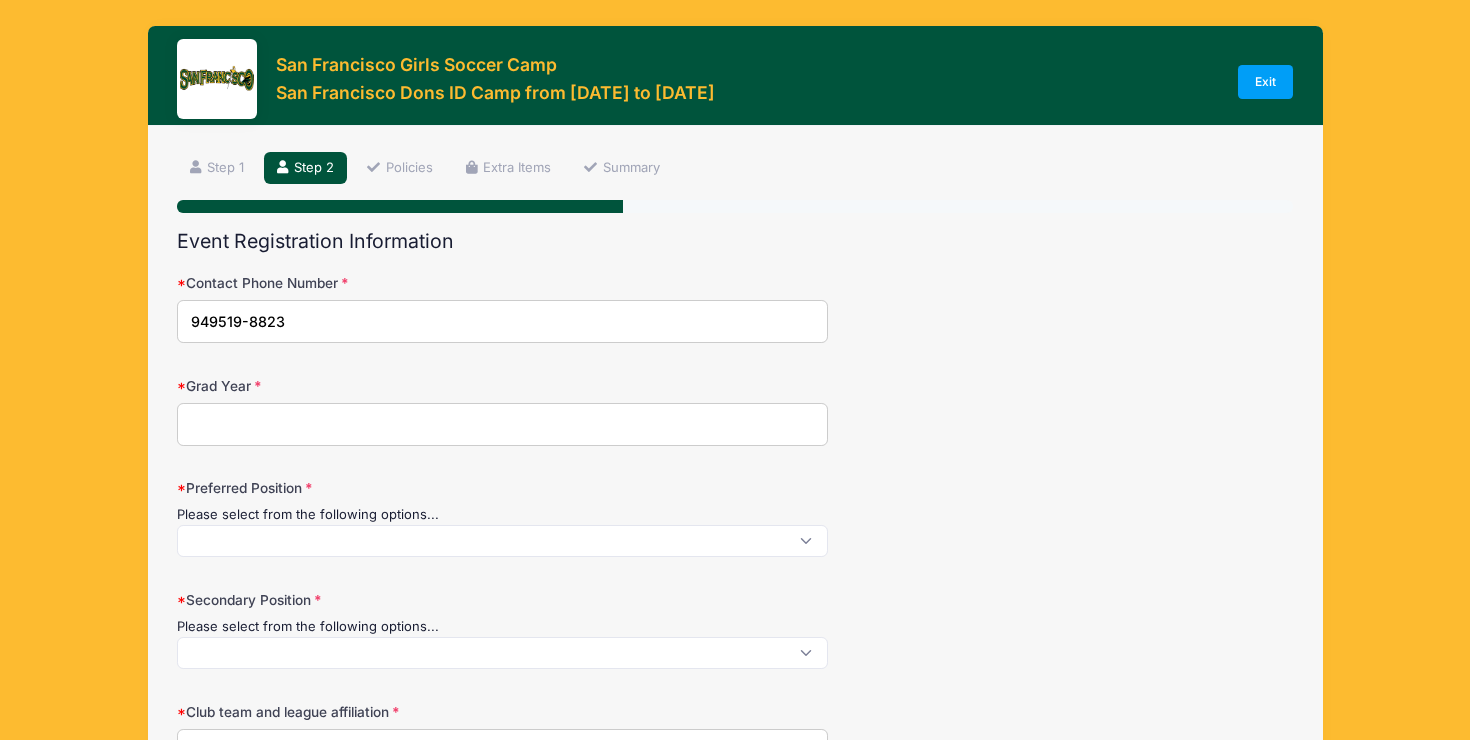 type on "949519-8823" 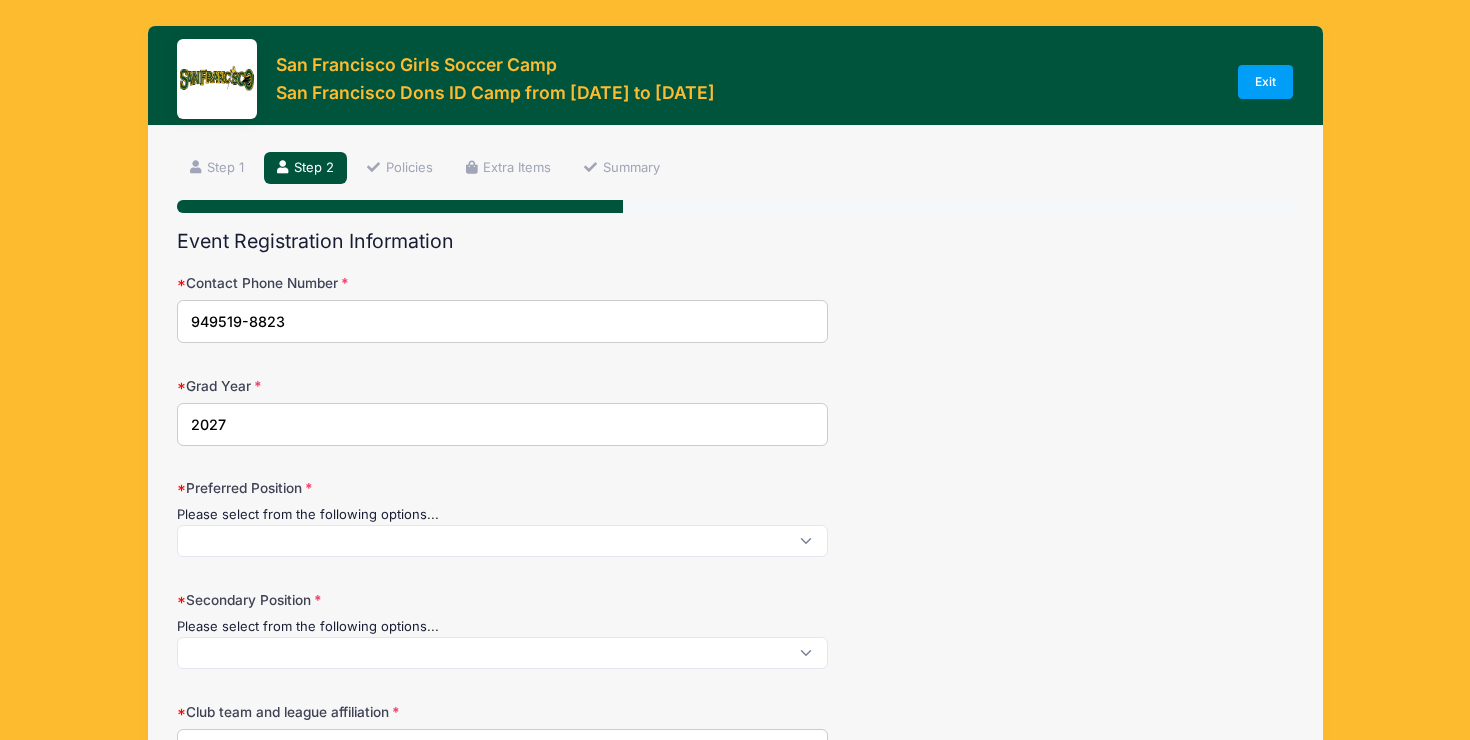 type on "2027" 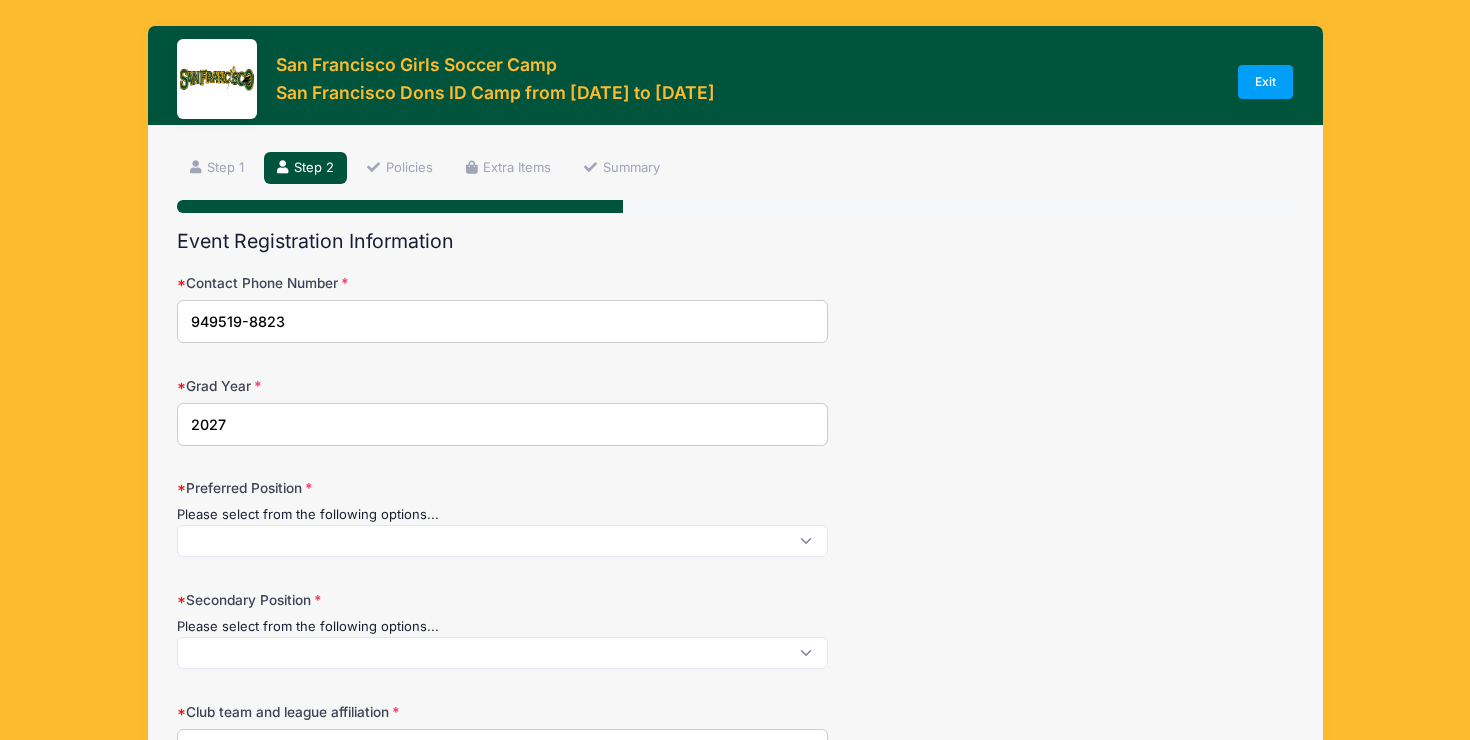 scroll, scrollTop: 1, scrollLeft: 0, axis: vertical 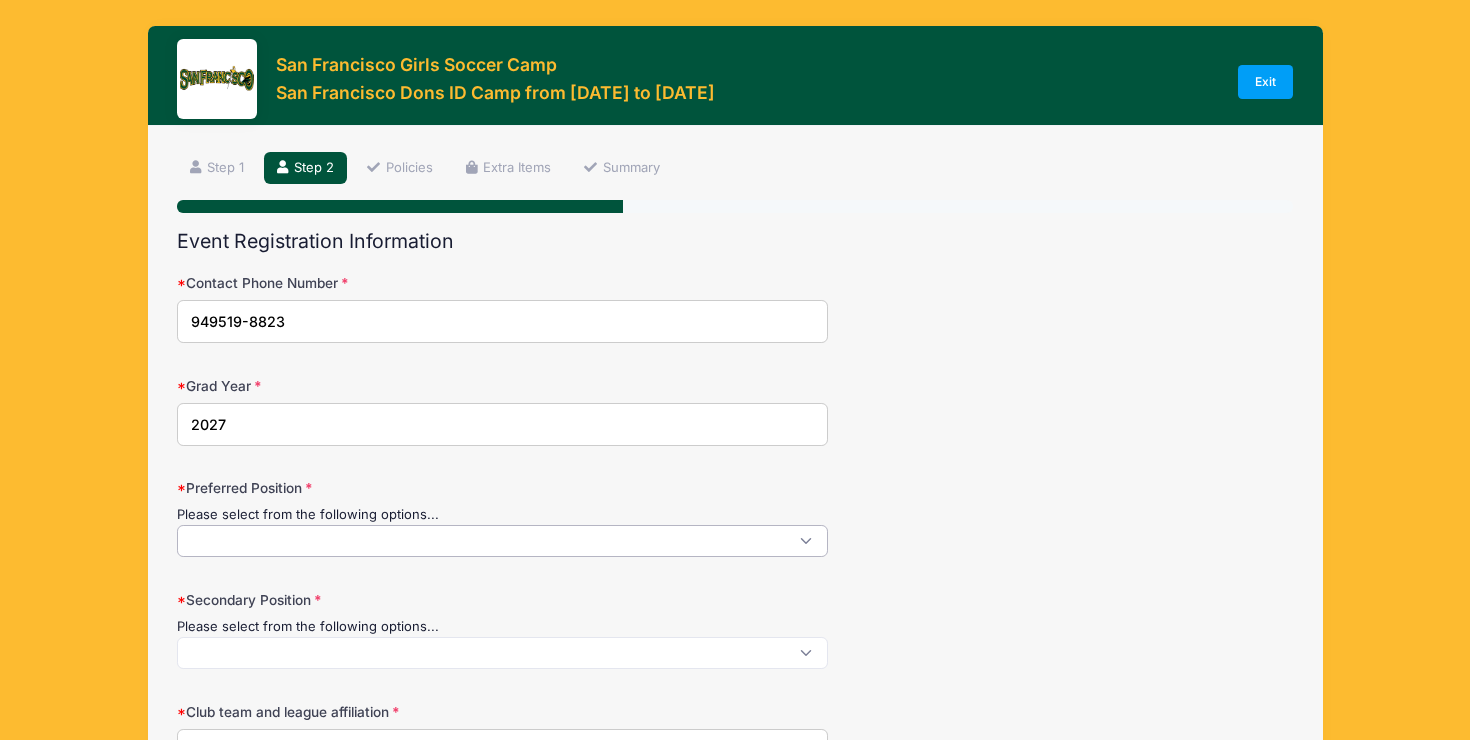 click at bounding box center (502, 541) 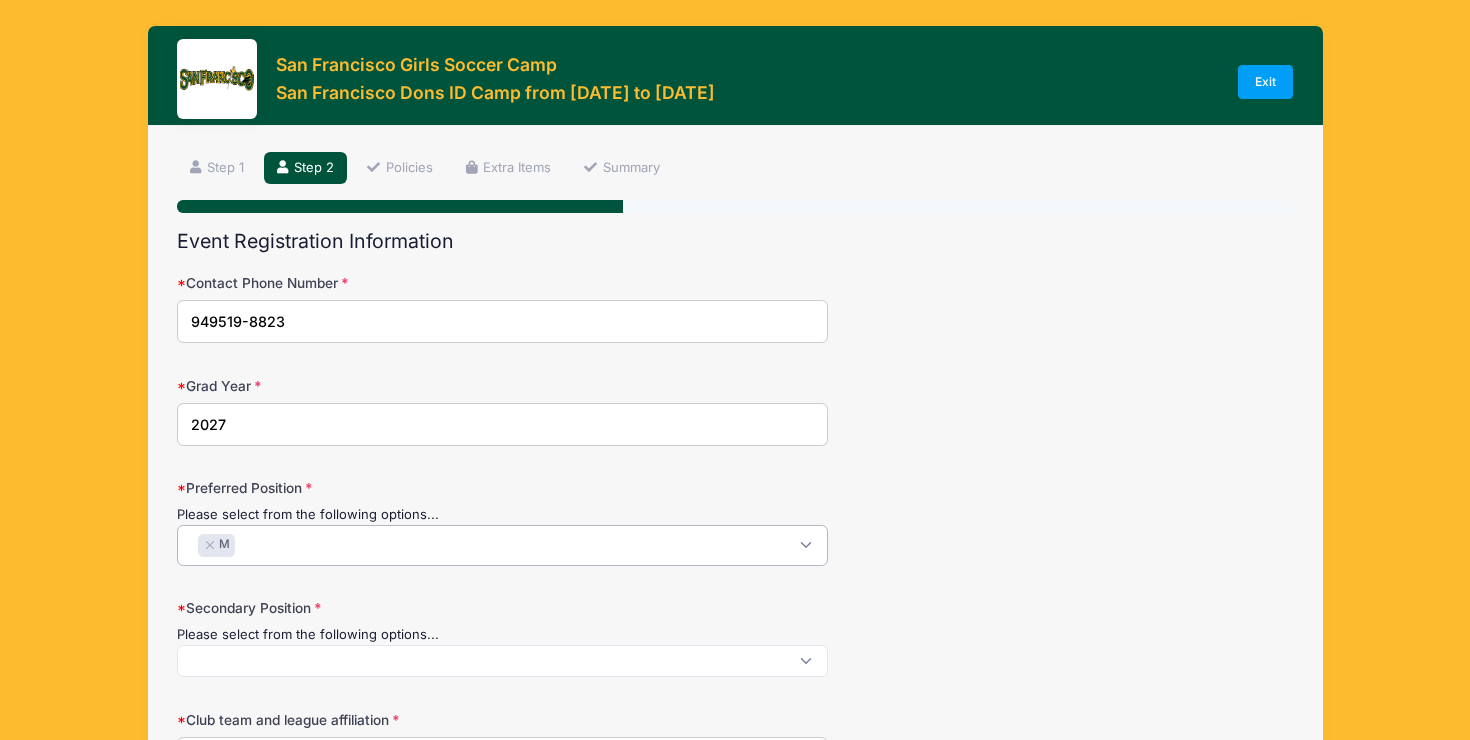 scroll, scrollTop: 37, scrollLeft: 0, axis: vertical 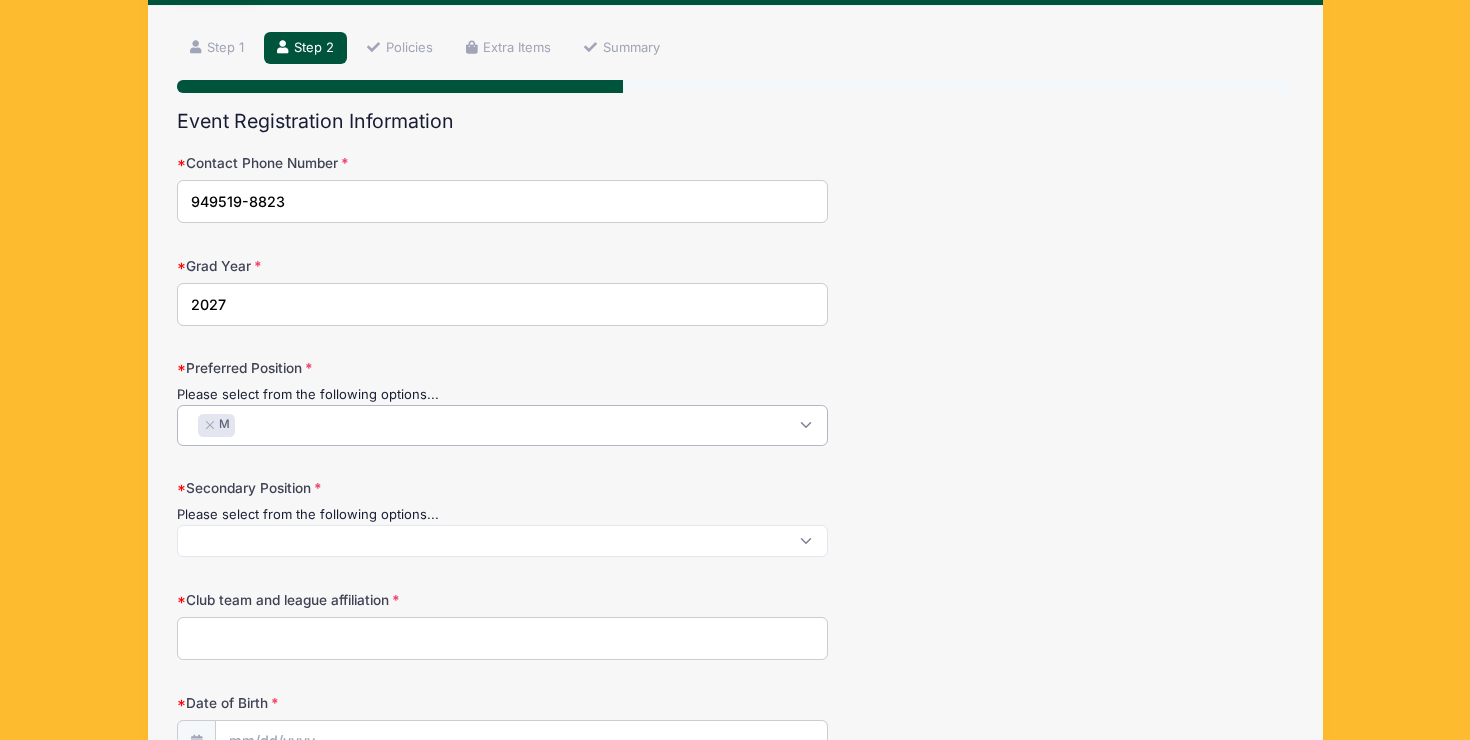 click on "× M" at bounding box center (502, 425) 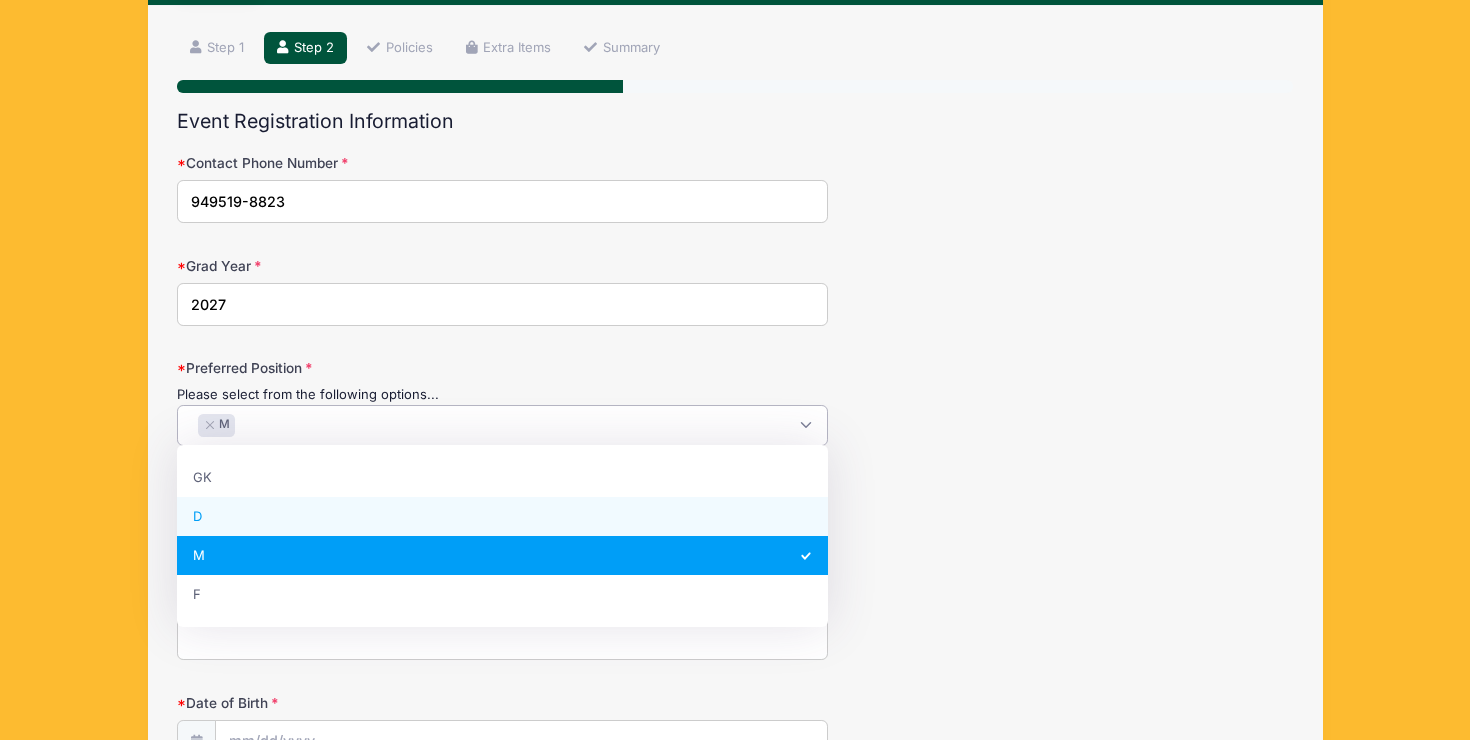 select on "D" 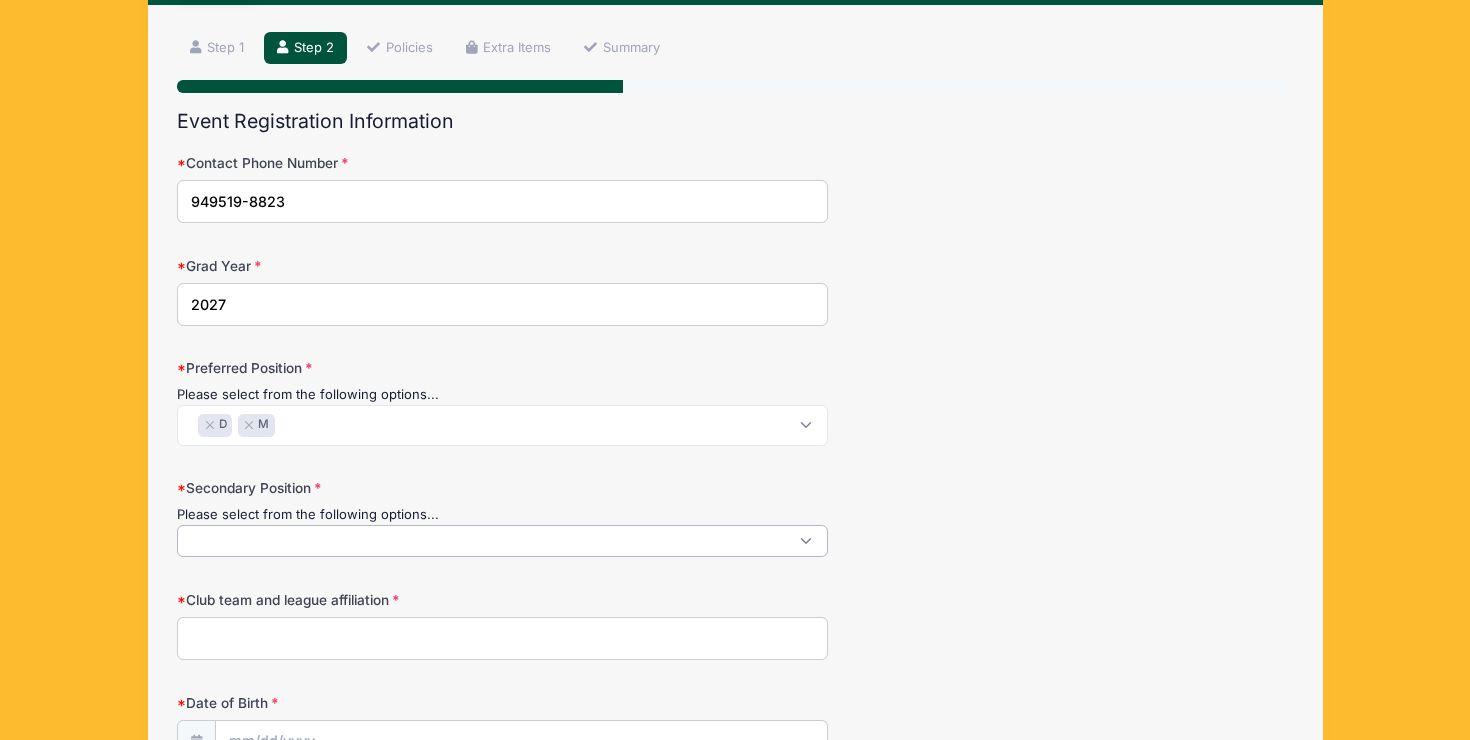 scroll, scrollTop: 1, scrollLeft: 0, axis: vertical 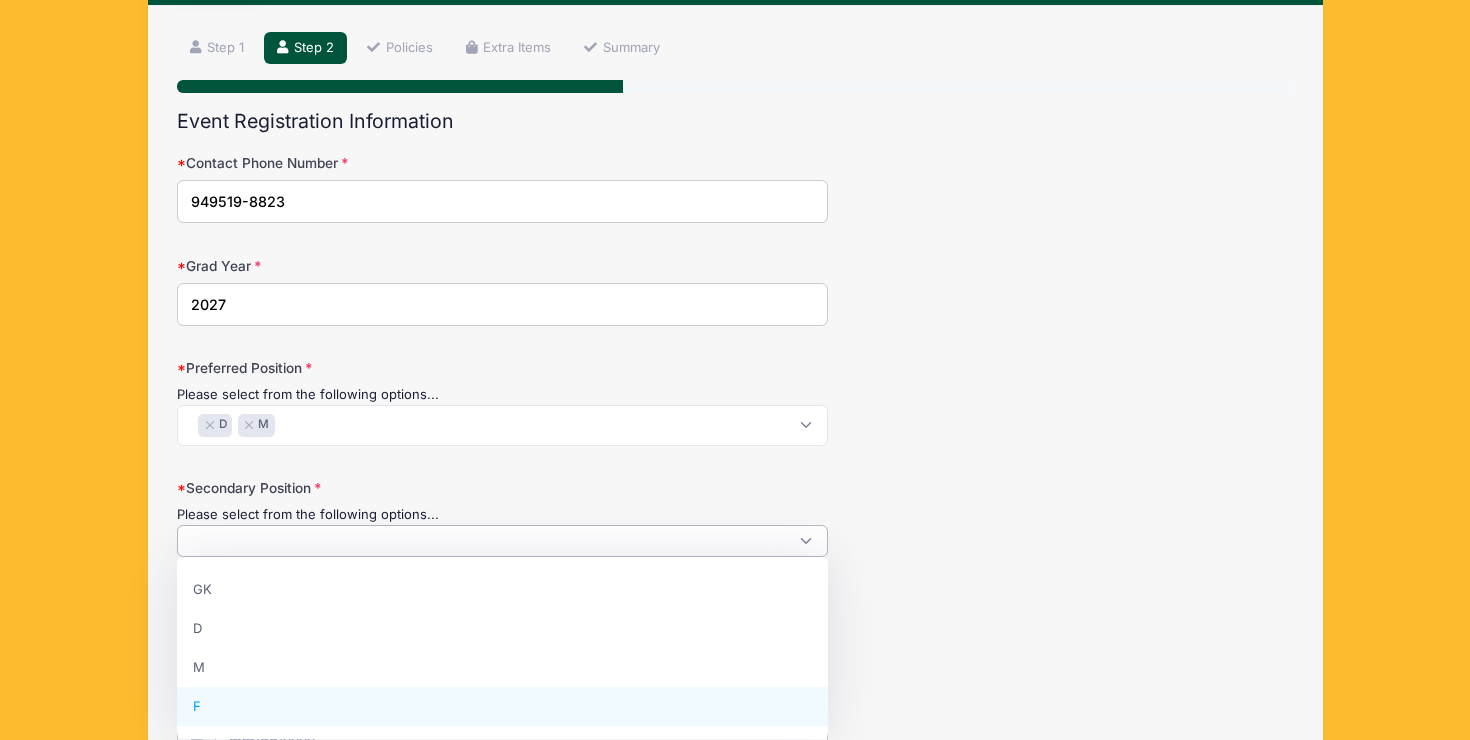 click on "Step  2 /7
Step 1
Step 2
Policies
Extra Items
Summary
Participant Information
Participant's First Name
Chloe
Participant's Last Name
Loya" at bounding box center (735, 735) 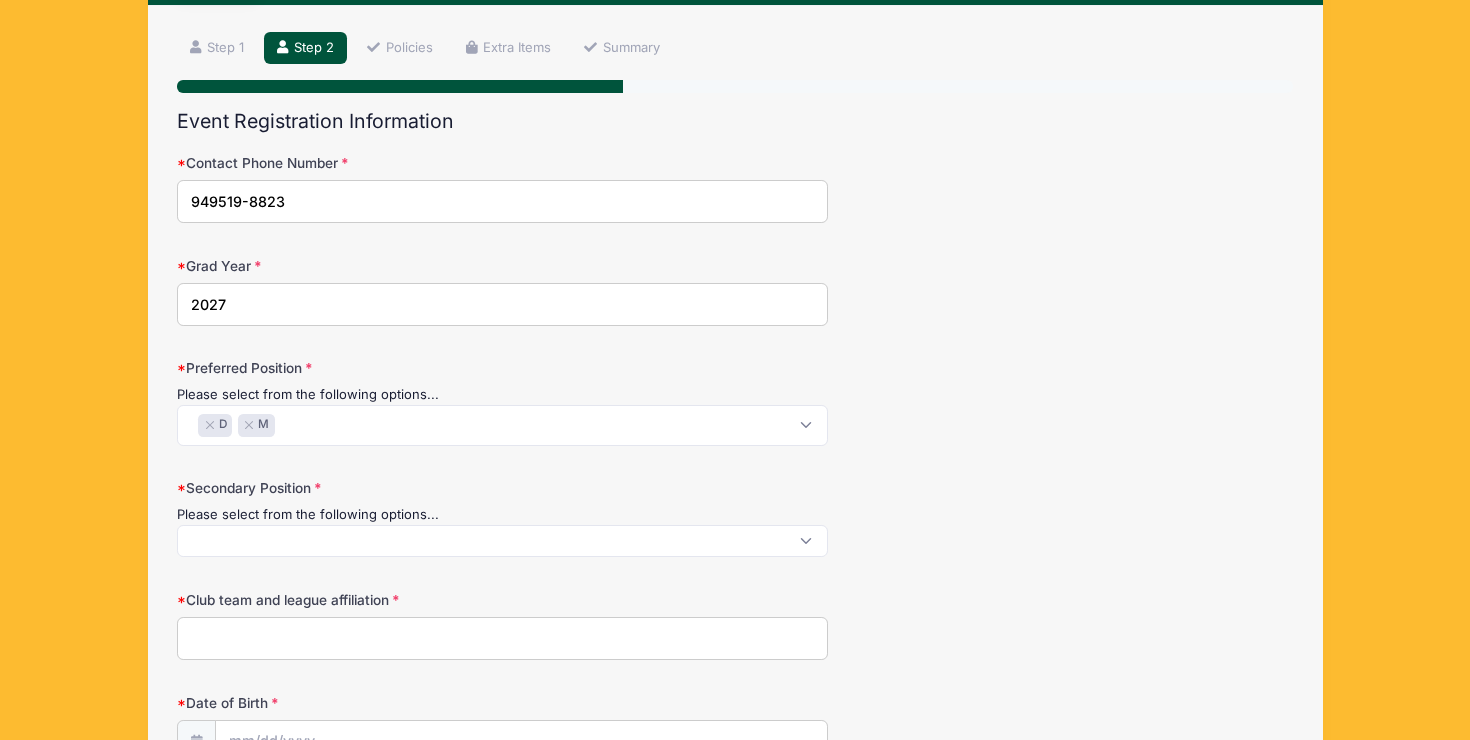 click on "Club team and league affiliation" at bounding box center [502, 638] 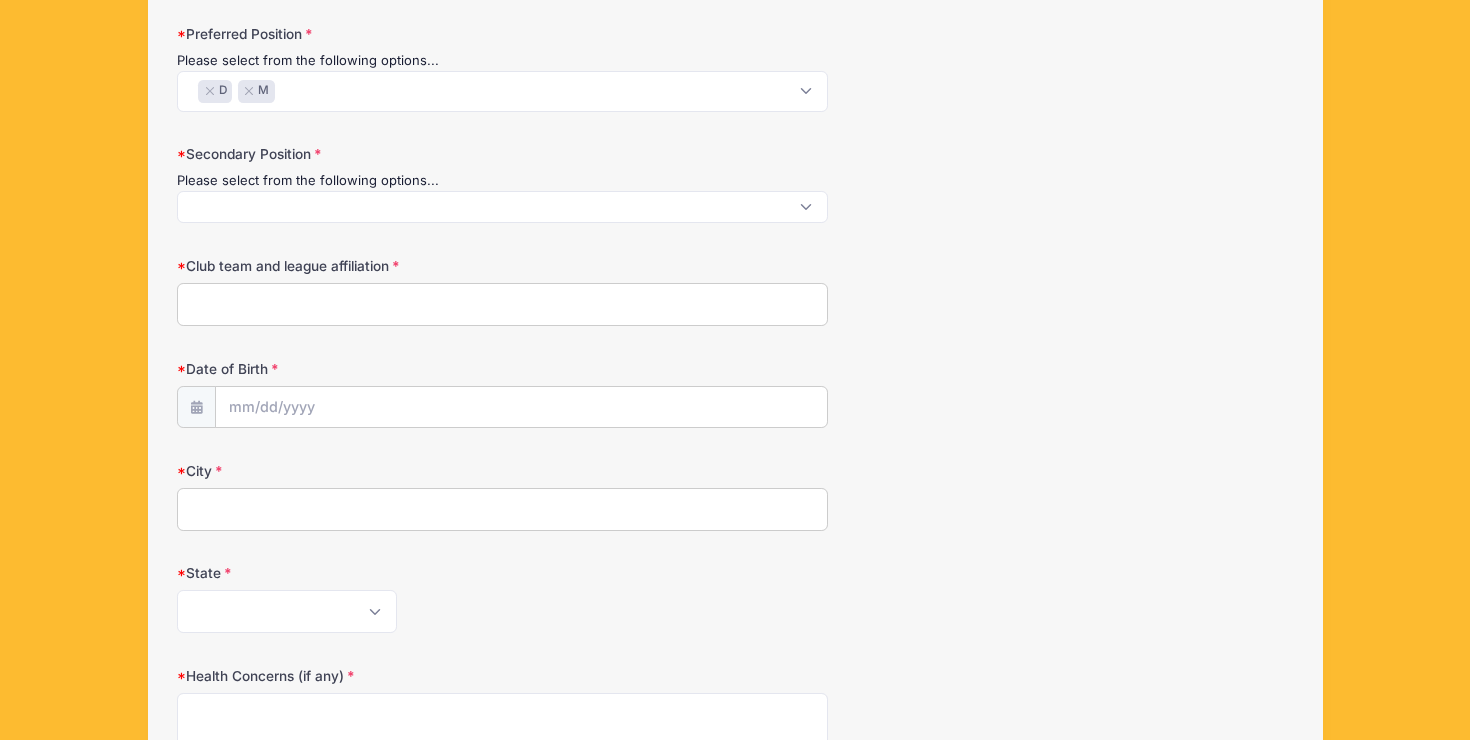 scroll, scrollTop: 482, scrollLeft: 0, axis: vertical 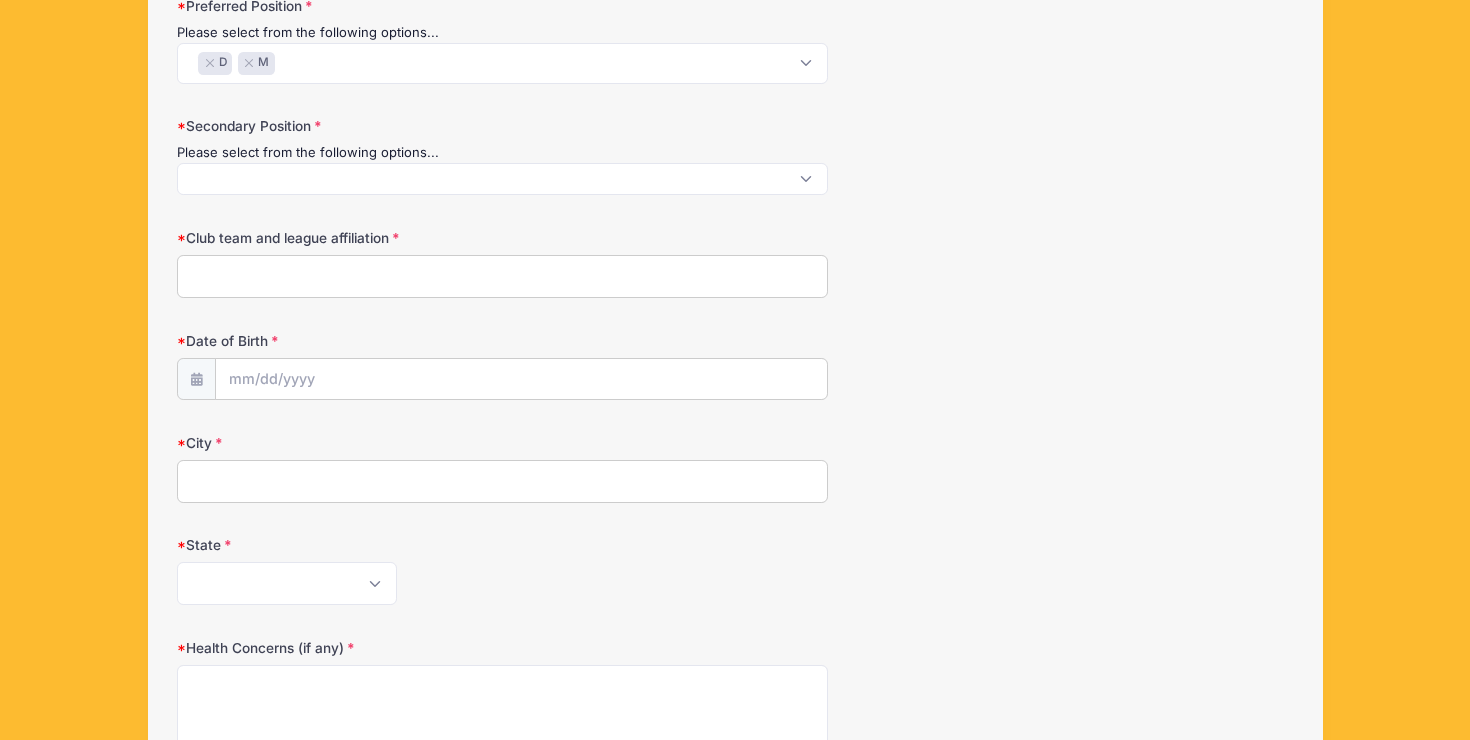 click at bounding box center [502, 179] 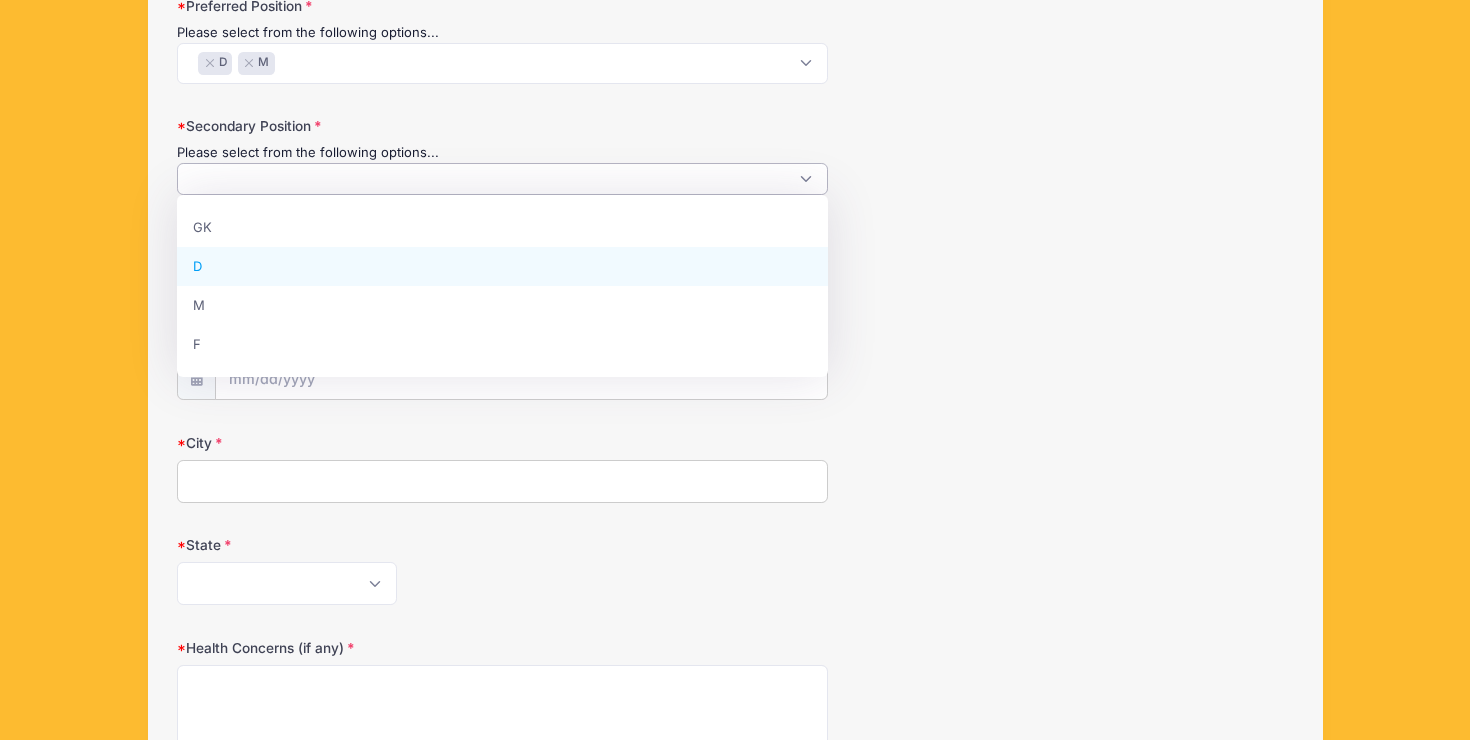 select on "D" 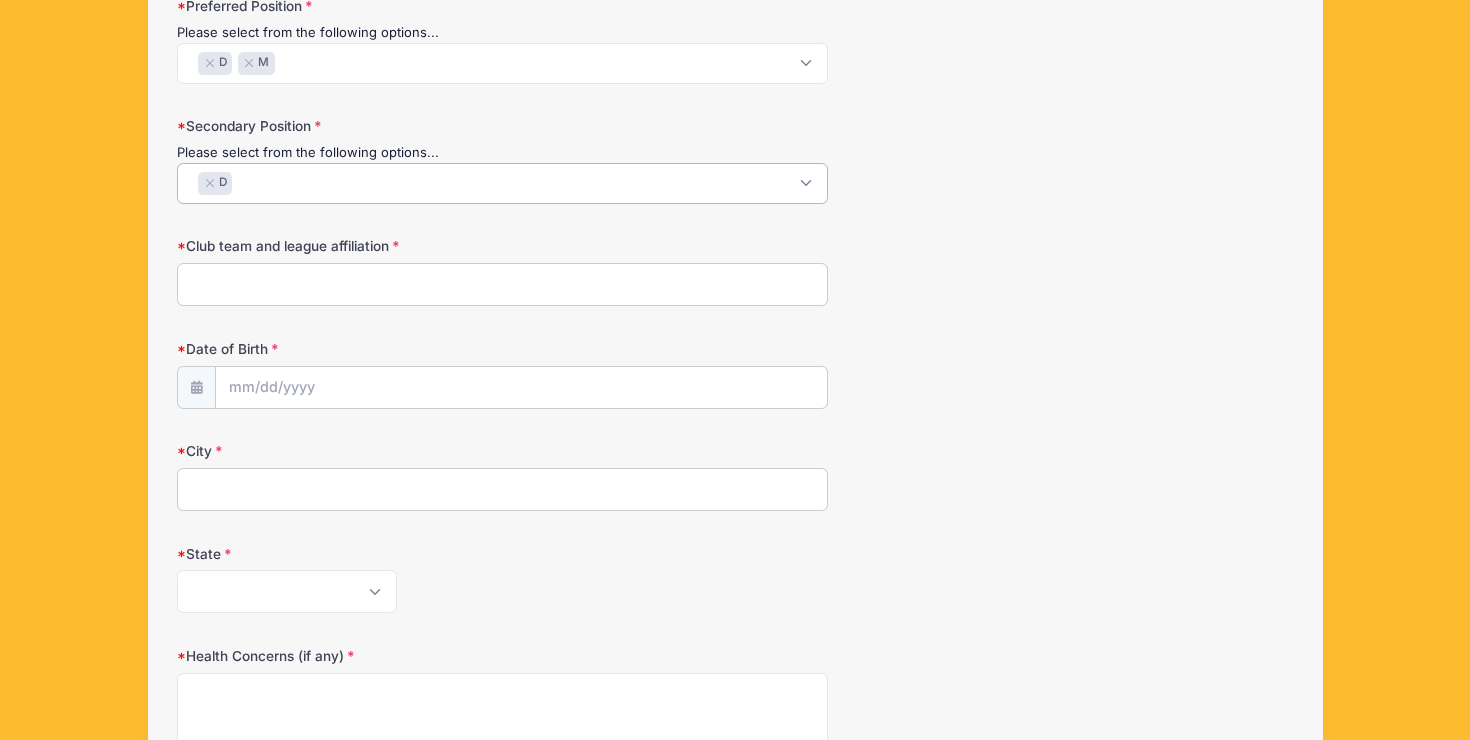 scroll, scrollTop: 18, scrollLeft: 0, axis: vertical 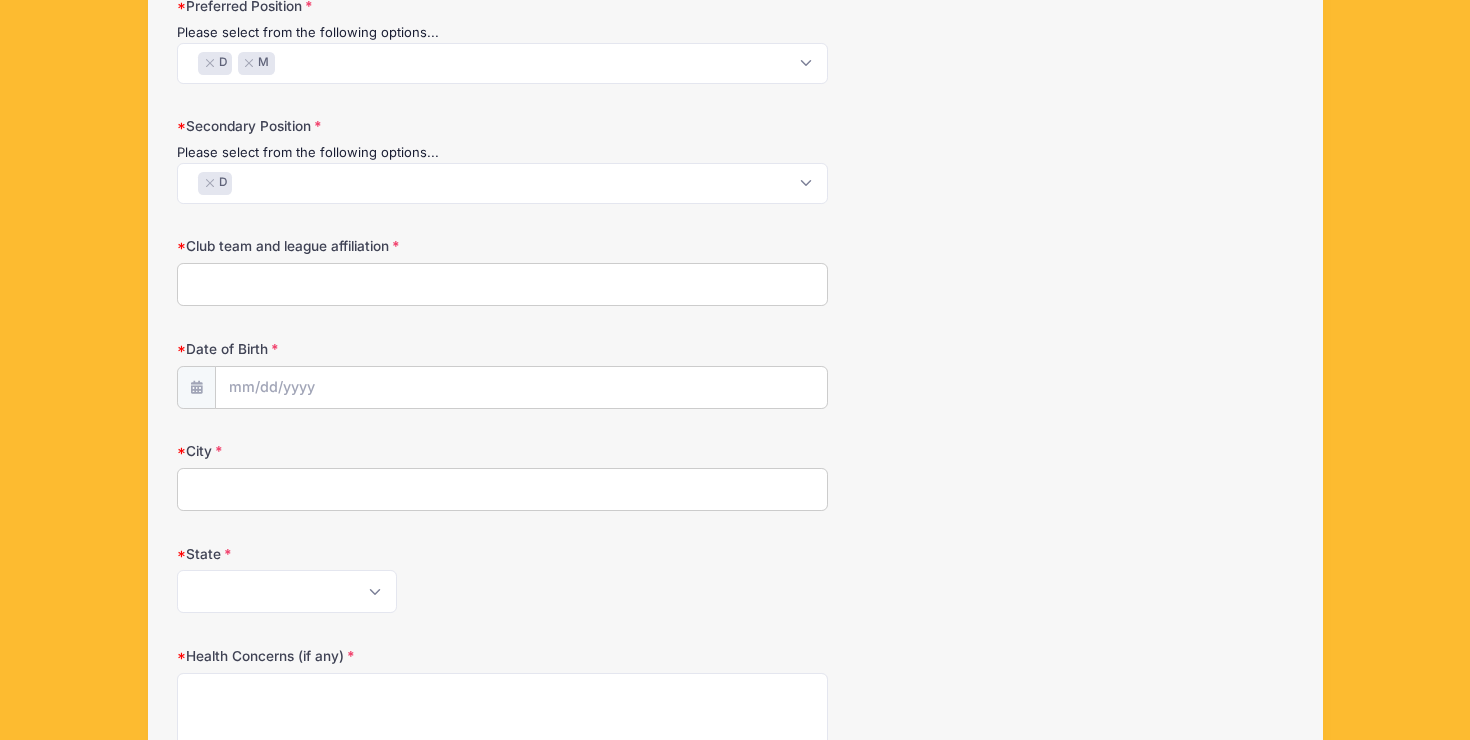 click on "Contact Phone Number
949519-8823
Grad Year
2027
Preferred Position
Please select from the following options...
GK
D
M
F
× D × M
GK" at bounding box center (735, 398) 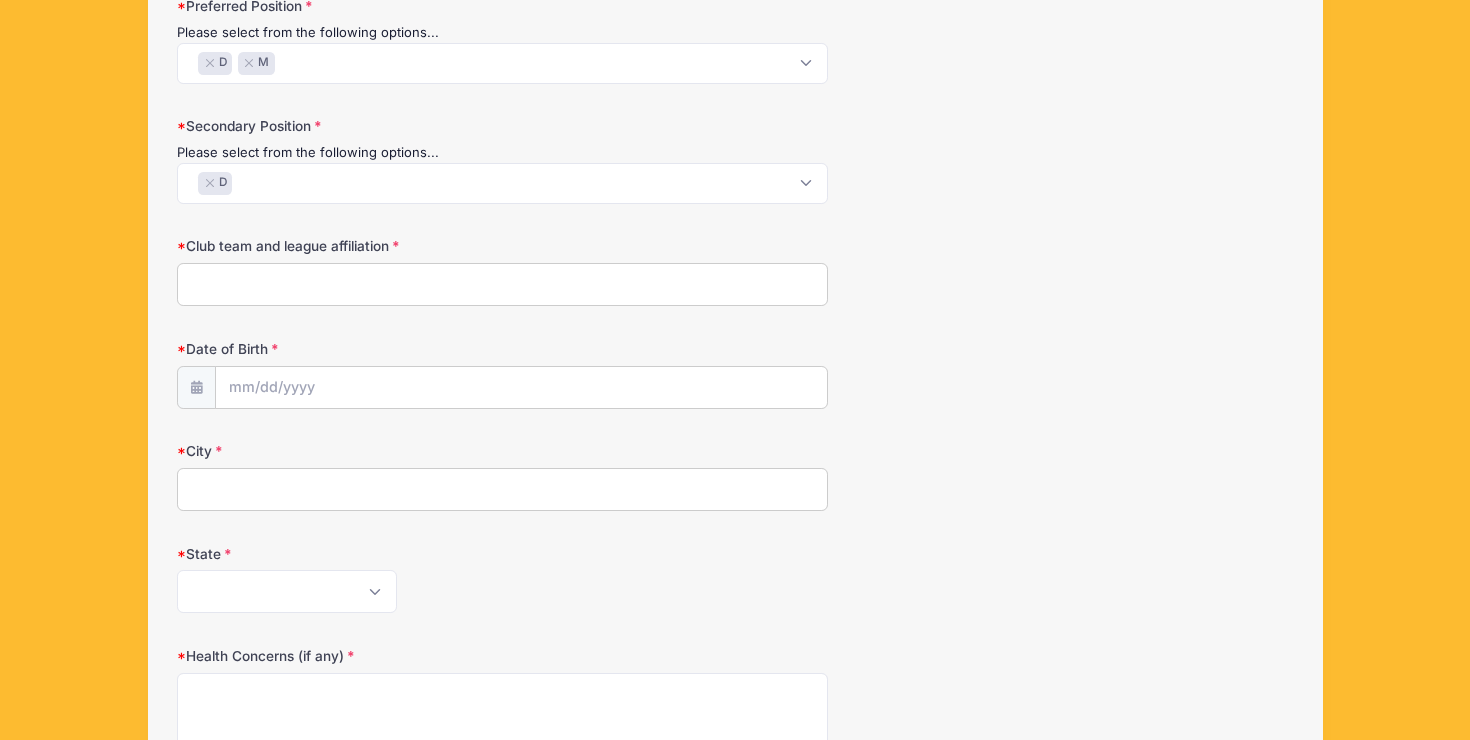 click on "Club team and league affiliation" at bounding box center (502, 284) 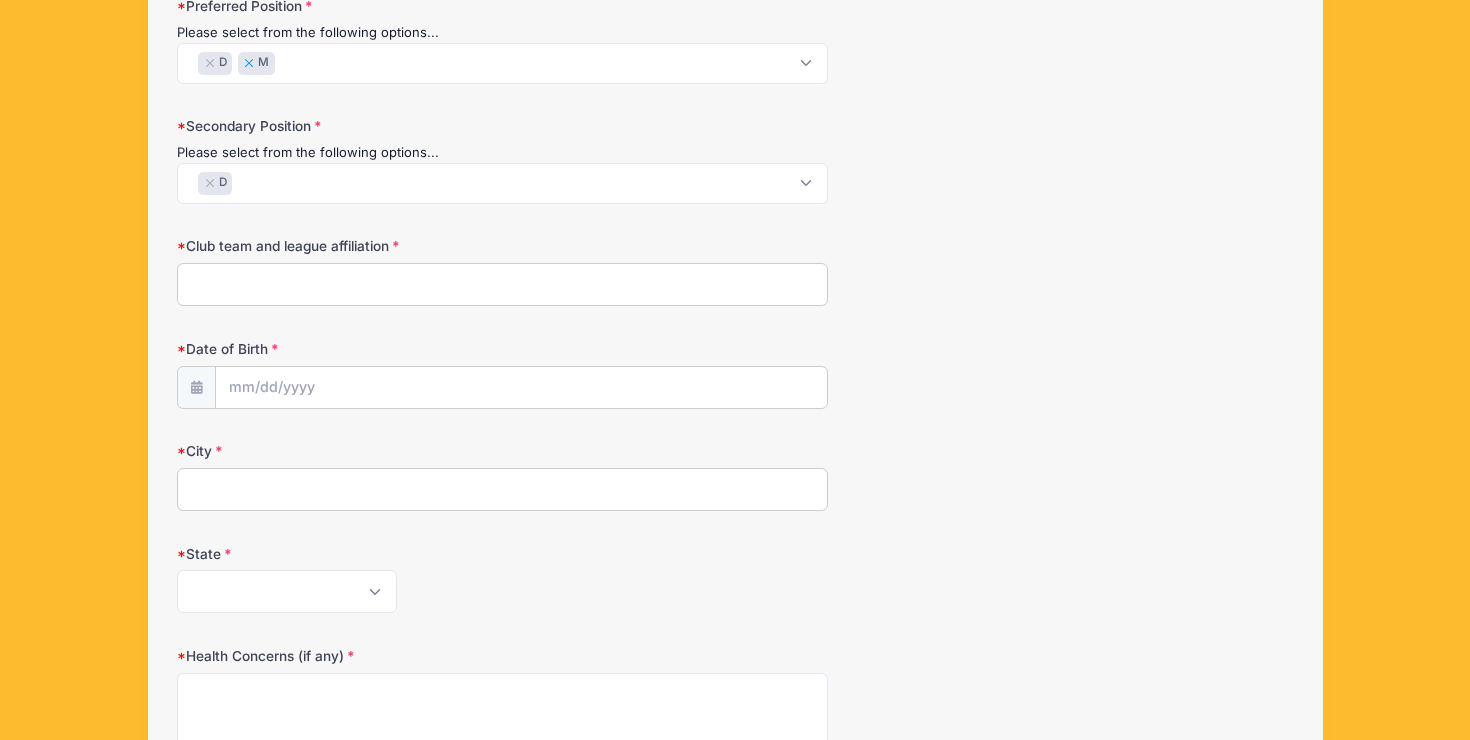 click on "×" at bounding box center [249, 63] 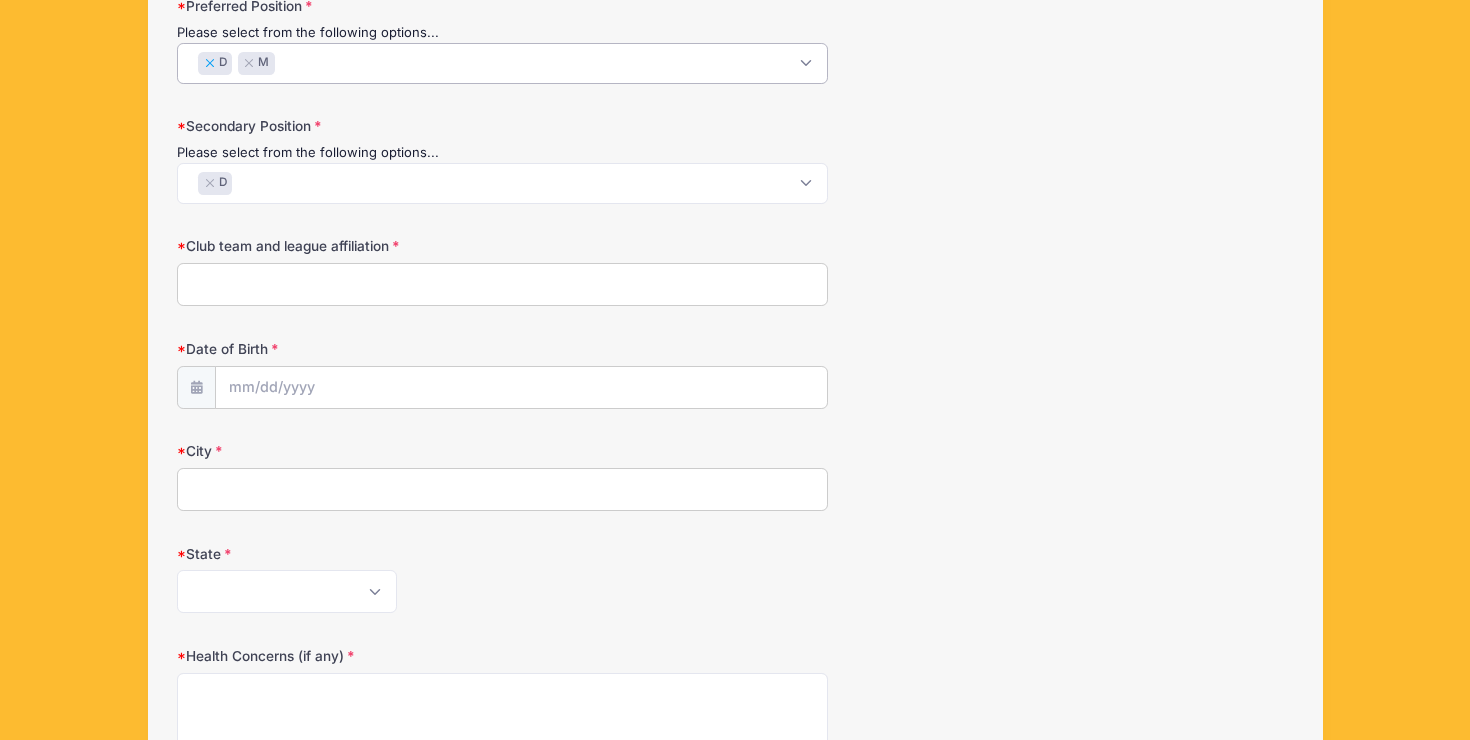 click on "×" at bounding box center (210, 63) 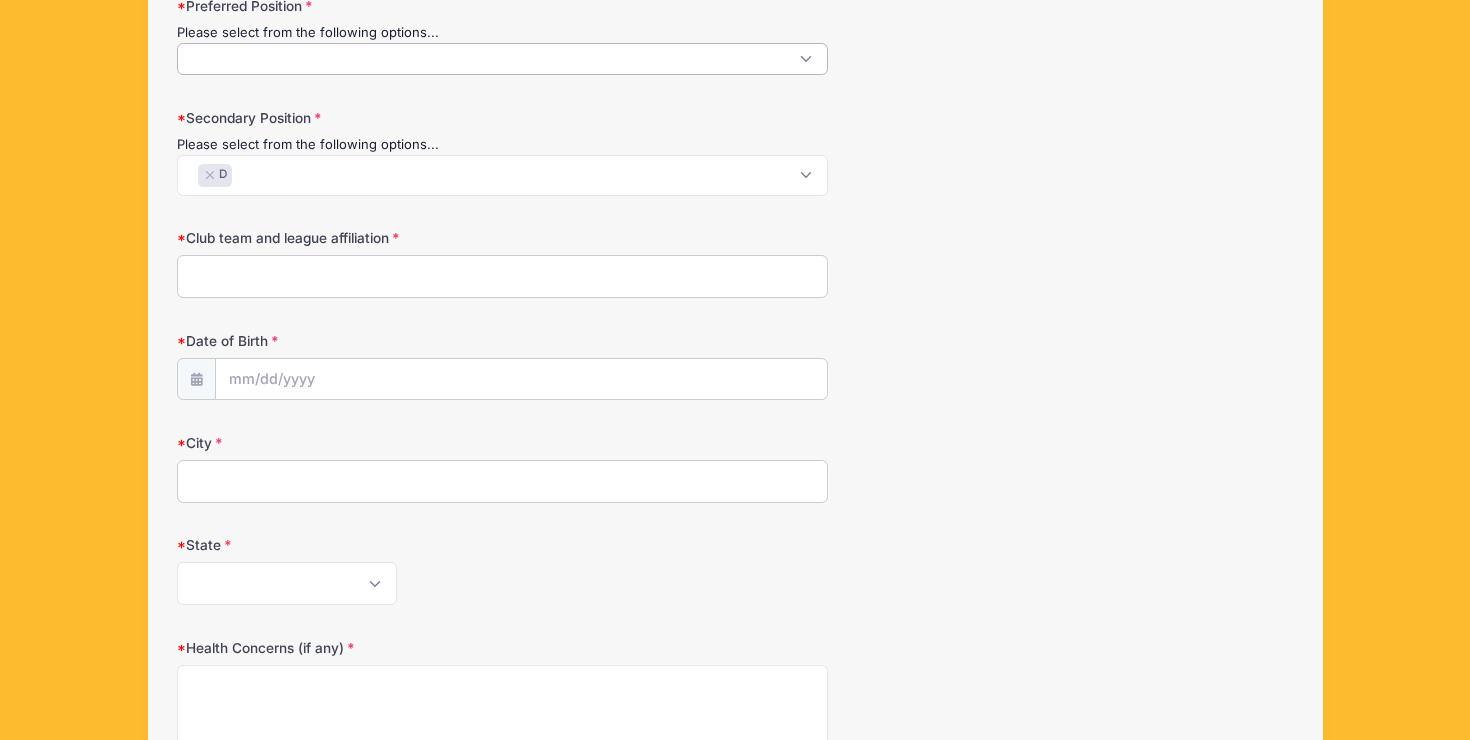 click at bounding box center [502, 59] 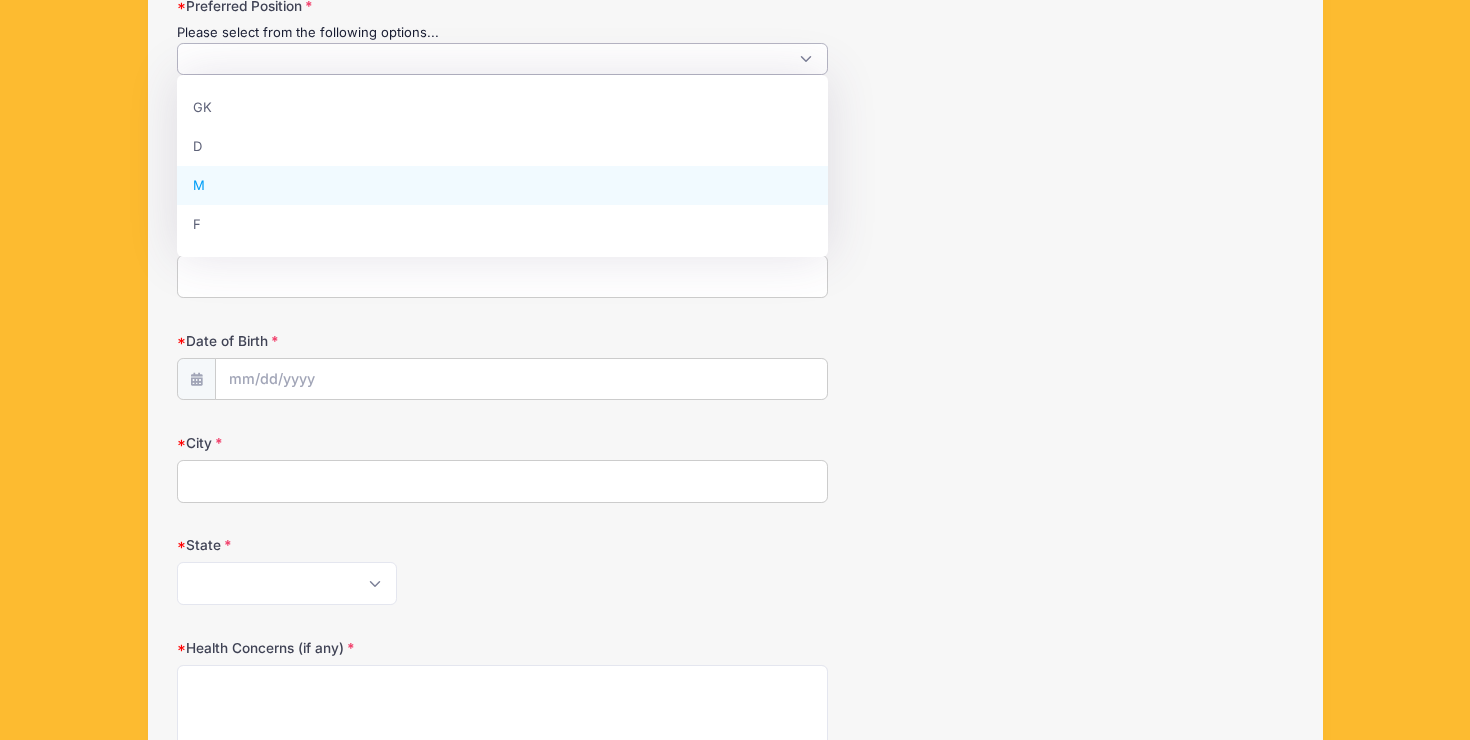select on "M" 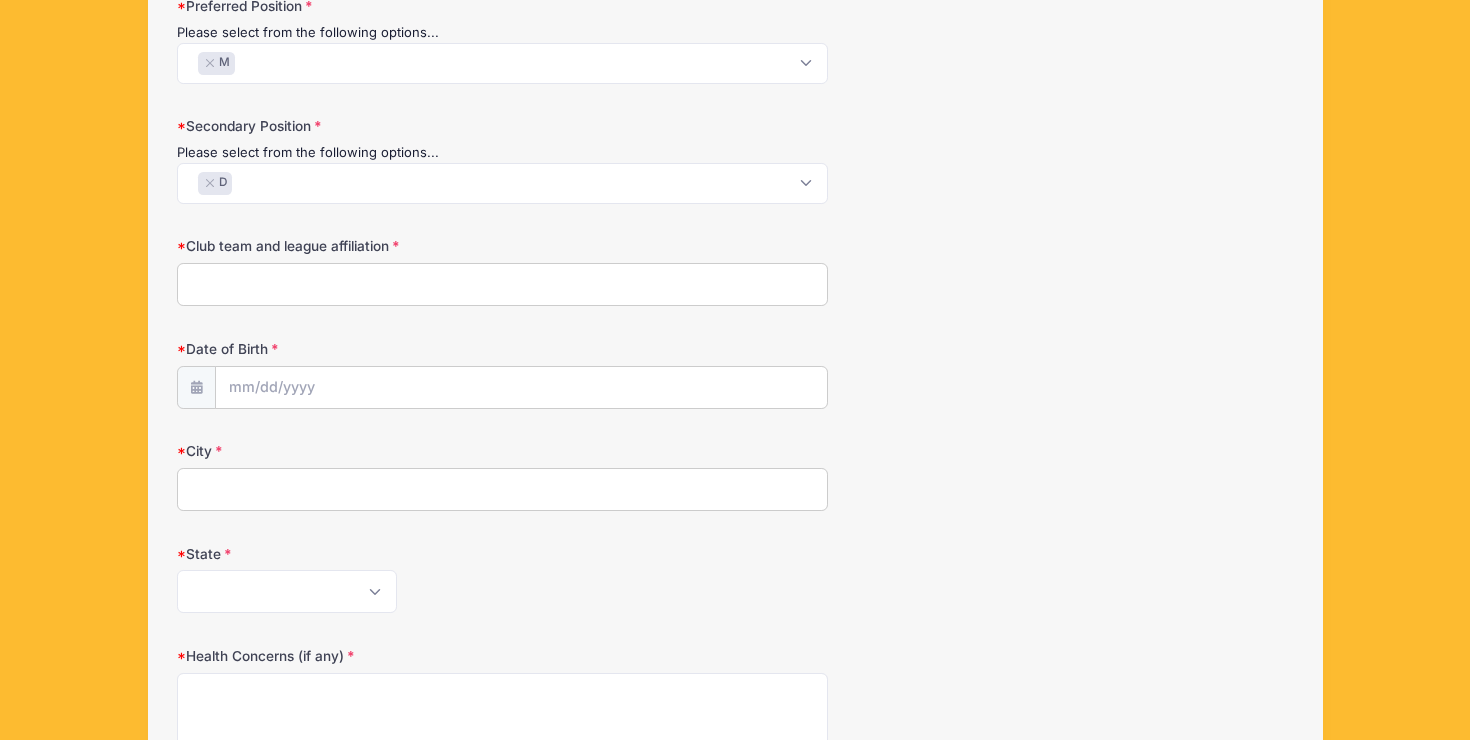 click on "Club team and league affiliation" at bounding box center [502, 284] 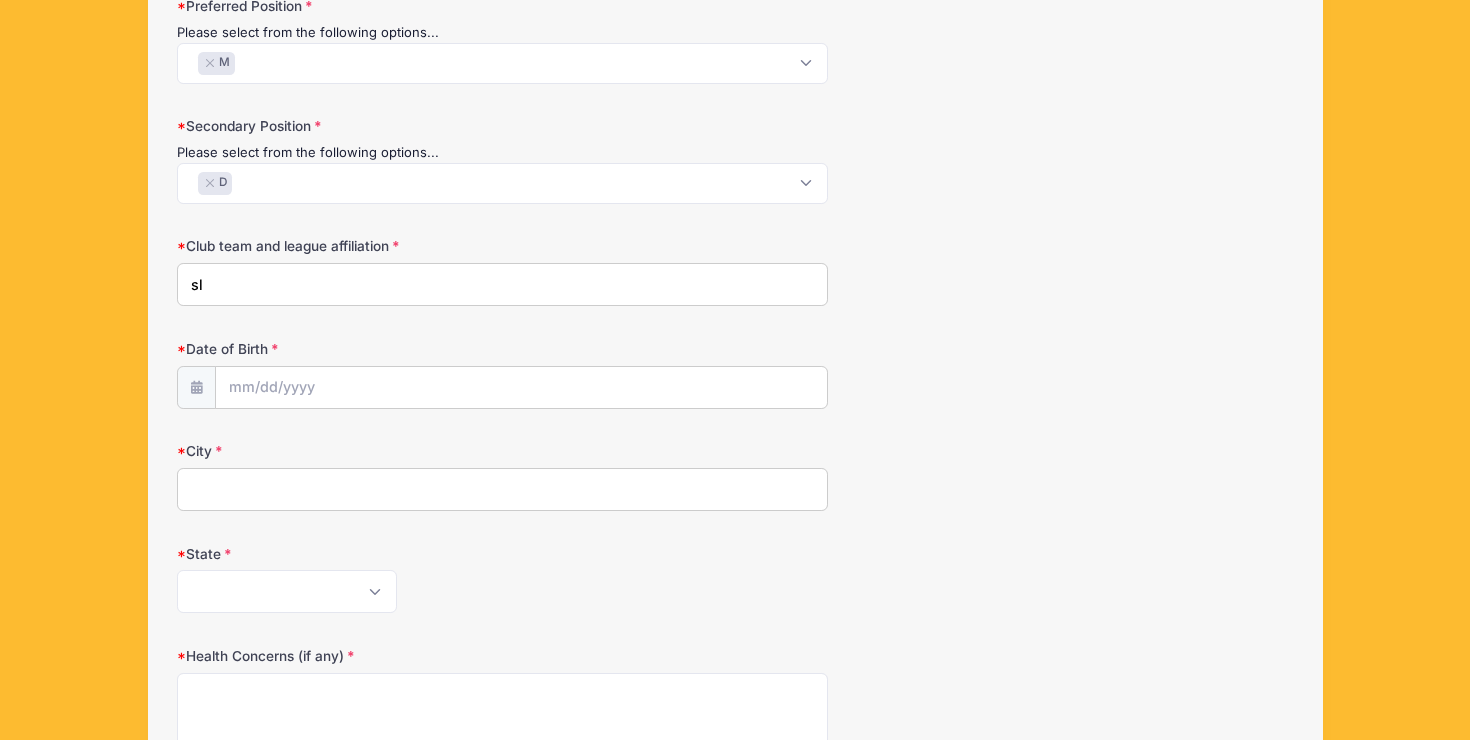 type on "s" 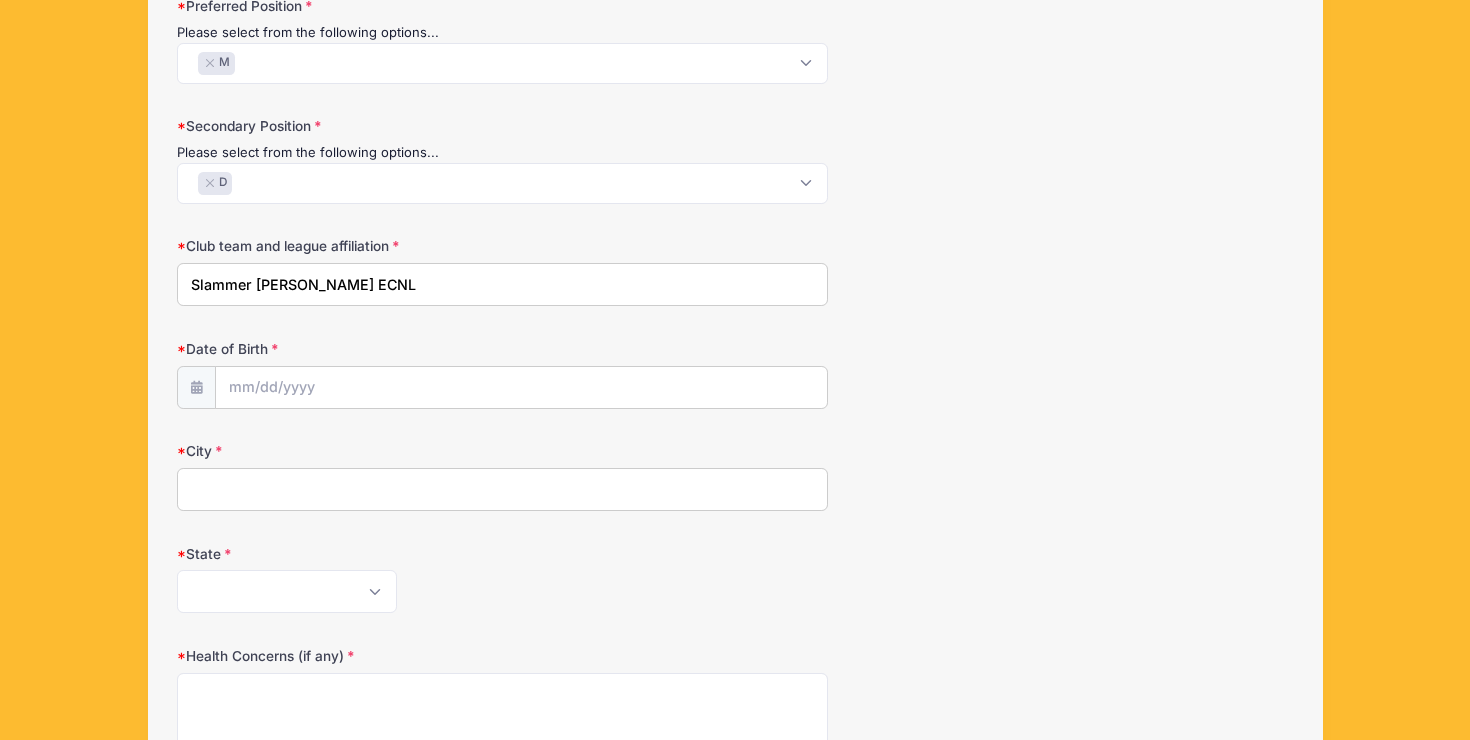 type on "Slammer HB Koge ECNL" 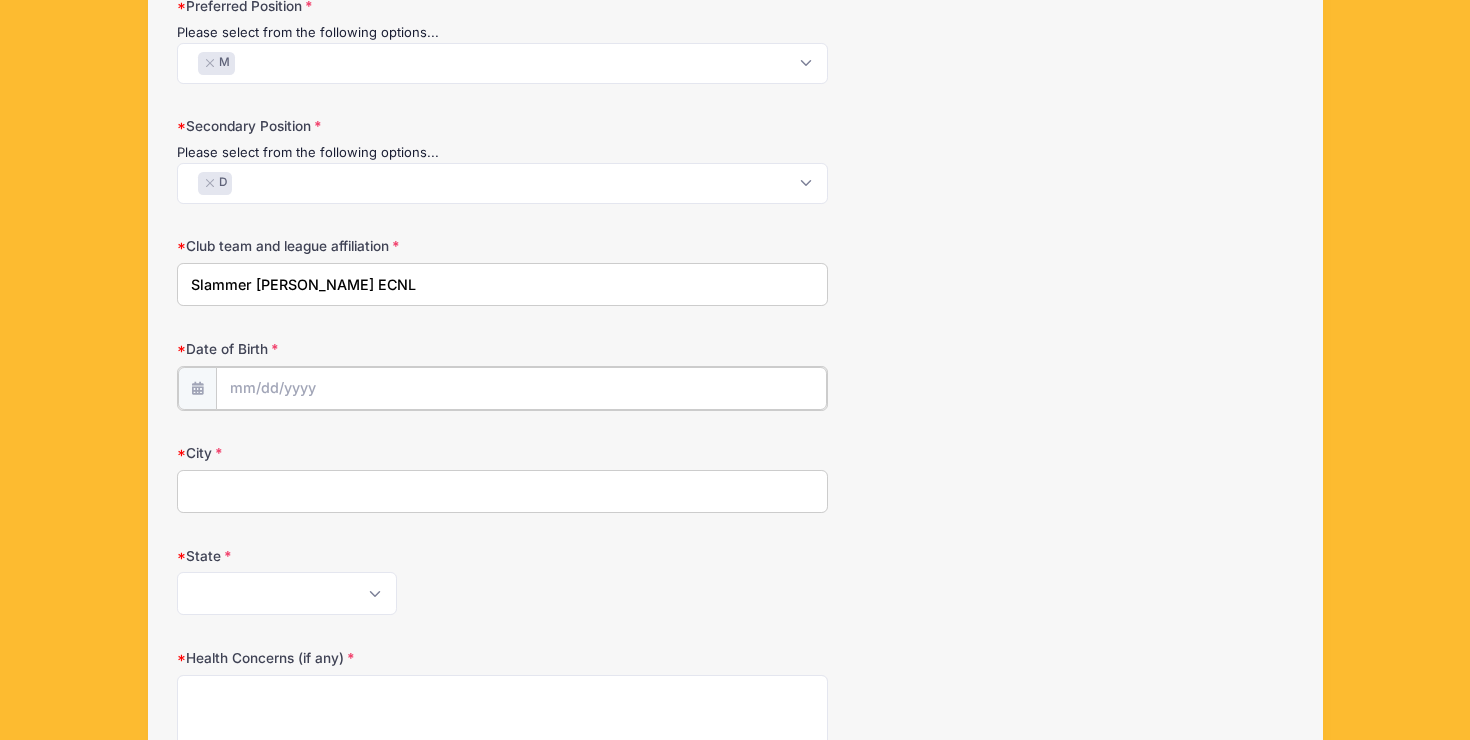 click on "Date of Birth" at bounding box center (521, 388) 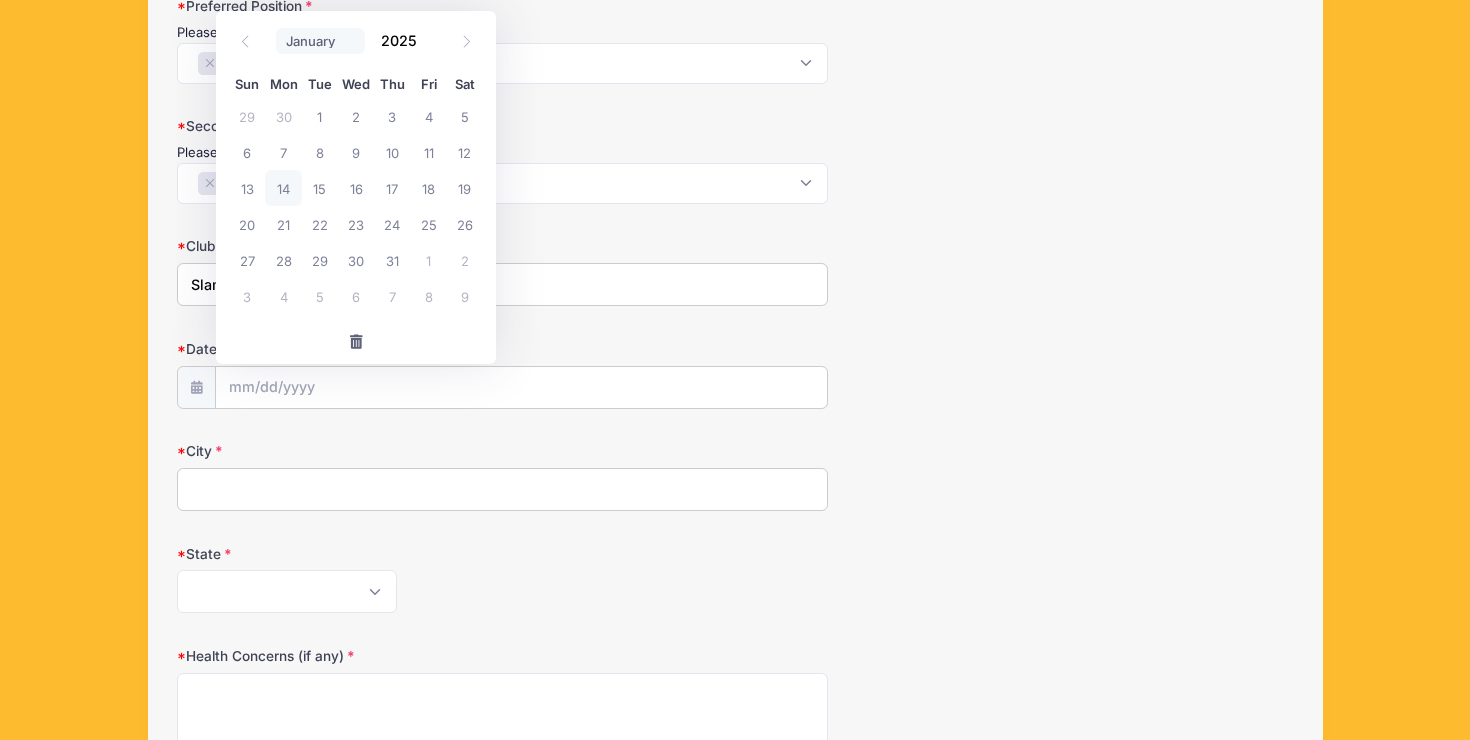 click on "January February March April May June July August September October November December" at bounding box center [320, 41] 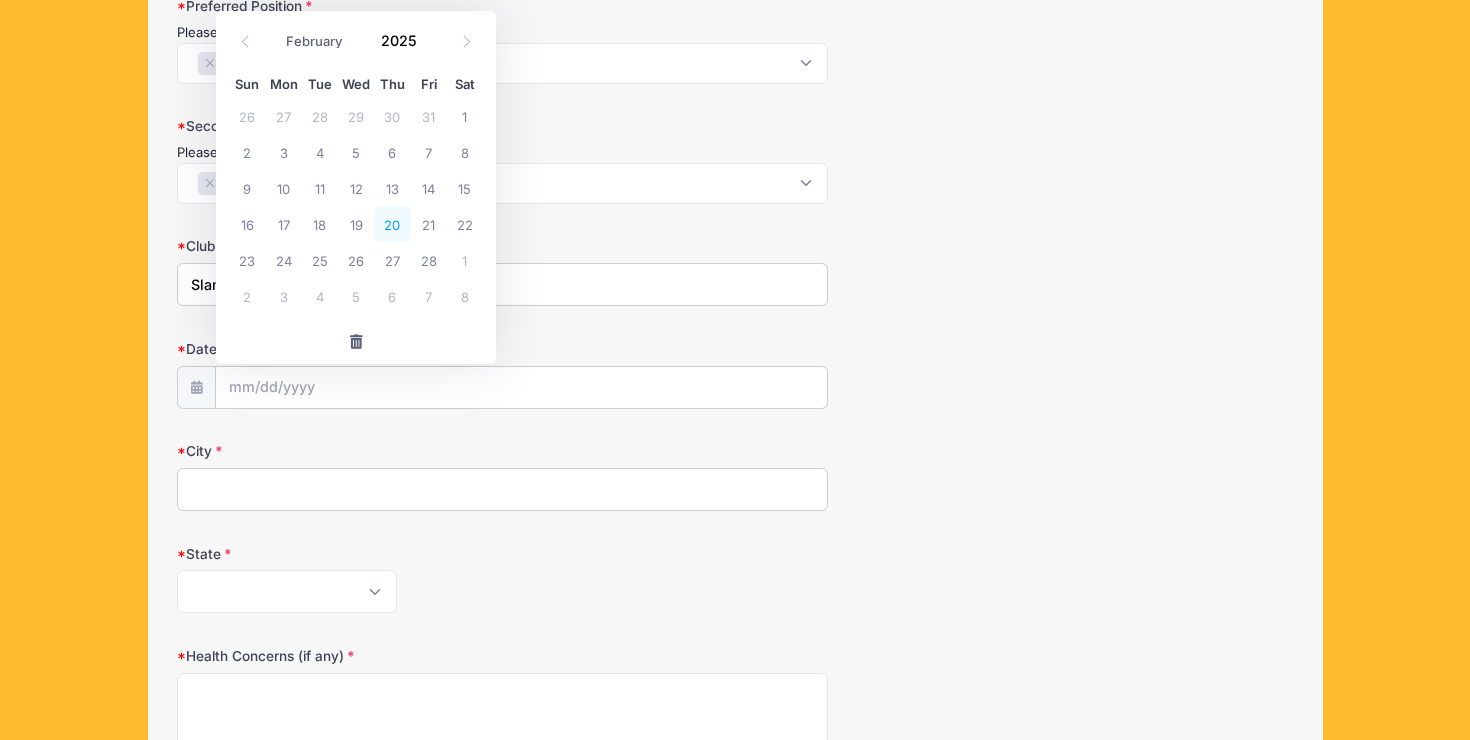 click on "20" at bounding box center (392, 224) 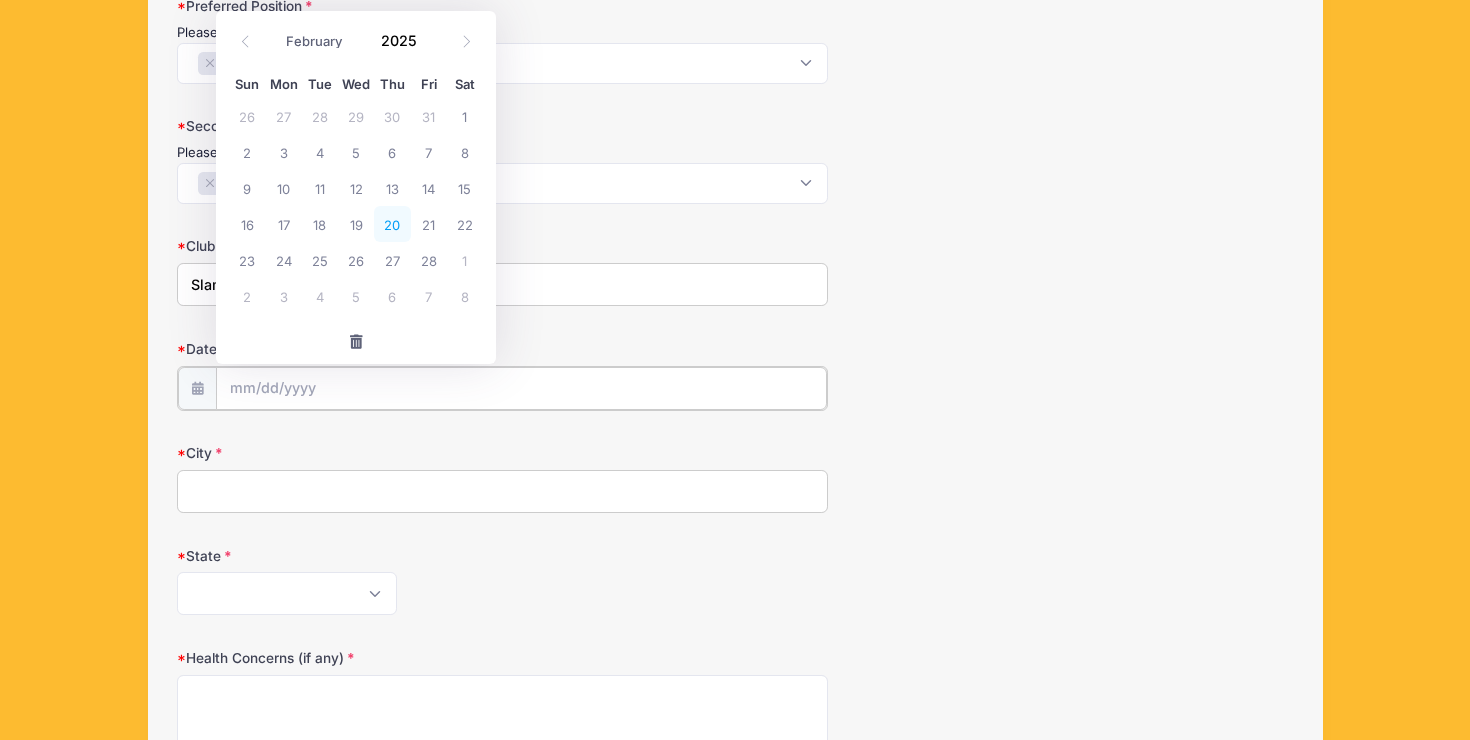type on "02/20/2025" 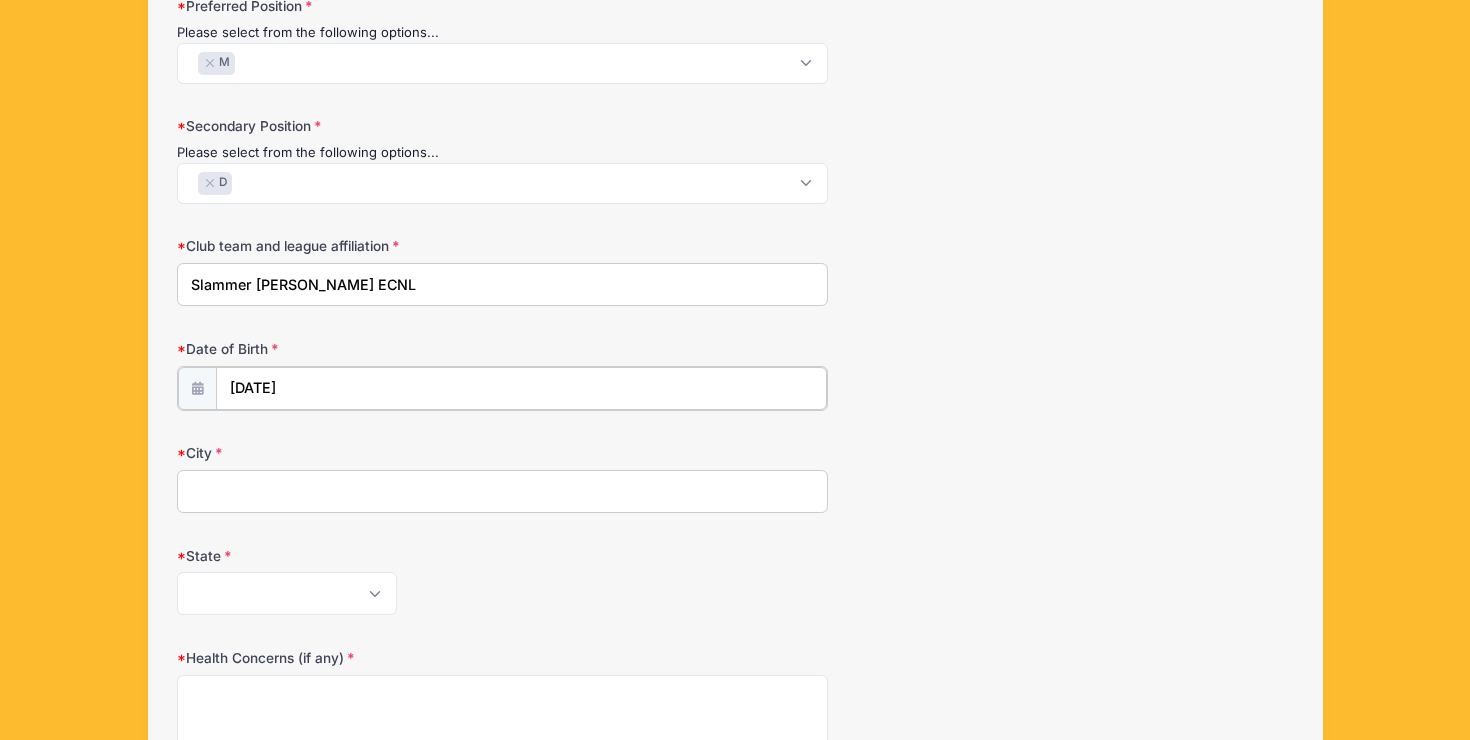 click on "02/20/2025" at bounding box center [521, 388] 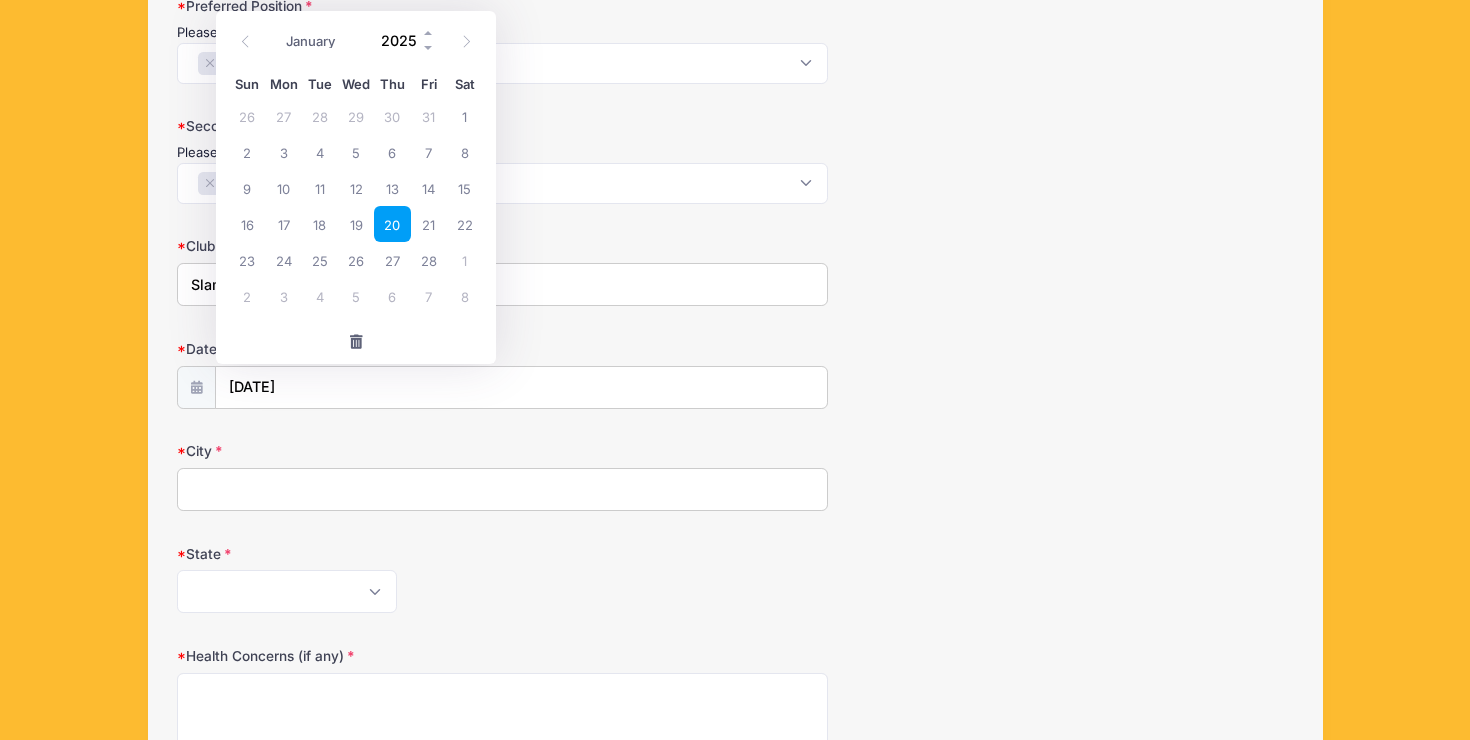 click on "2025" at bounding box center (403, 40) 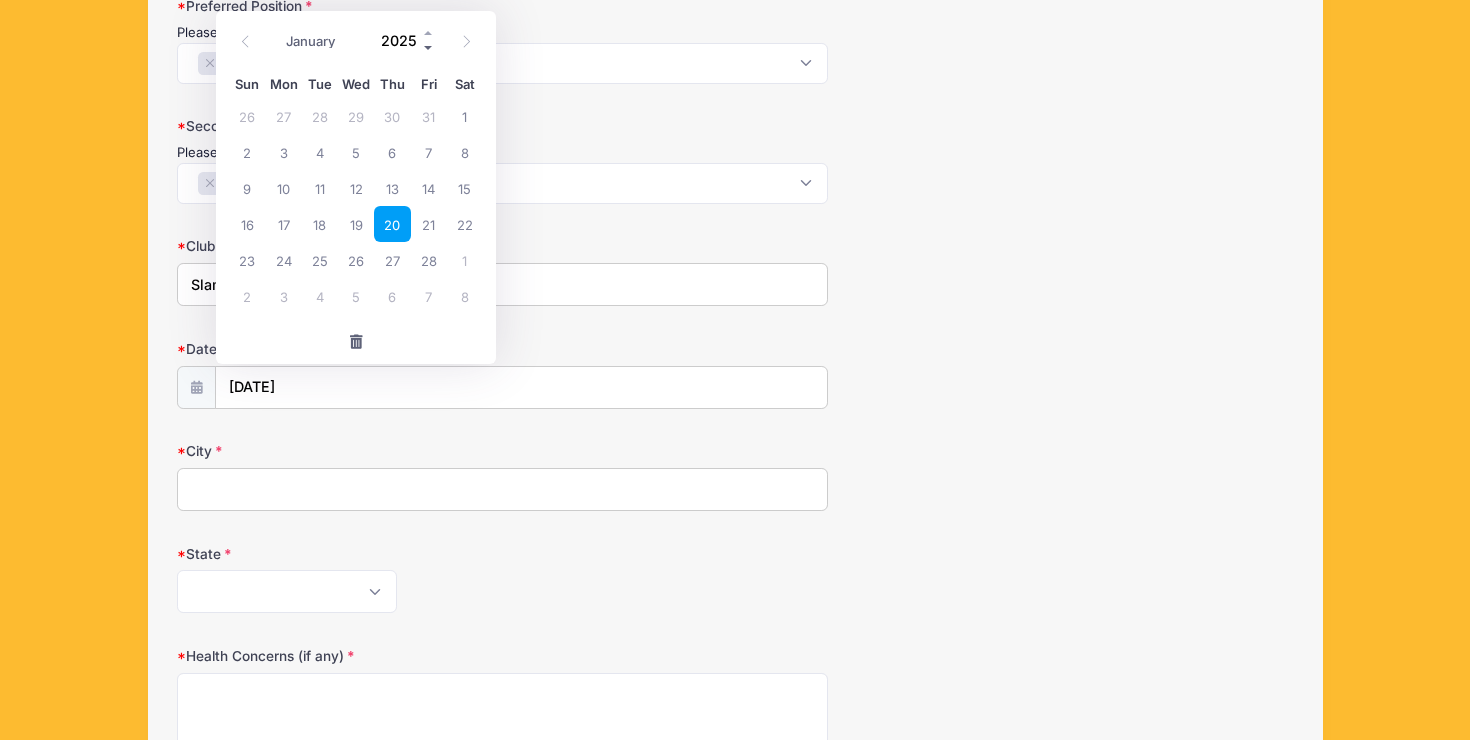 click at bounding box center (429, 47) 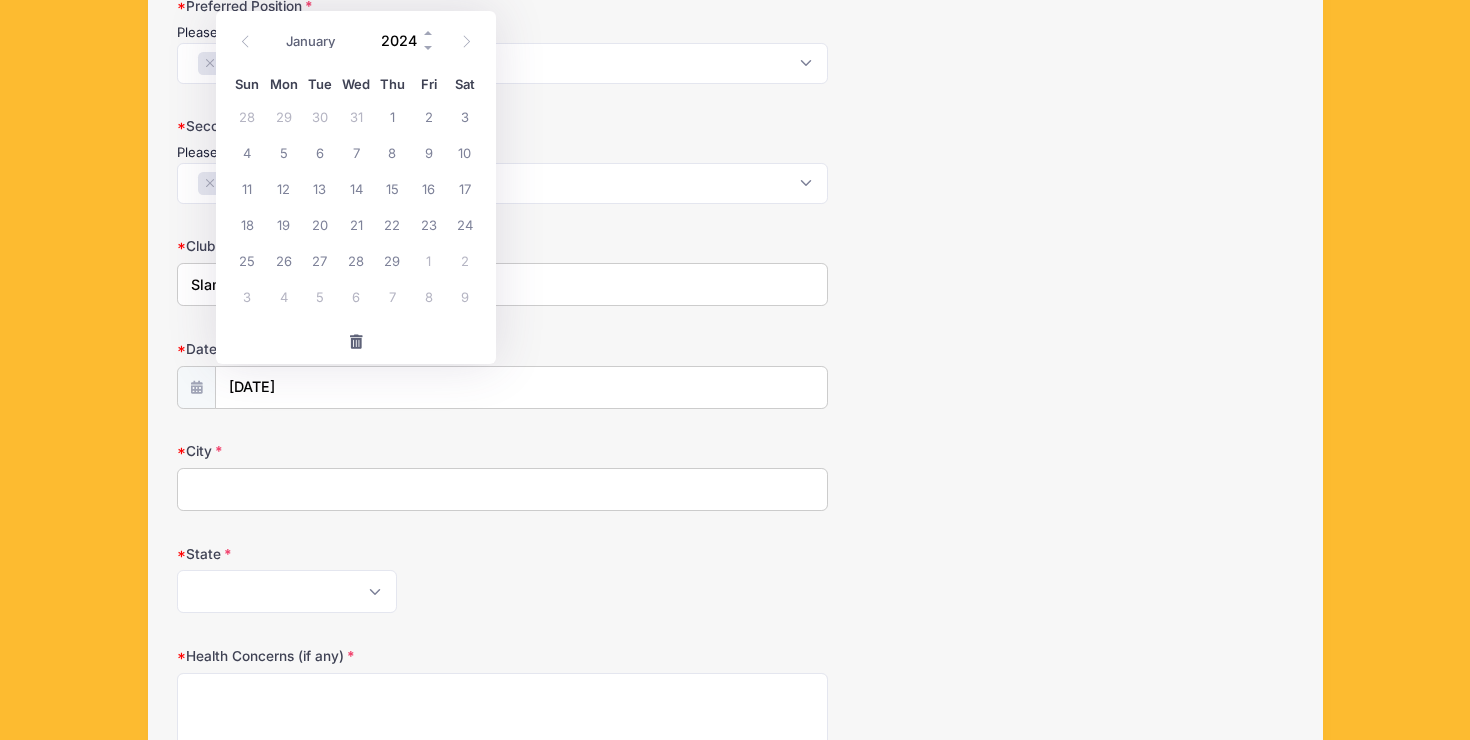 click on "2024" at bounding box center (403, 40) 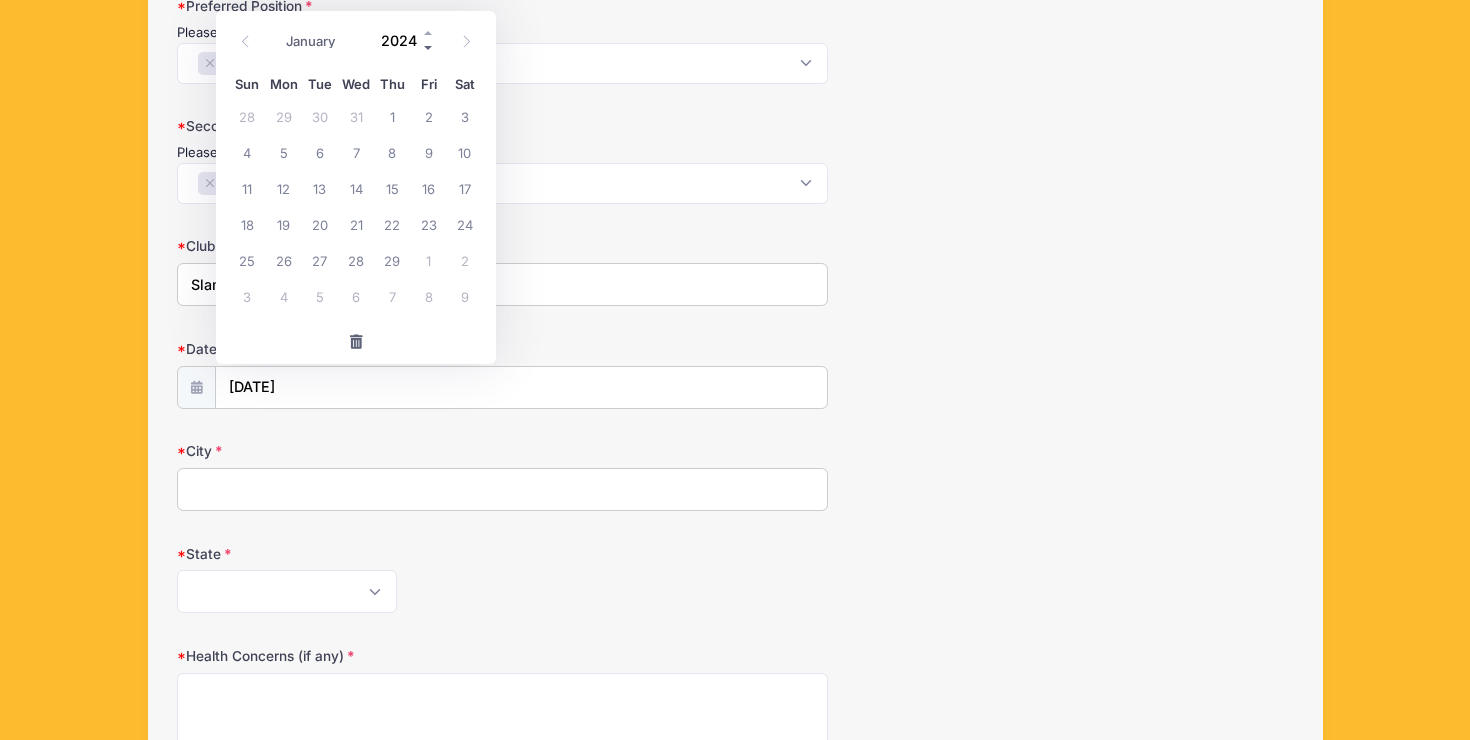 click at bounding box center [429, 47] 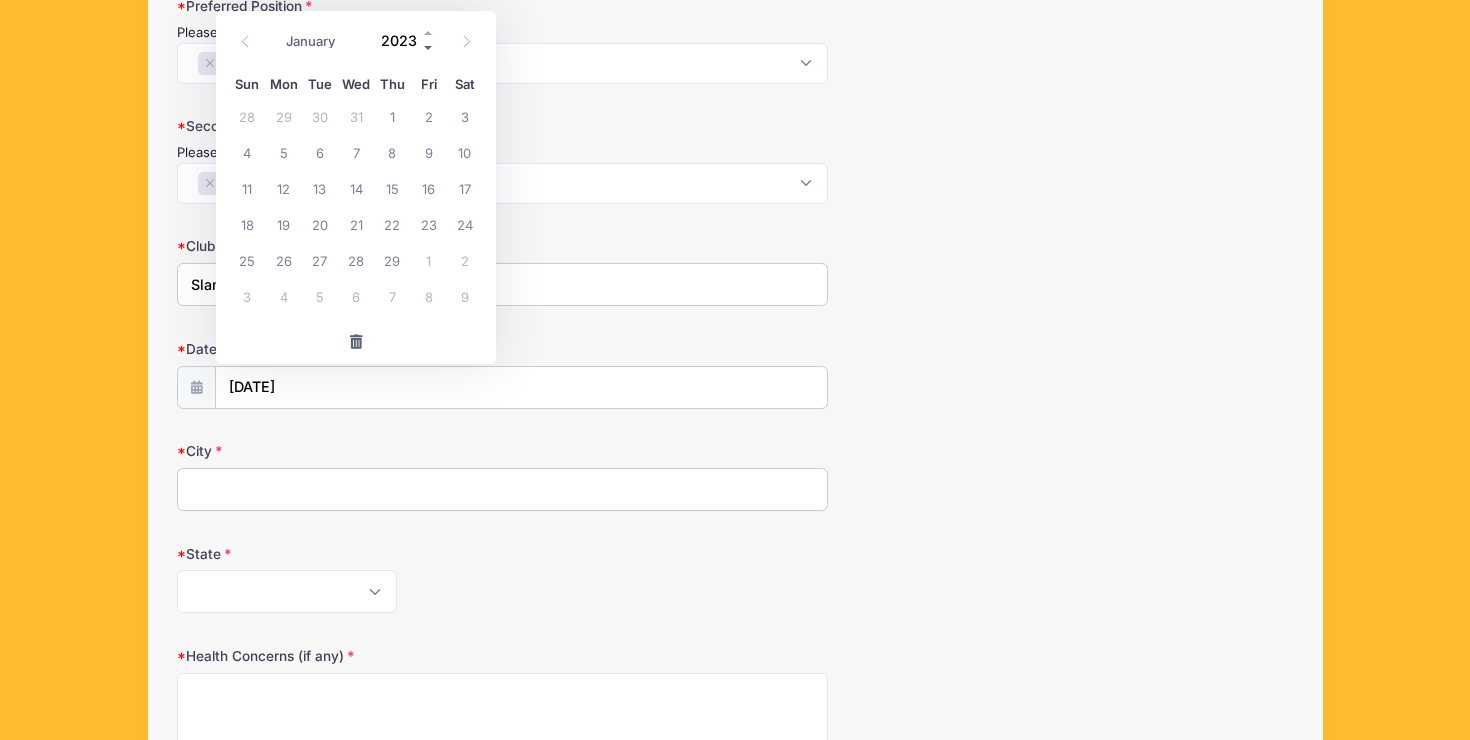 click at bounding box center [429, 47] 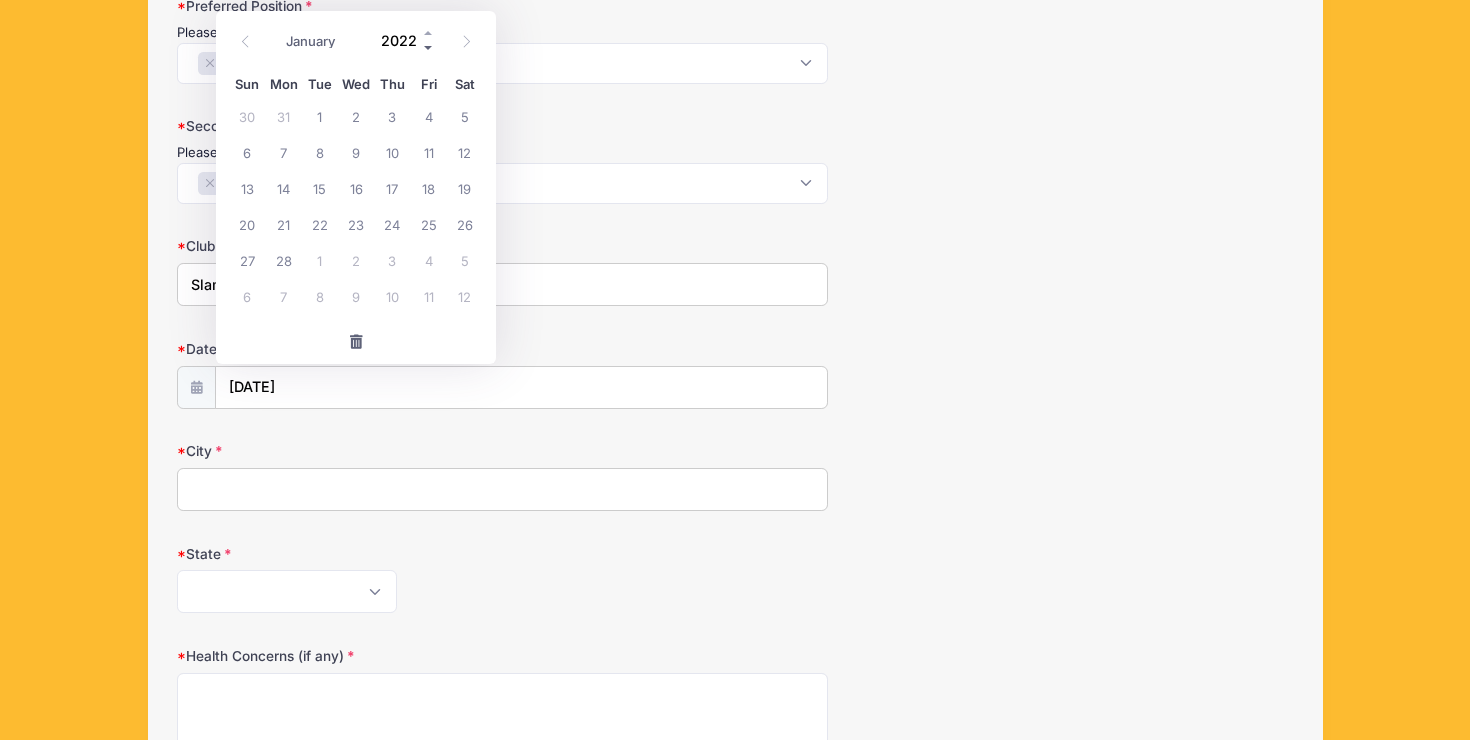 click at bounding box center (429, 47) 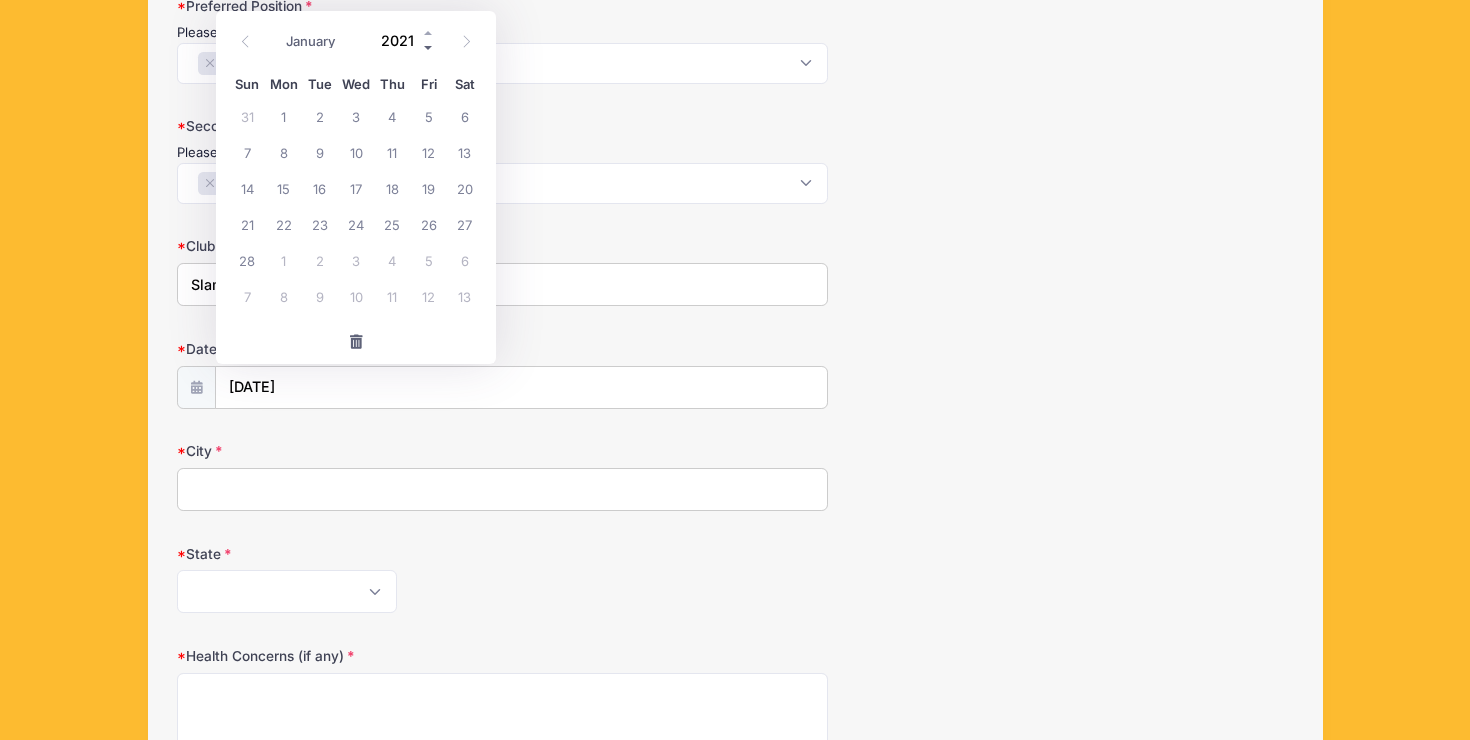 click at bounding box center [429, 47] 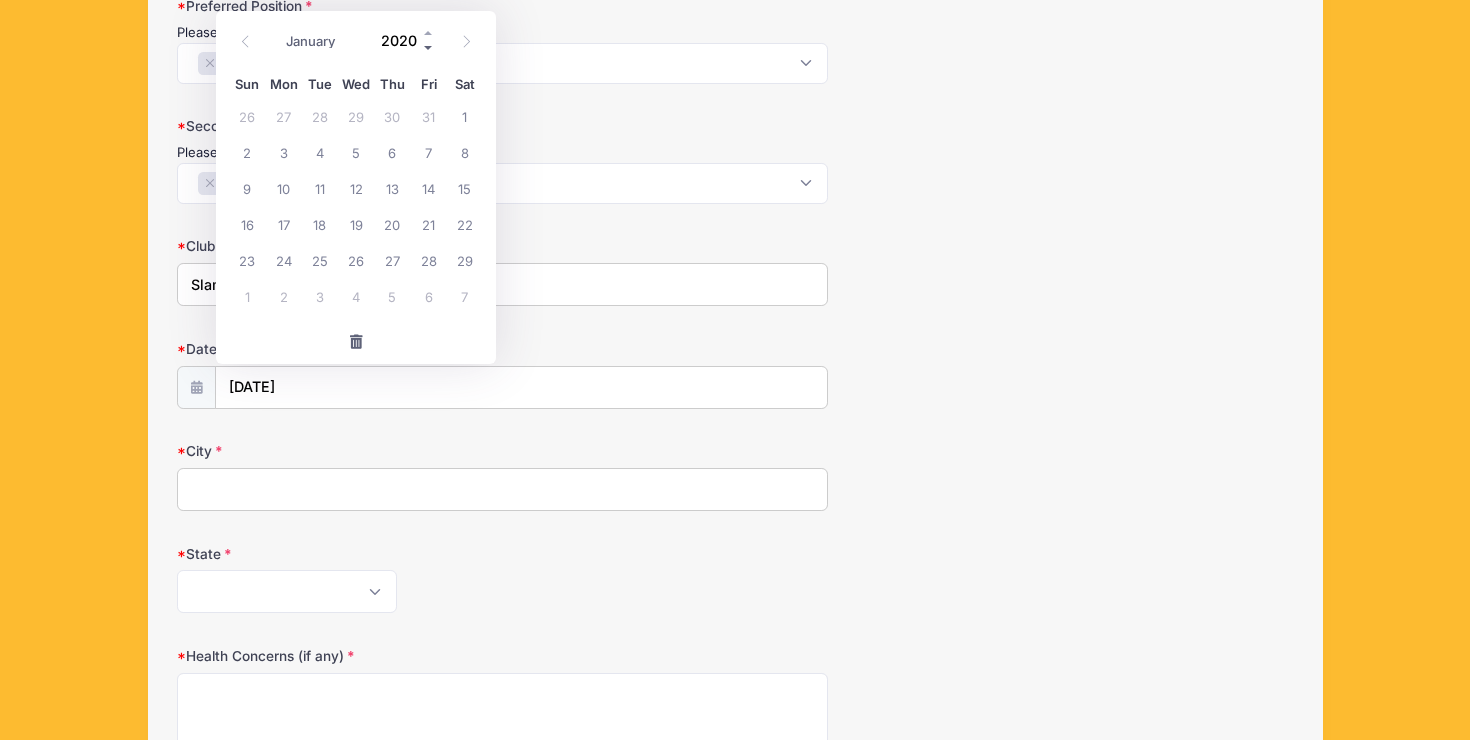 click at bounding box center (429, 47) 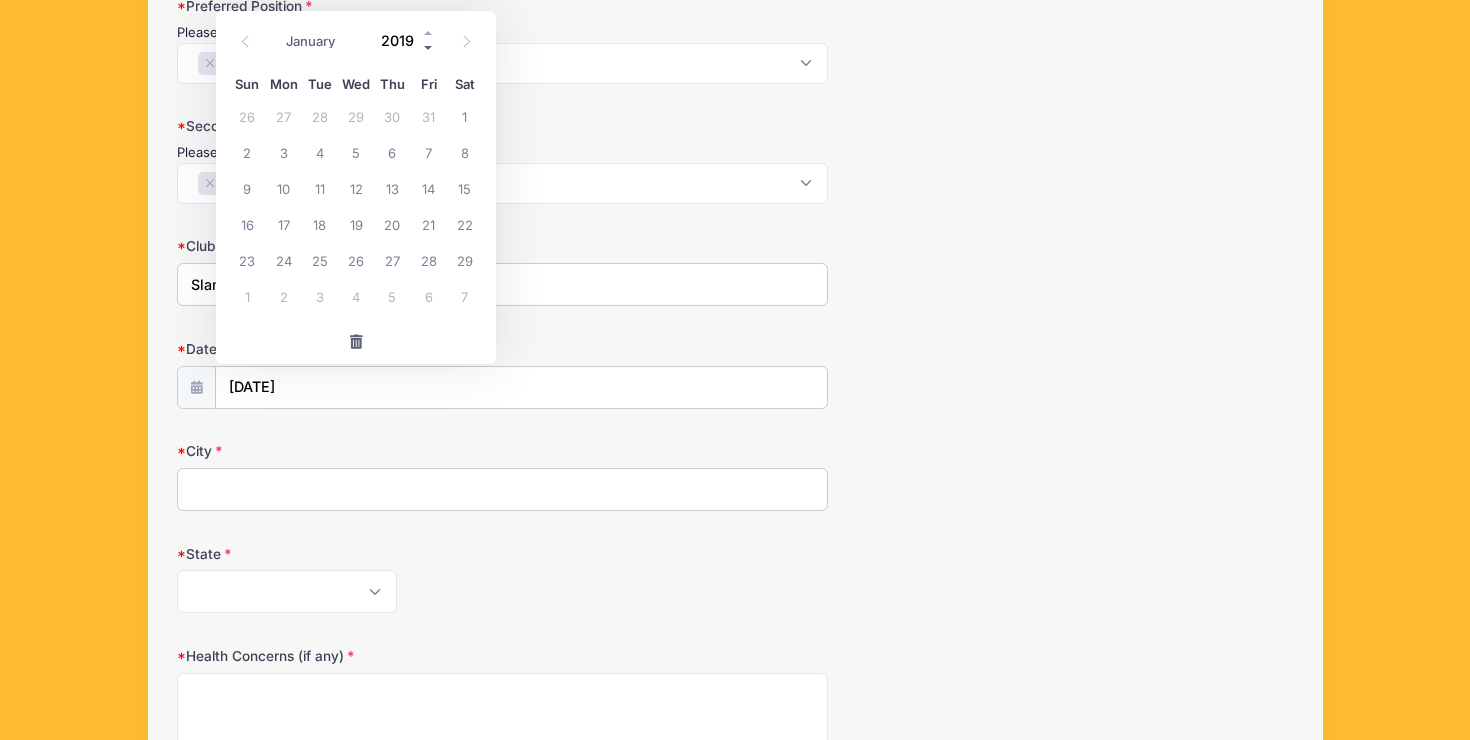 click at bounding box center (429, 47) 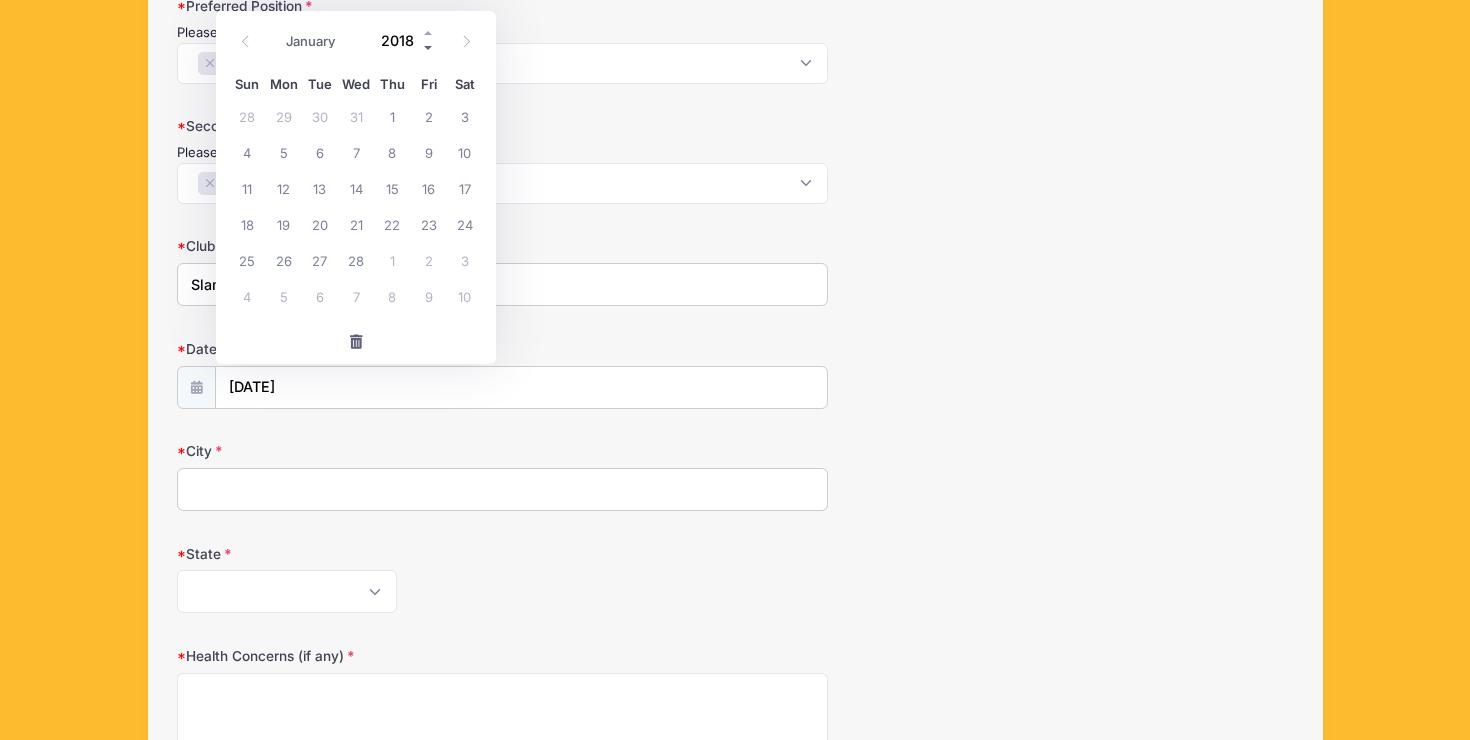click at bounding box center [429, 47] 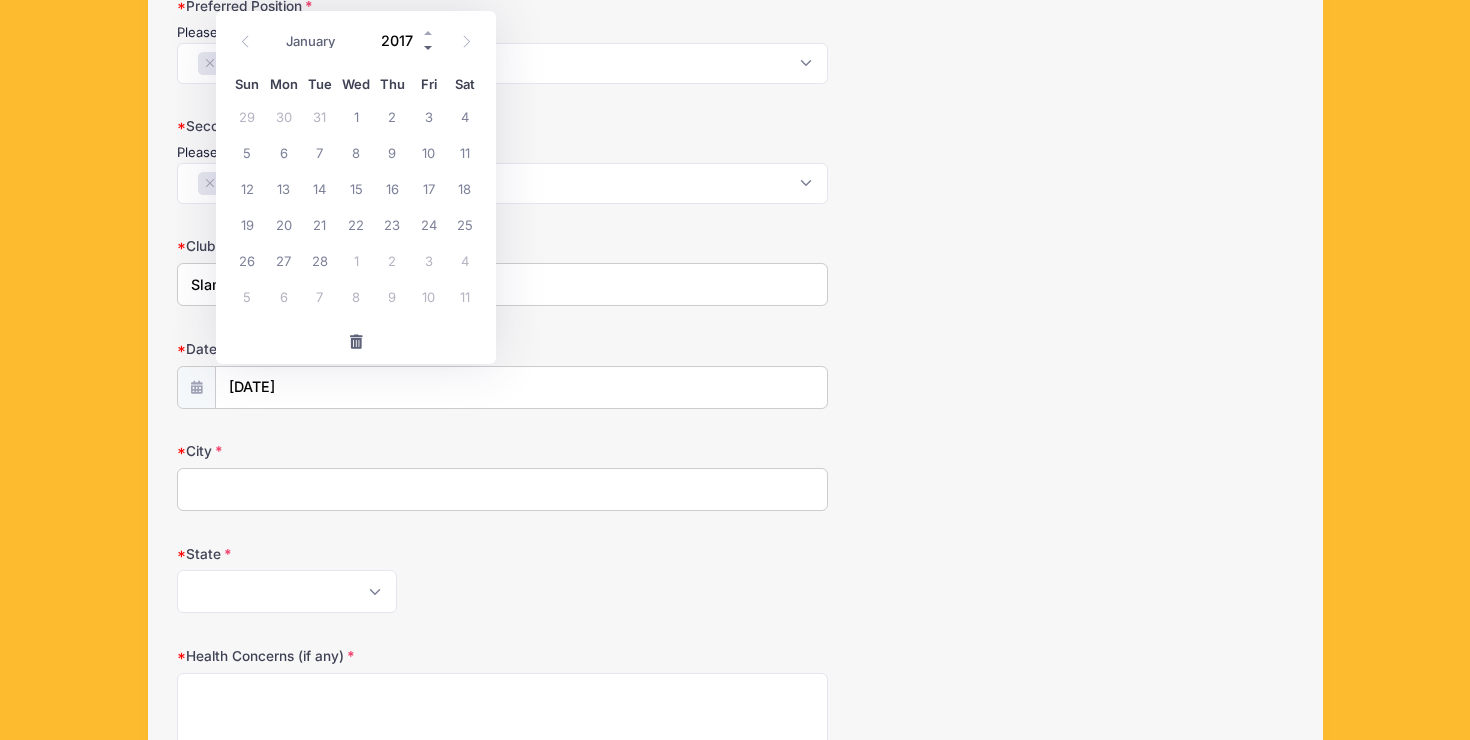 click at bounding box center (429, 47) 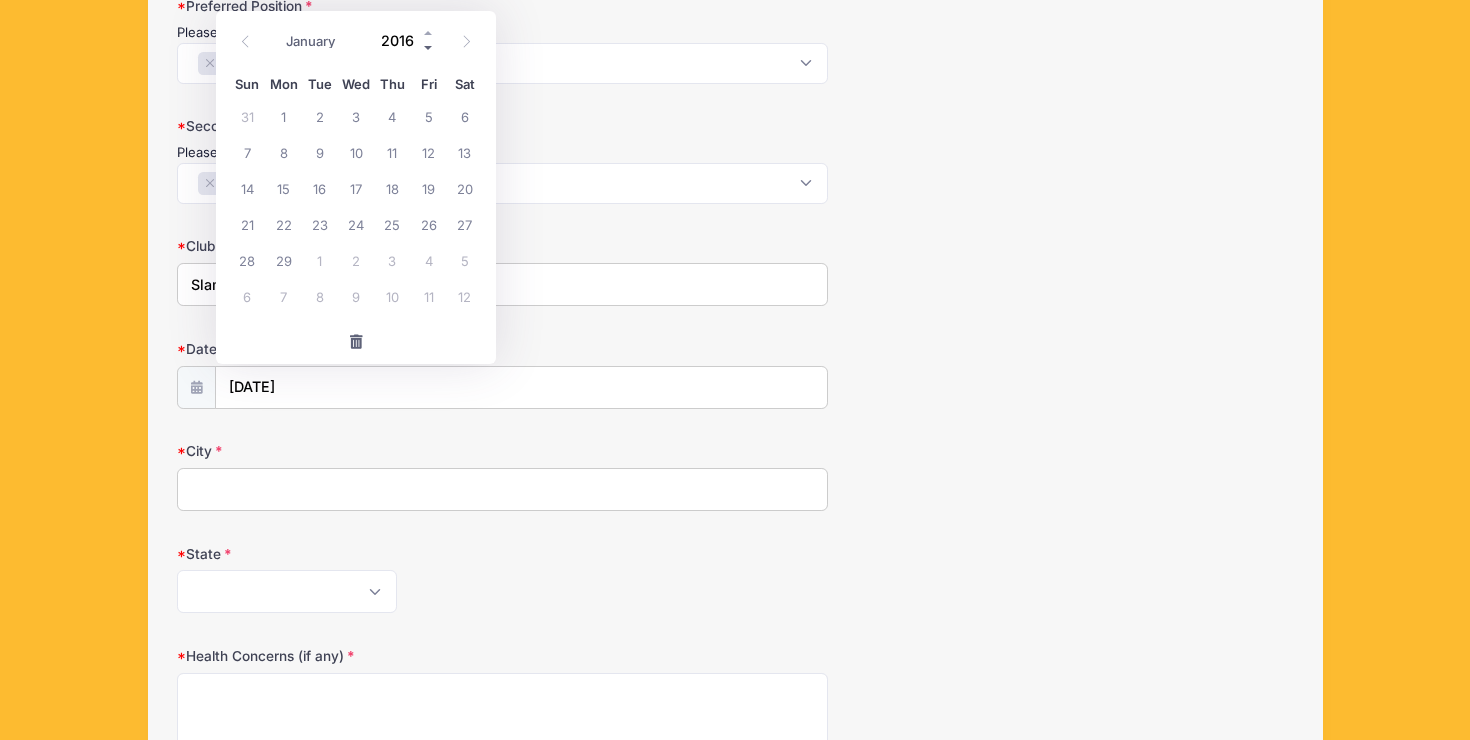 click at bounding box center [429, 47] 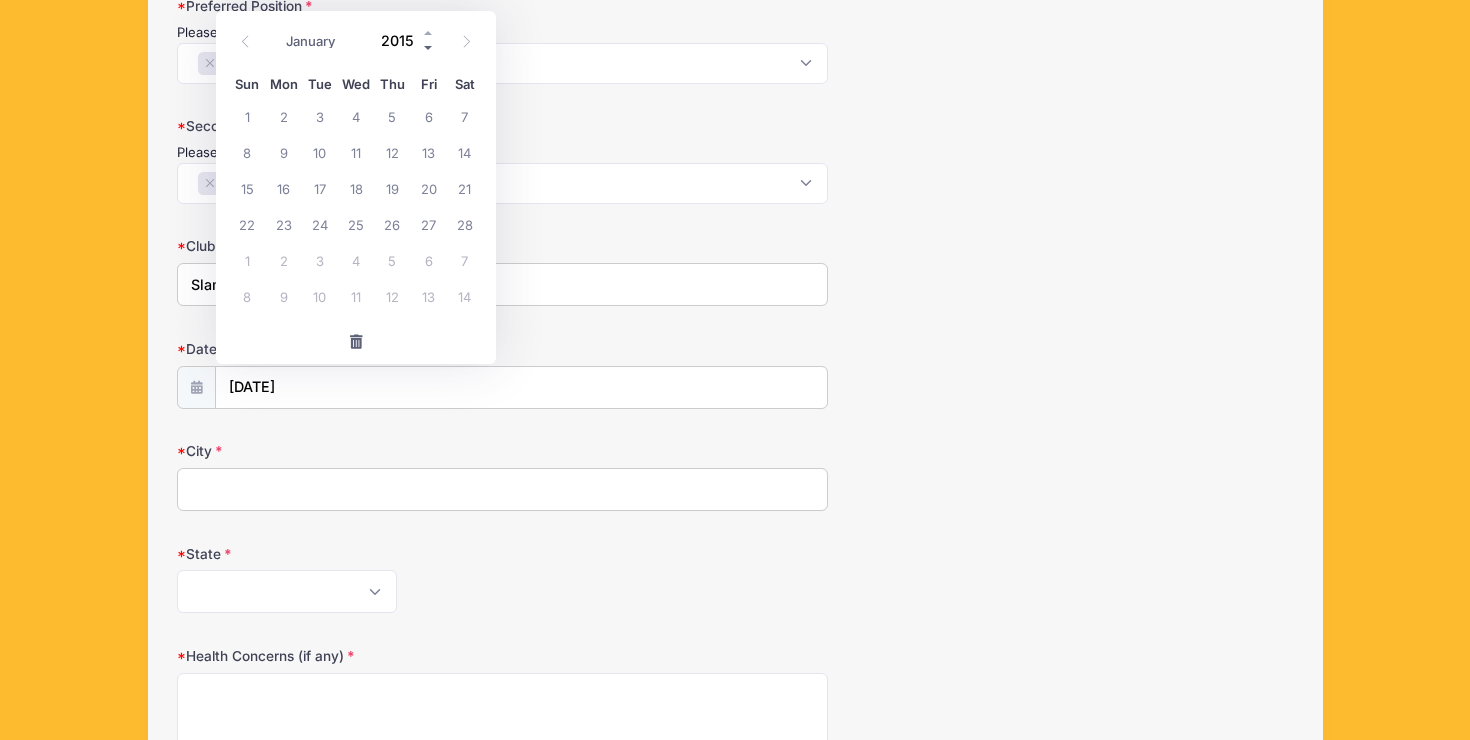 click at bounding box center (429, 47) 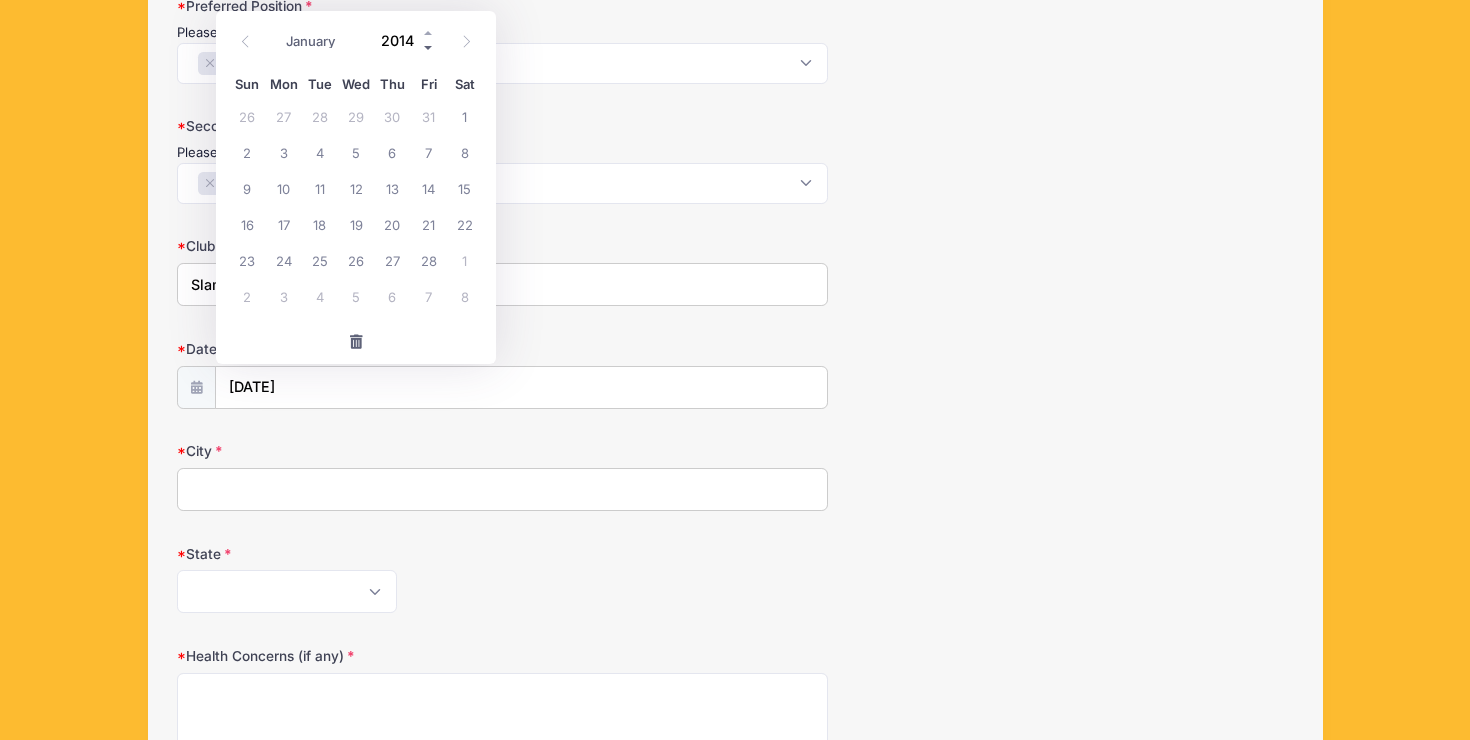 click at bounding box center (429, 47) 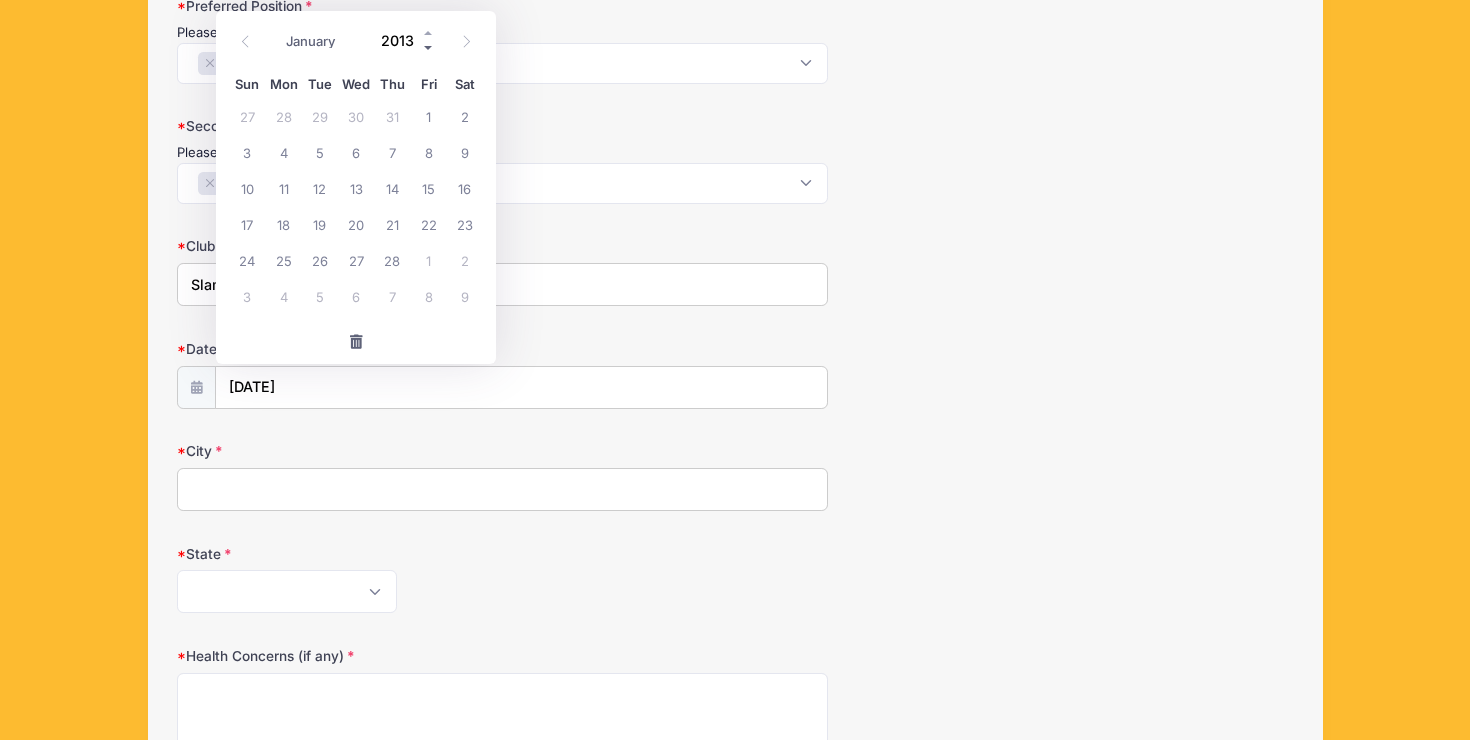 click at bounding box center [429, 47] 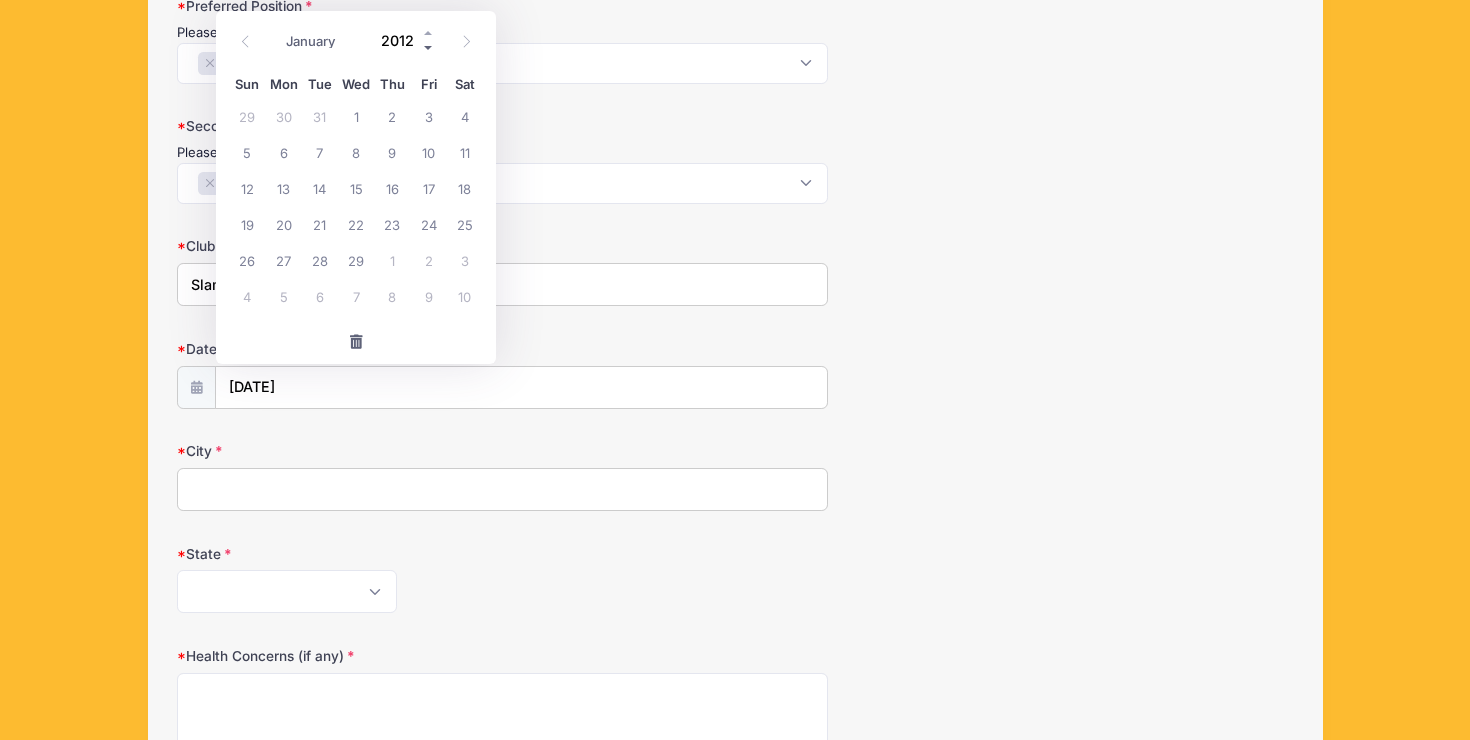 click at bounding box center (429, 47) 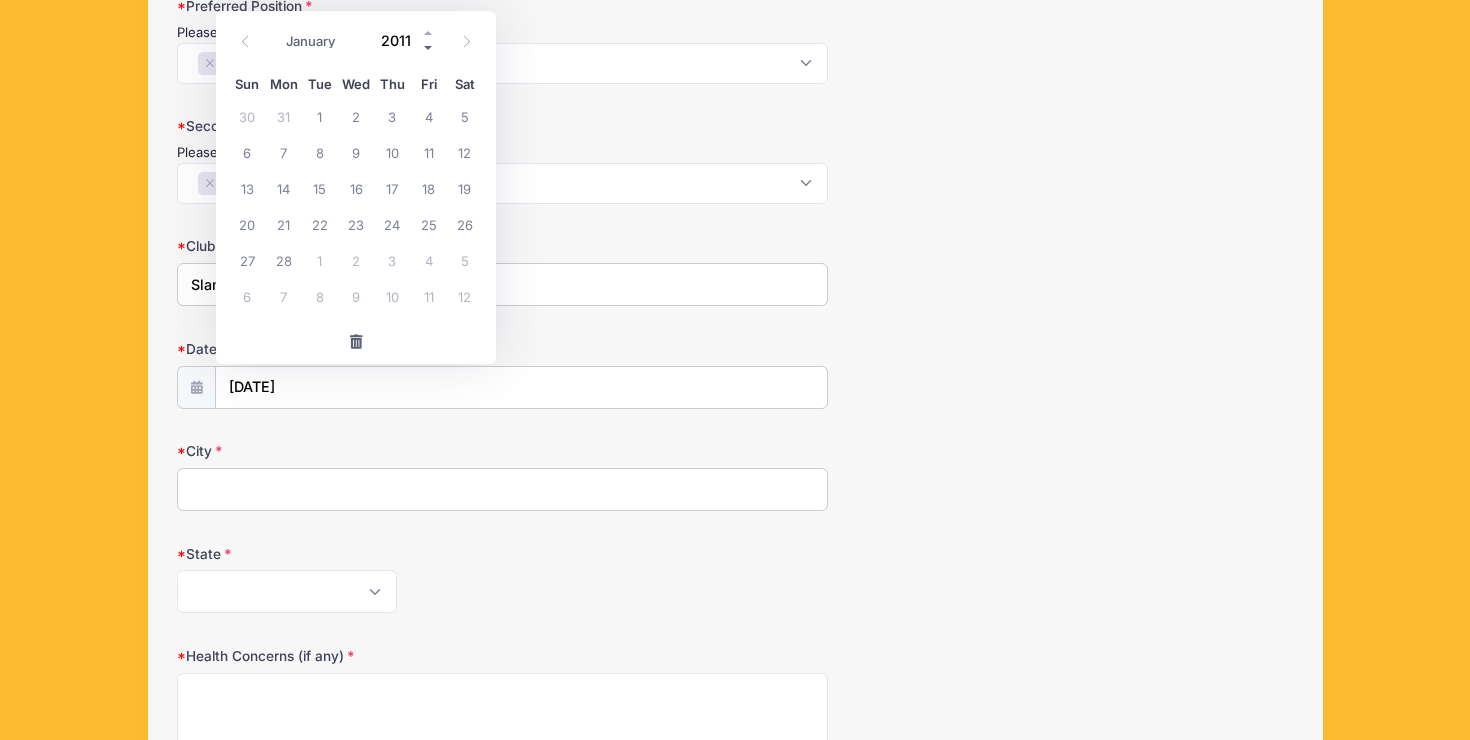 click at bounding box center (429, 47) 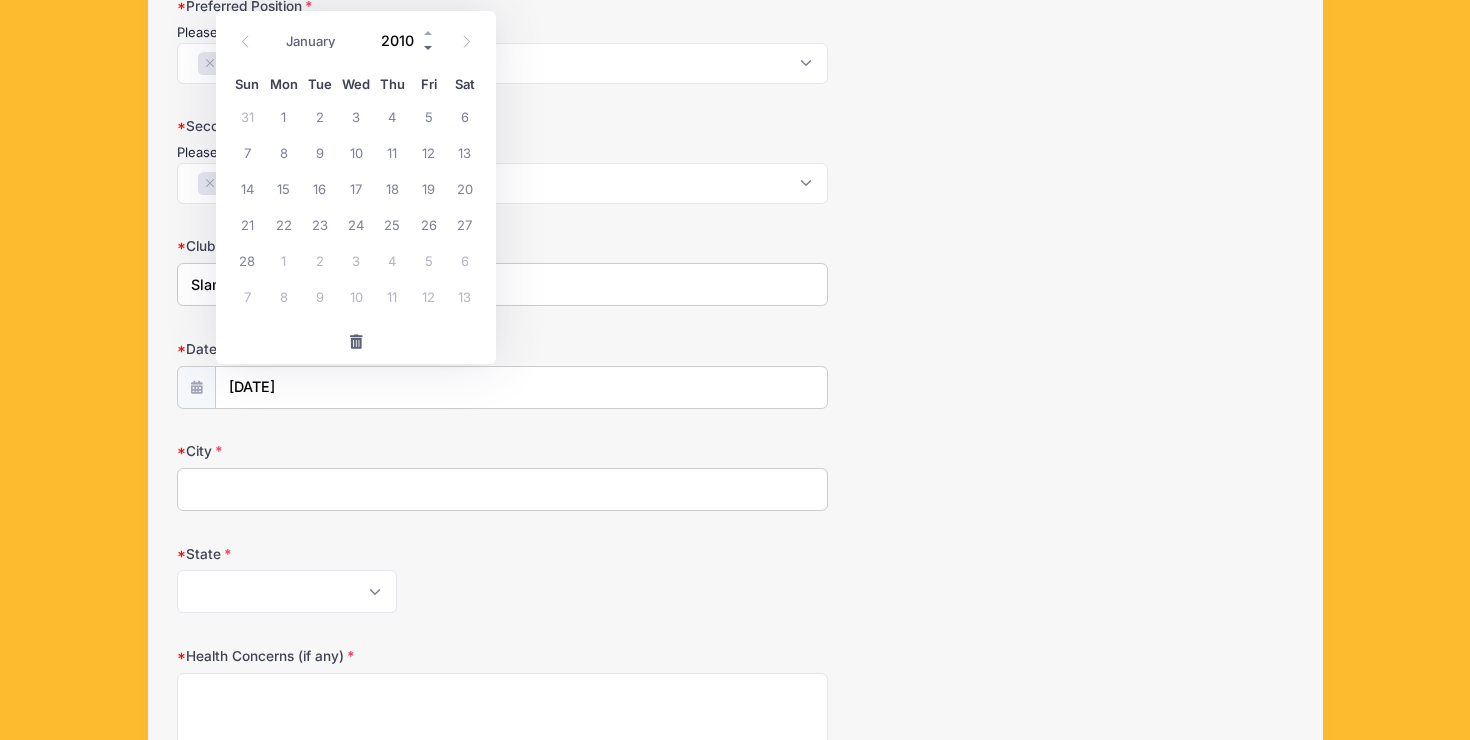 click at bounding box center [429, 47] 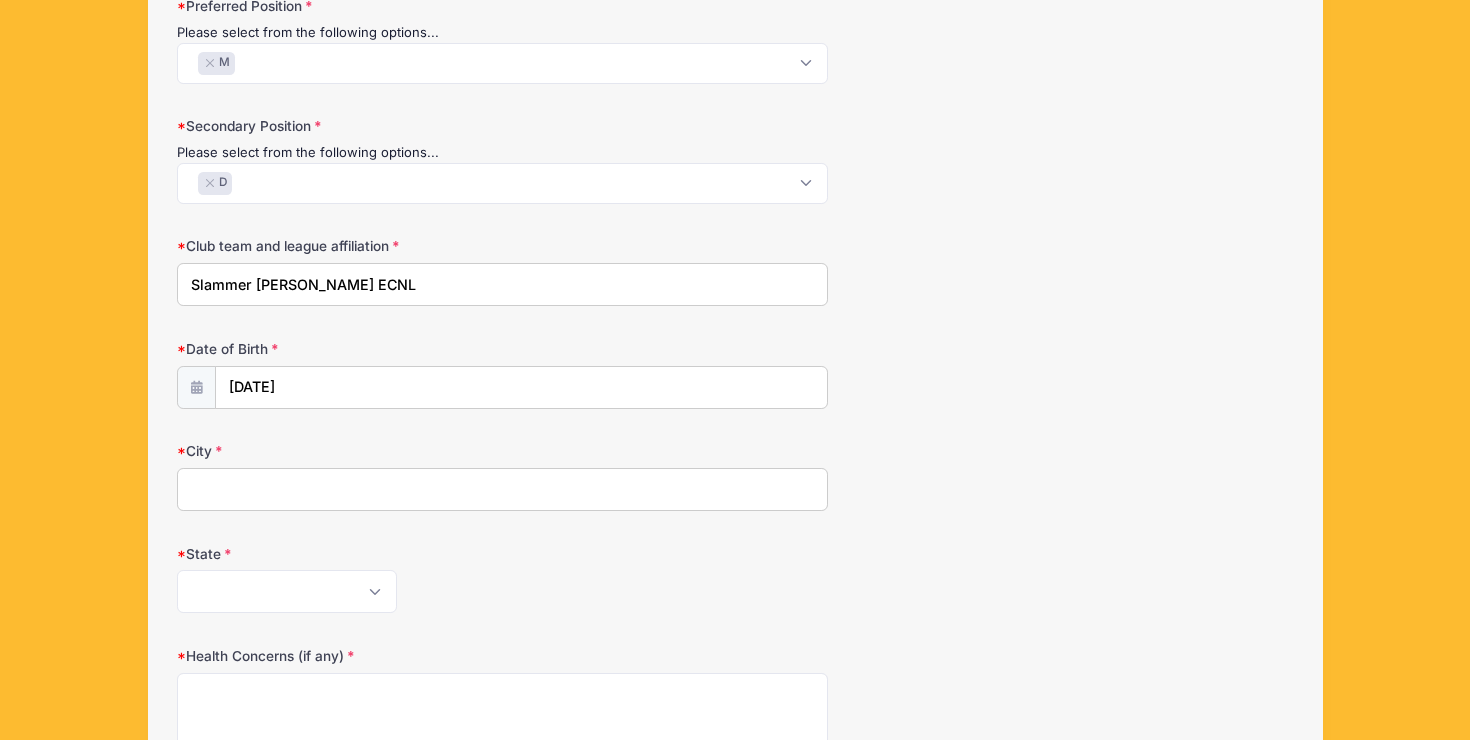 click on "San Francisco Girls Soccer Camp
San Francisco Dons ID Camp from 08/02 to 08/02/2025
Exit
Step  2 /7
Step 1
Step 2
Policies
Extra Items
Summary
NN" at bounding box center [735, 354] 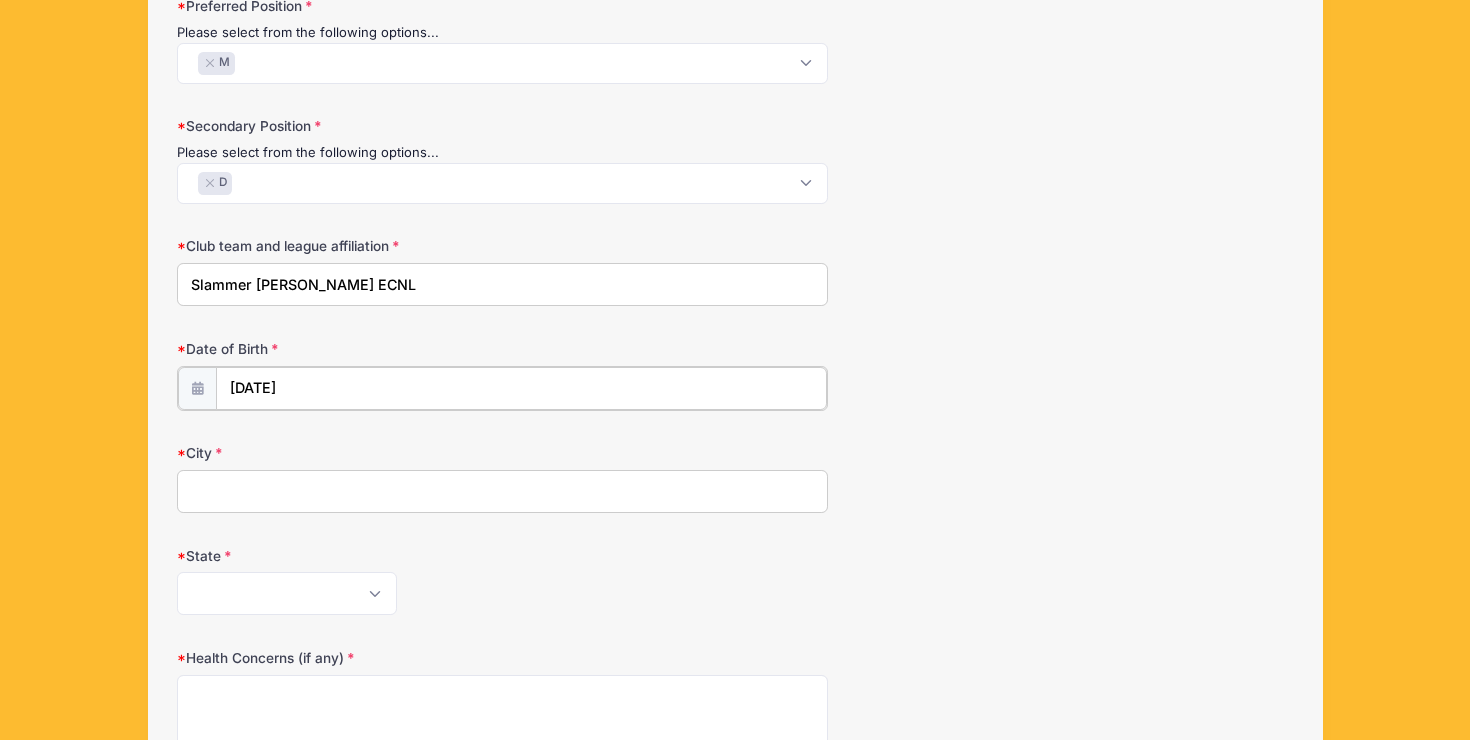 click on "02/20/2025" at bounding box center [521, 388] 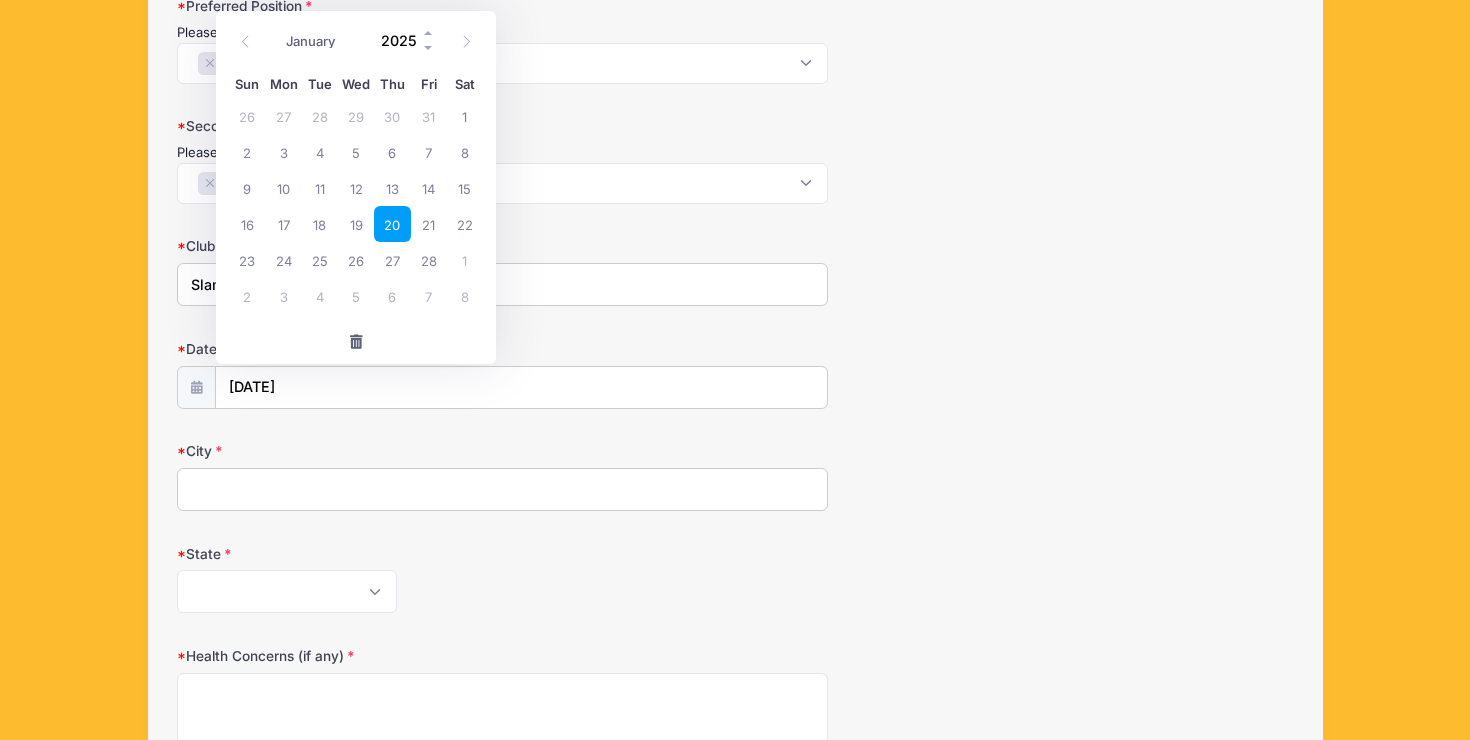 click on "2025" at bounding box center (403, 40) 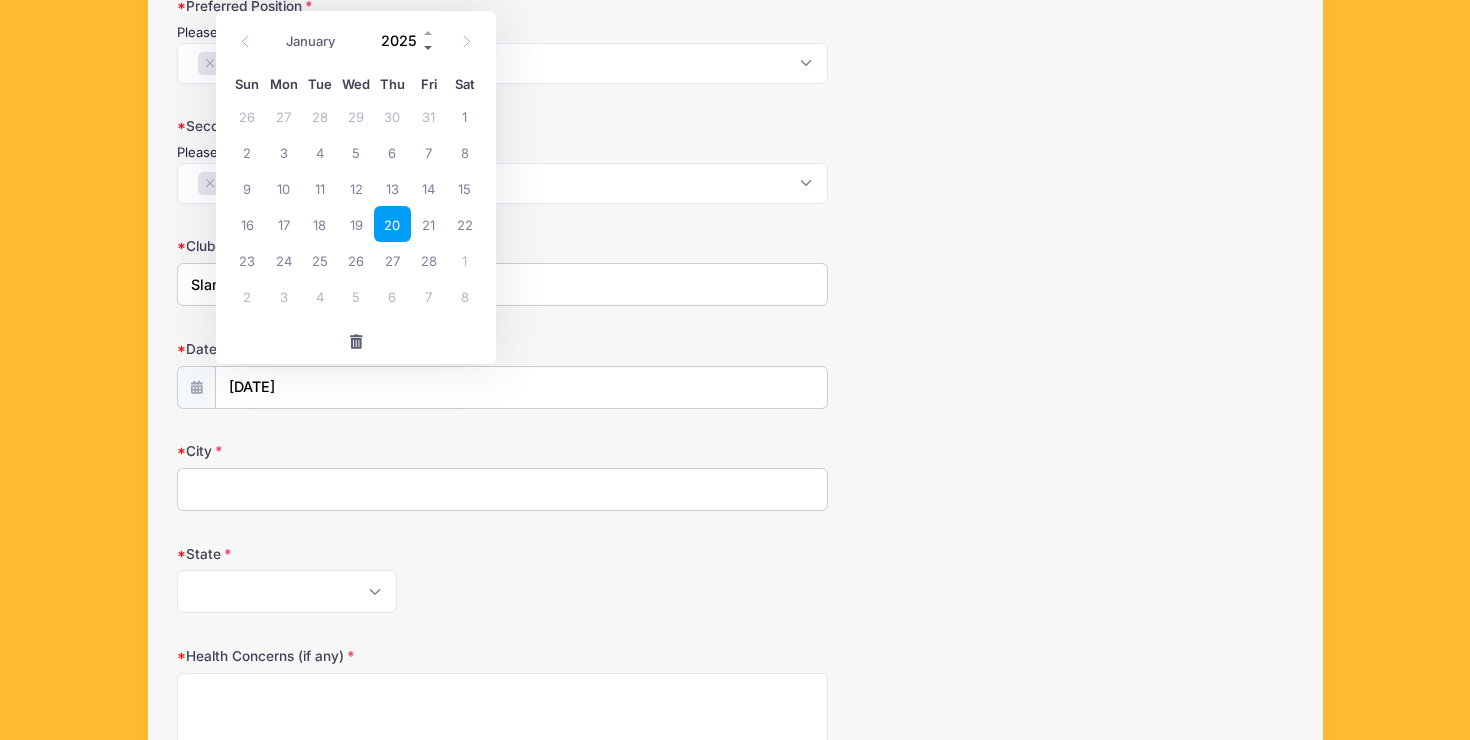 click at bounding box center (429, 47) 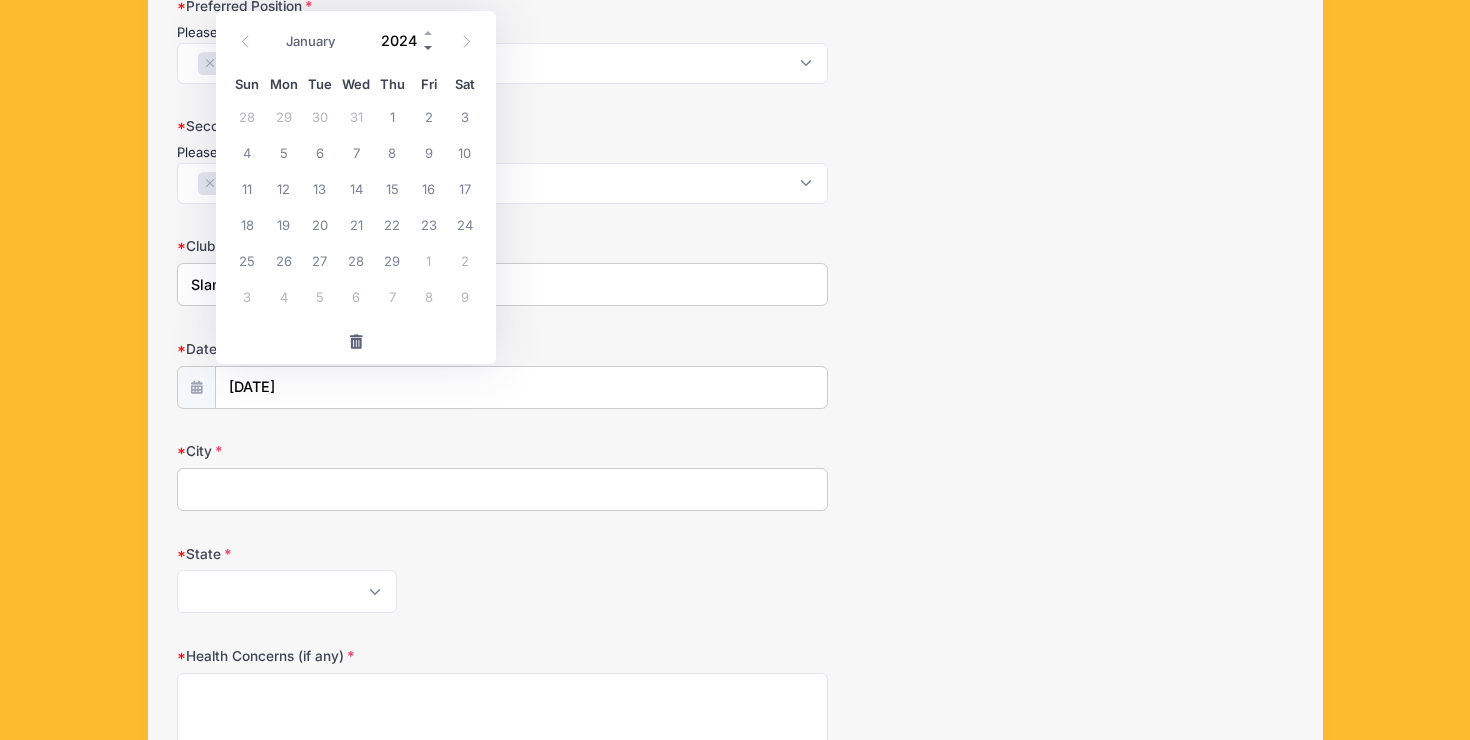 click at bounding box center (429, 47) 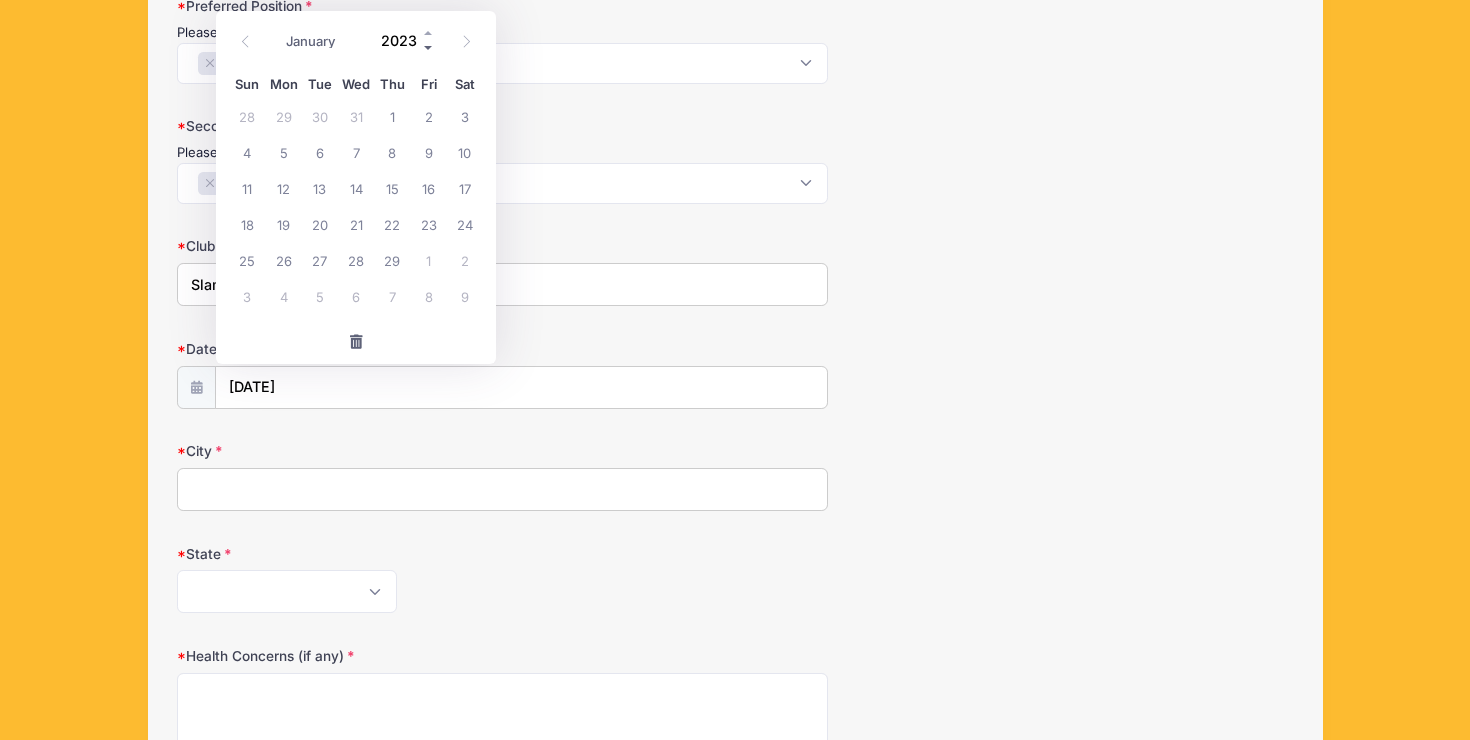 click at bounding box center (429, 47) 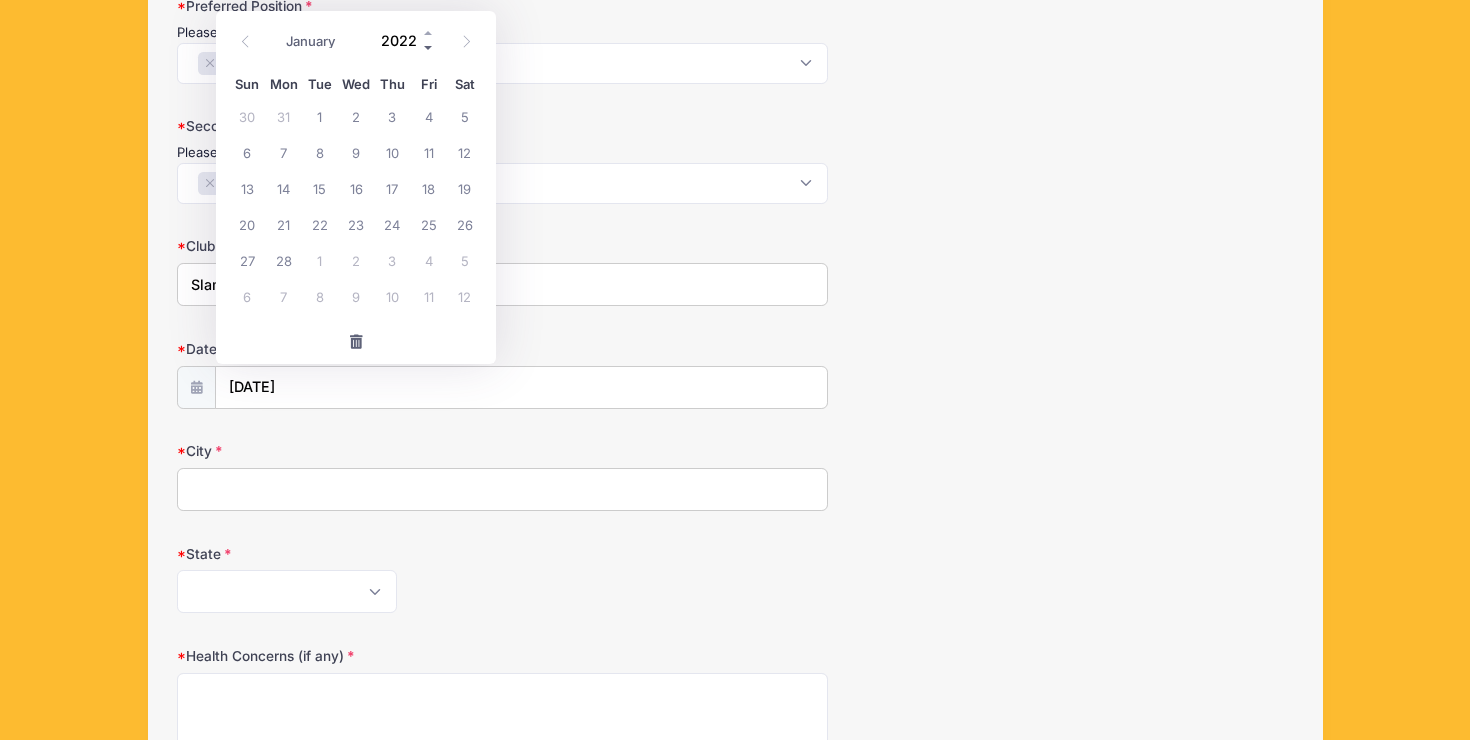 click at bounding box center (429, 47) 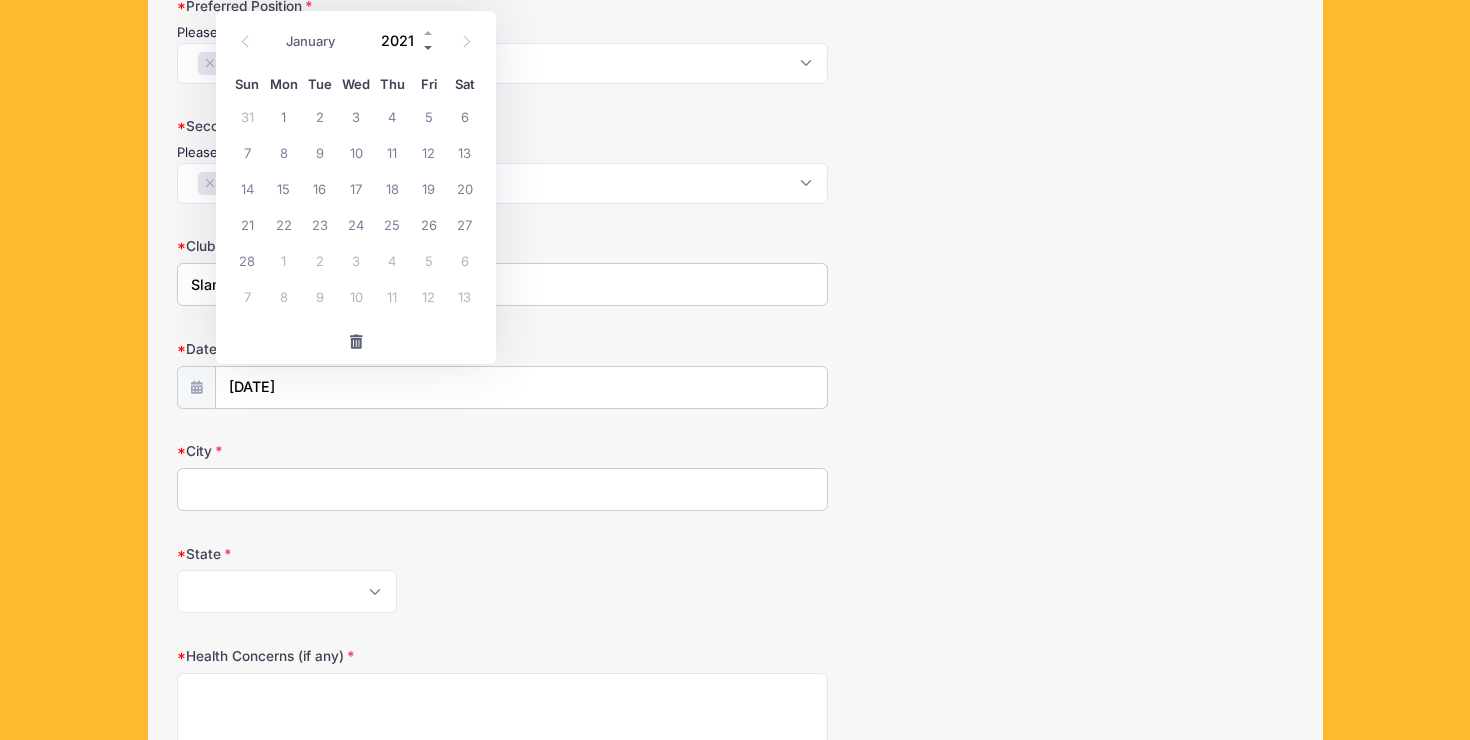 click at bounding box center [429, 47] 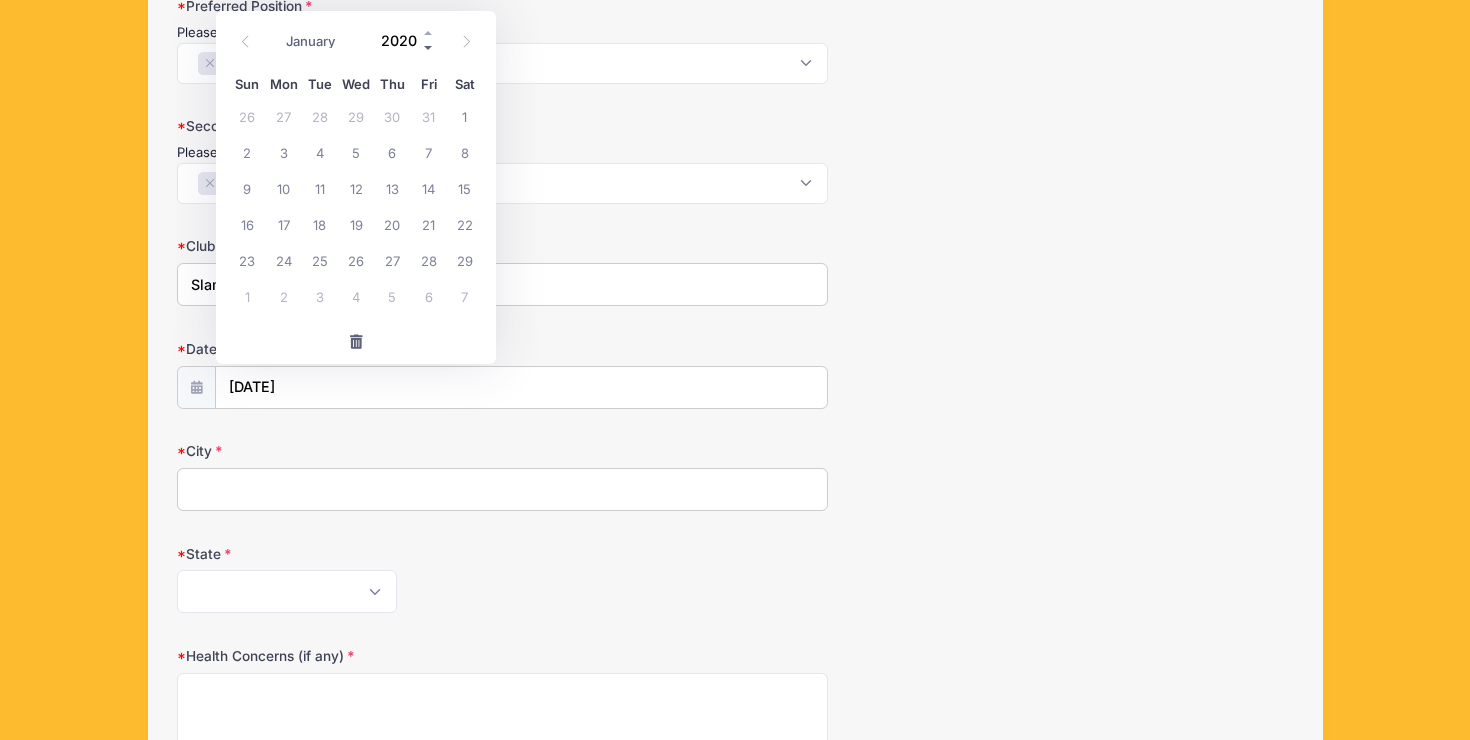 click at bounding box center (429, 47) 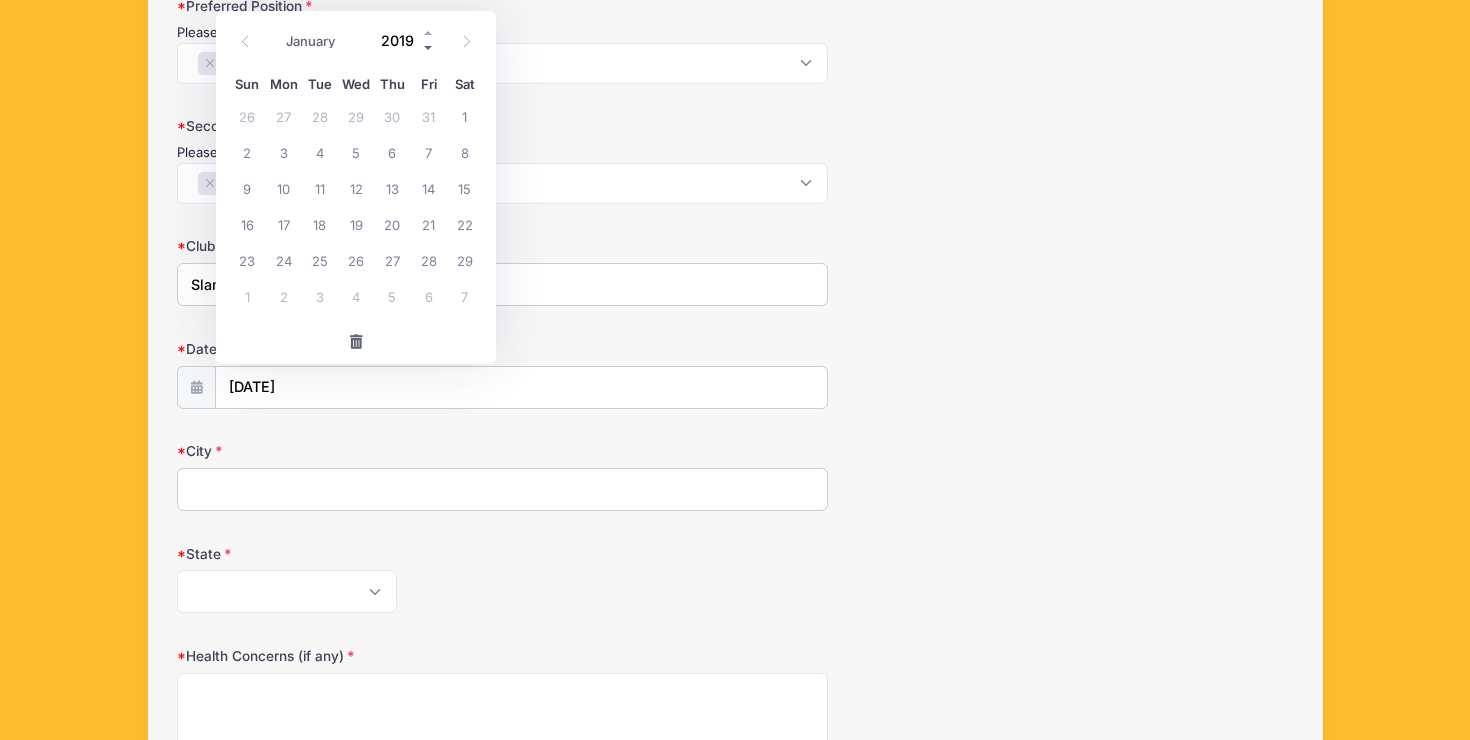 click at bounding box center [429, 47] 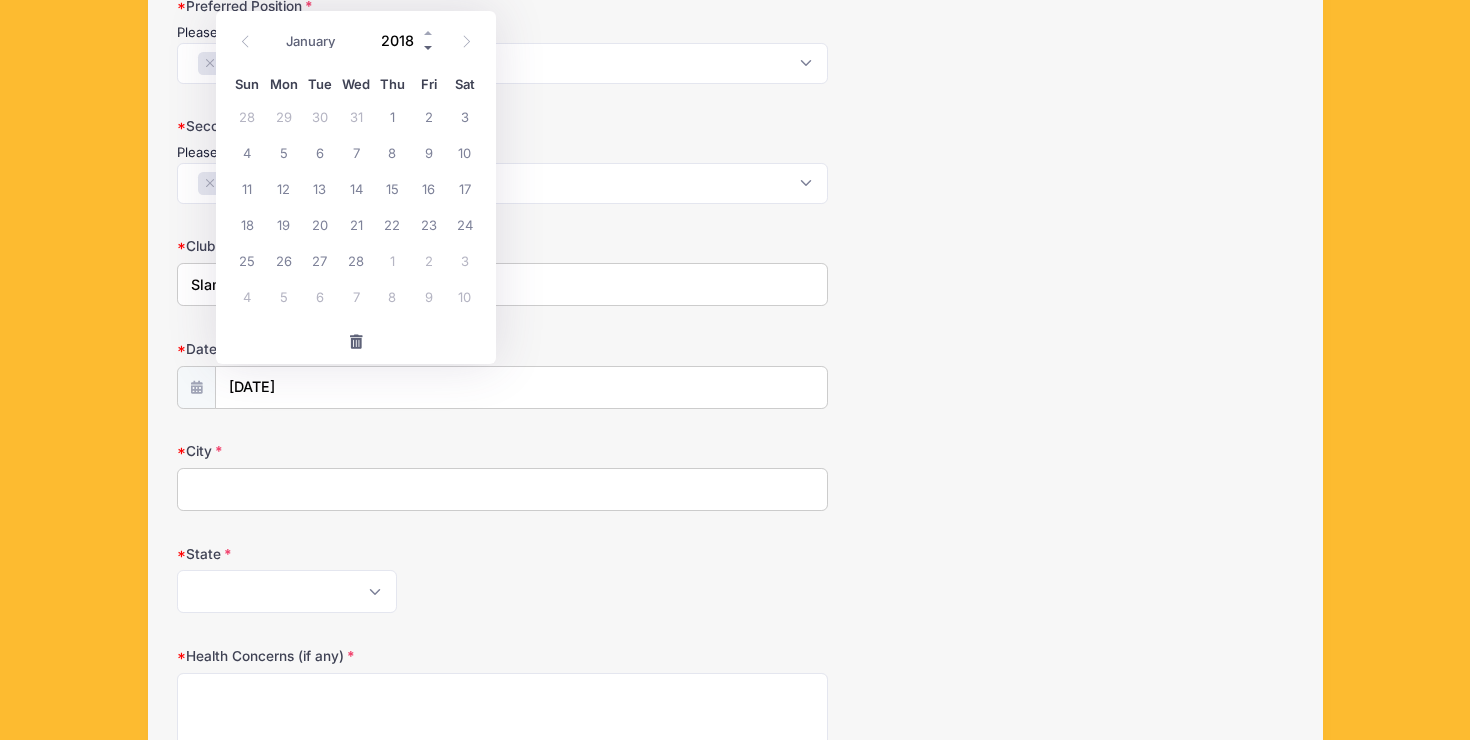 click at bounding box center [429, 47] 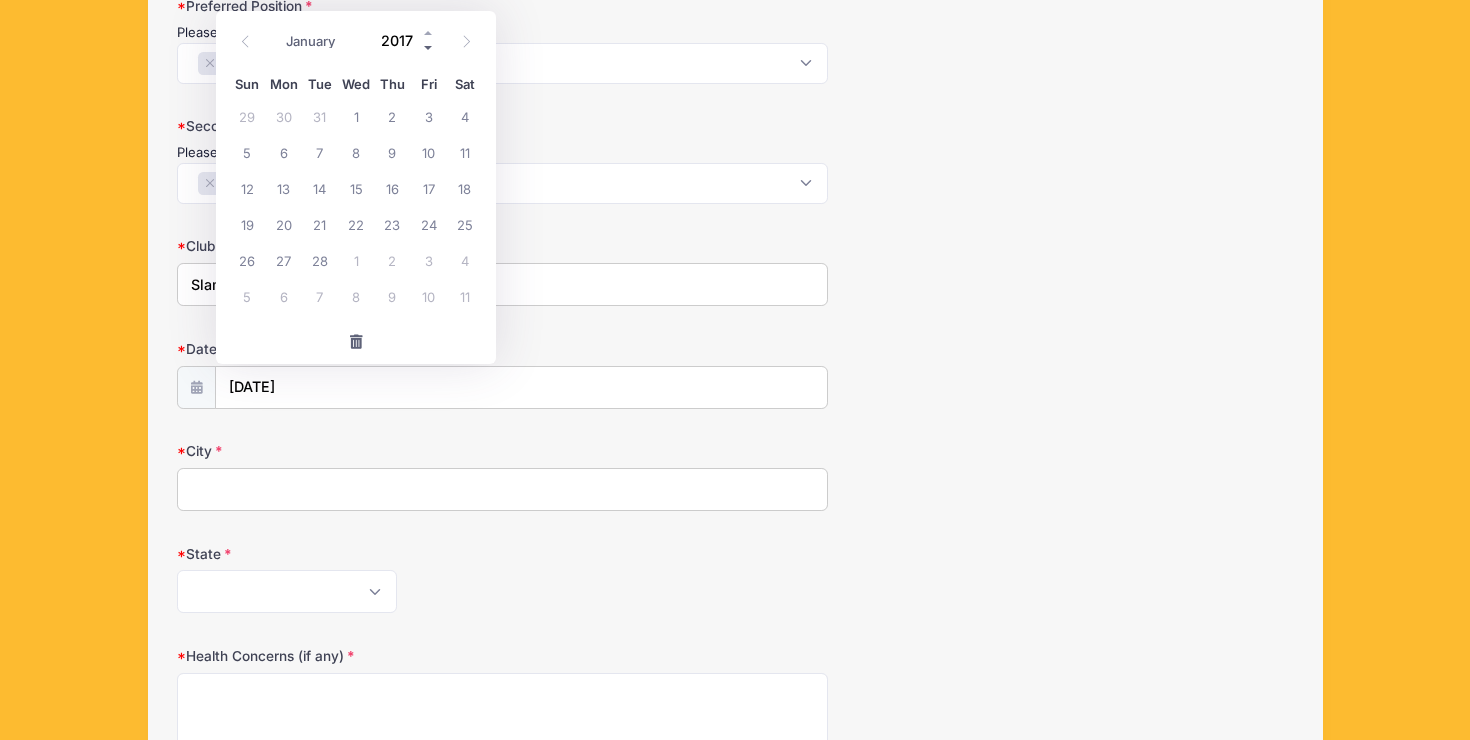 click at bounding box center (429, 47) 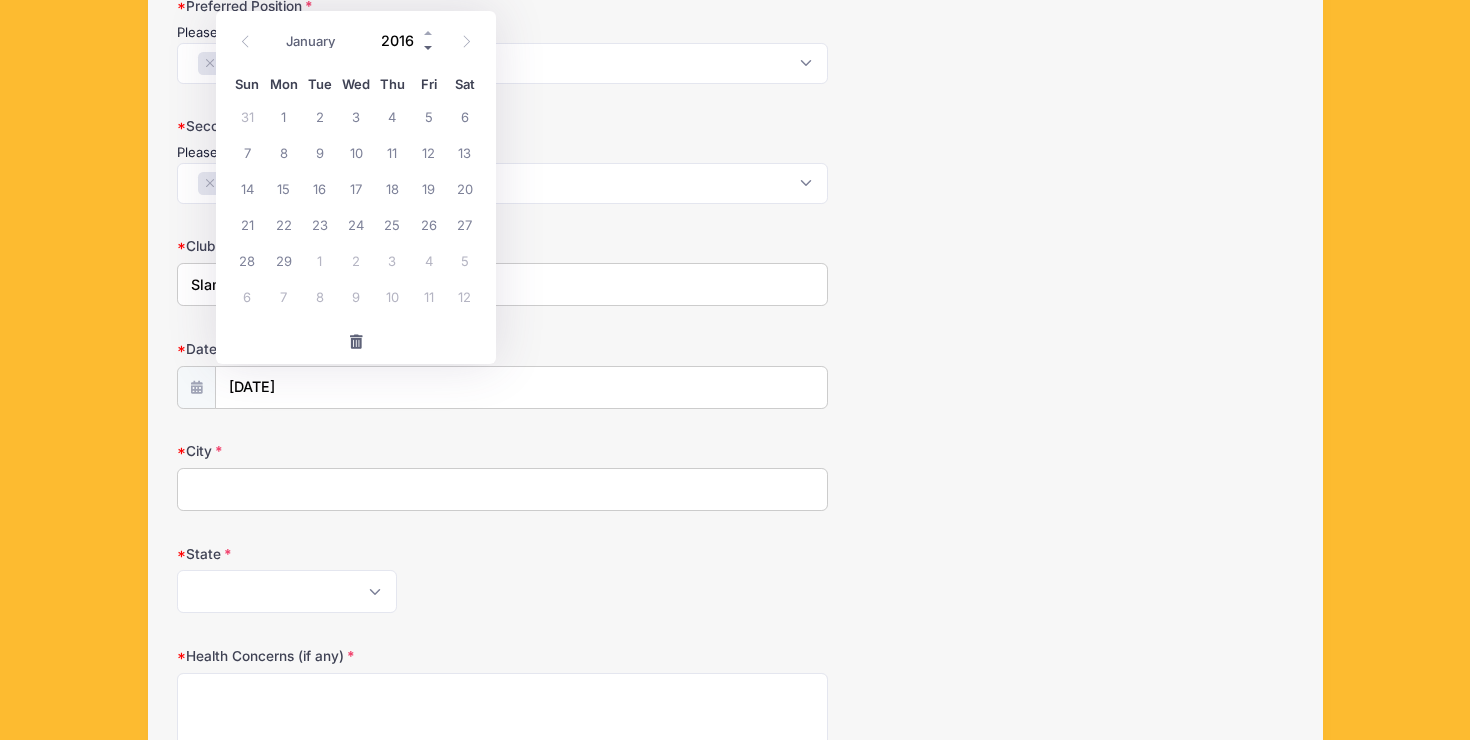click at bounding box center (429, 47) 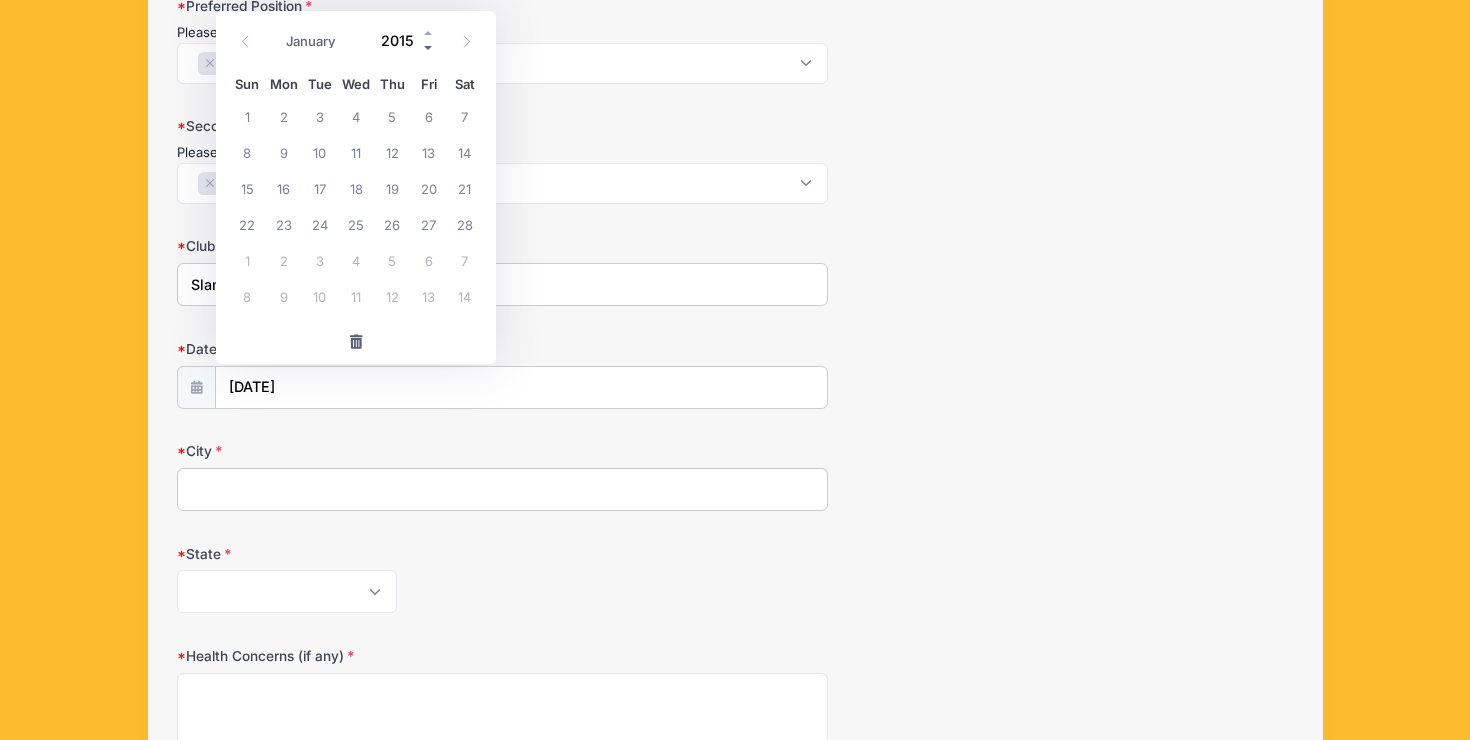 click at bounding box center (429, 47) 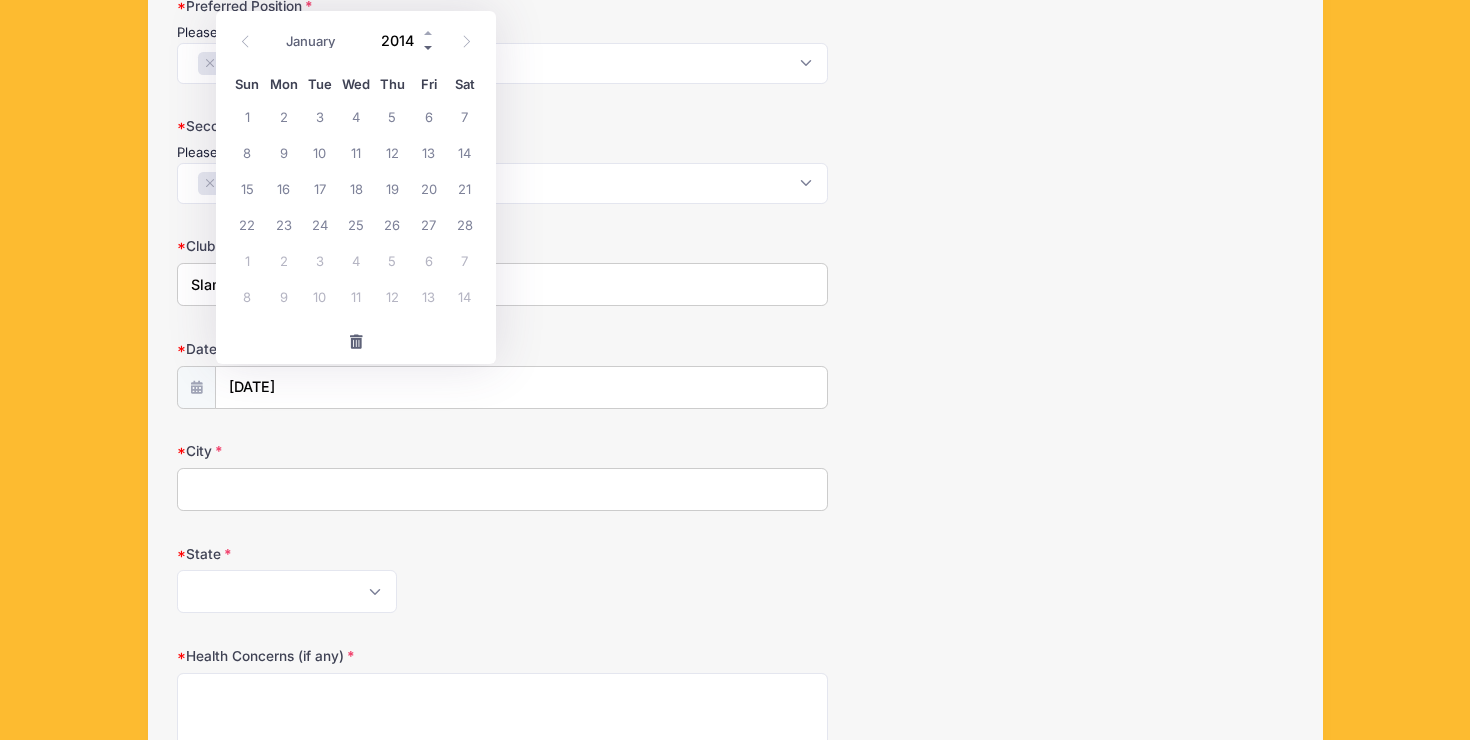 click at bounding box center [429, 47] 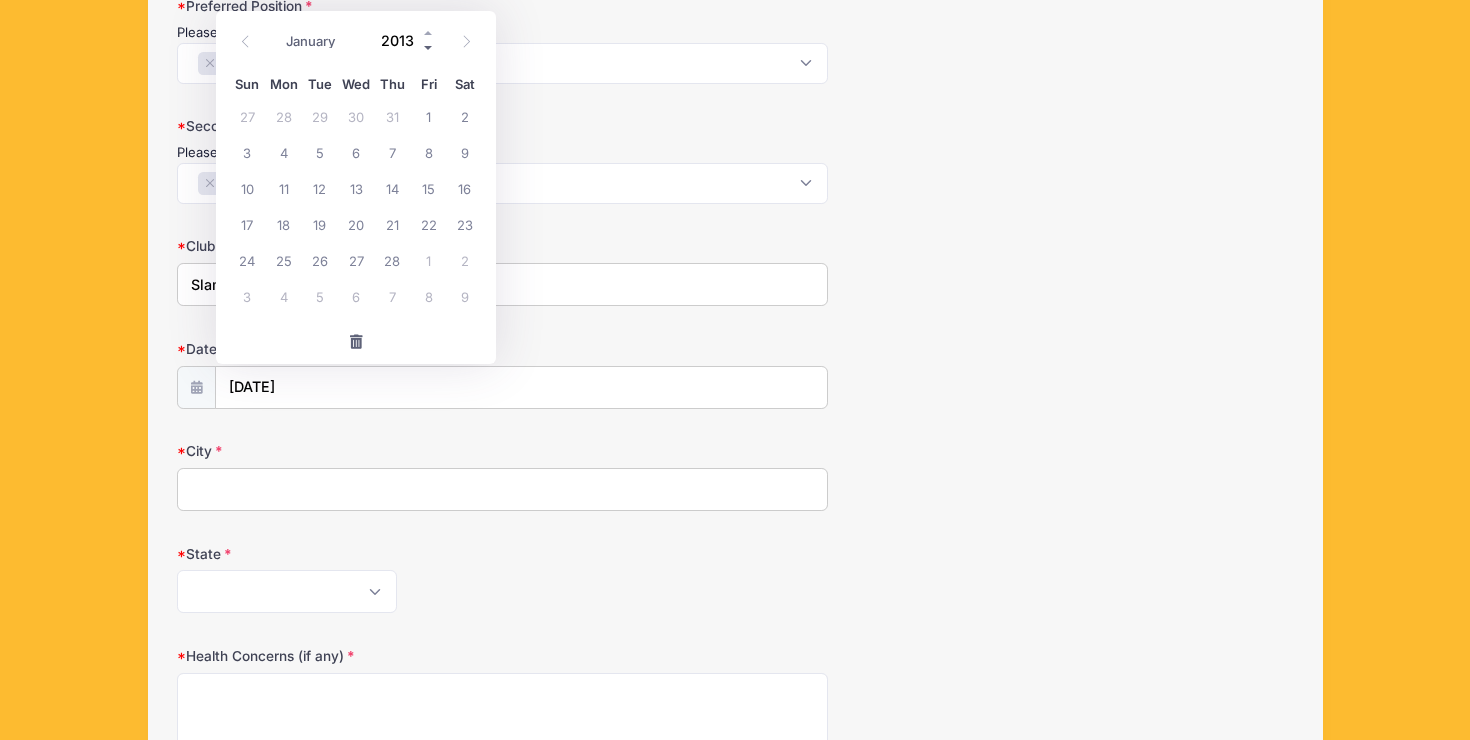 click at bounding box center [429, 47] 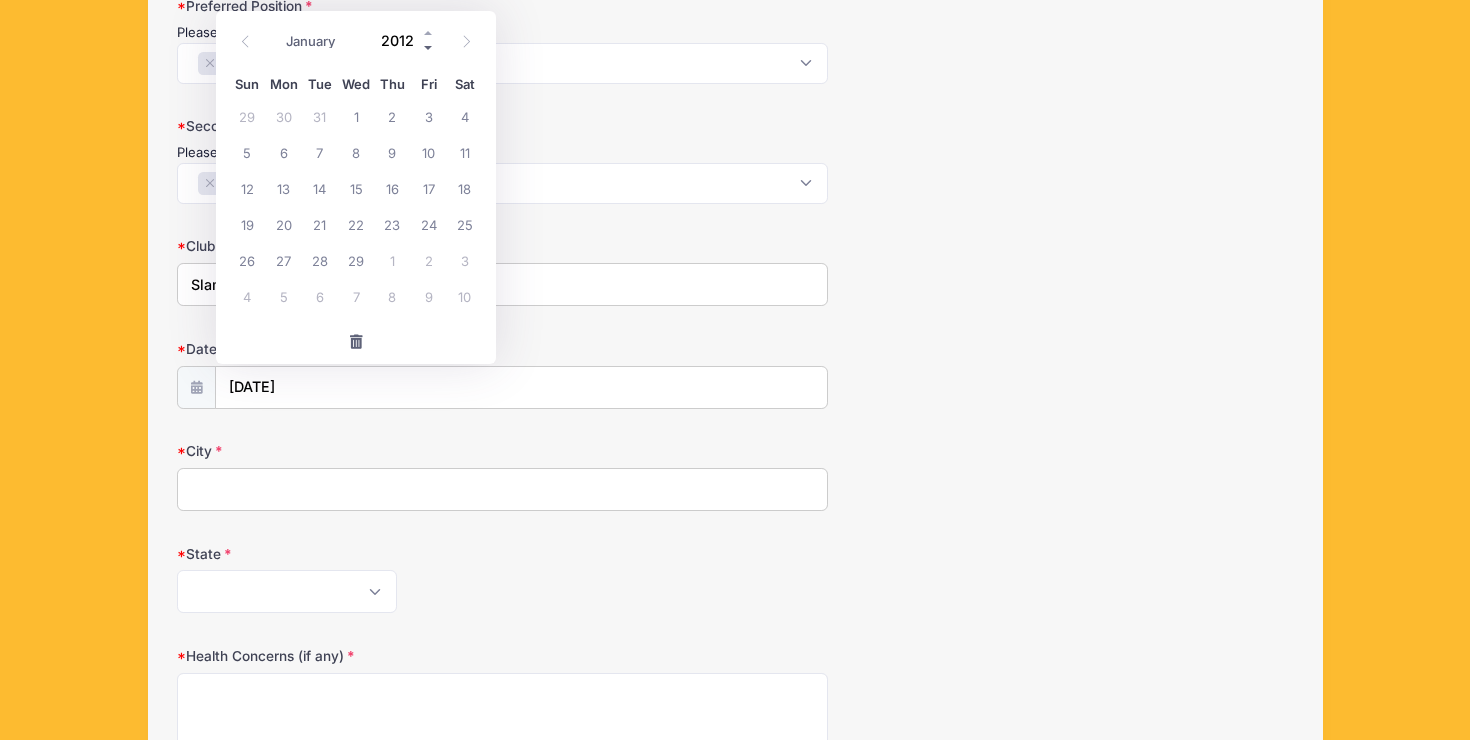 click at bounding box center [429, 47] 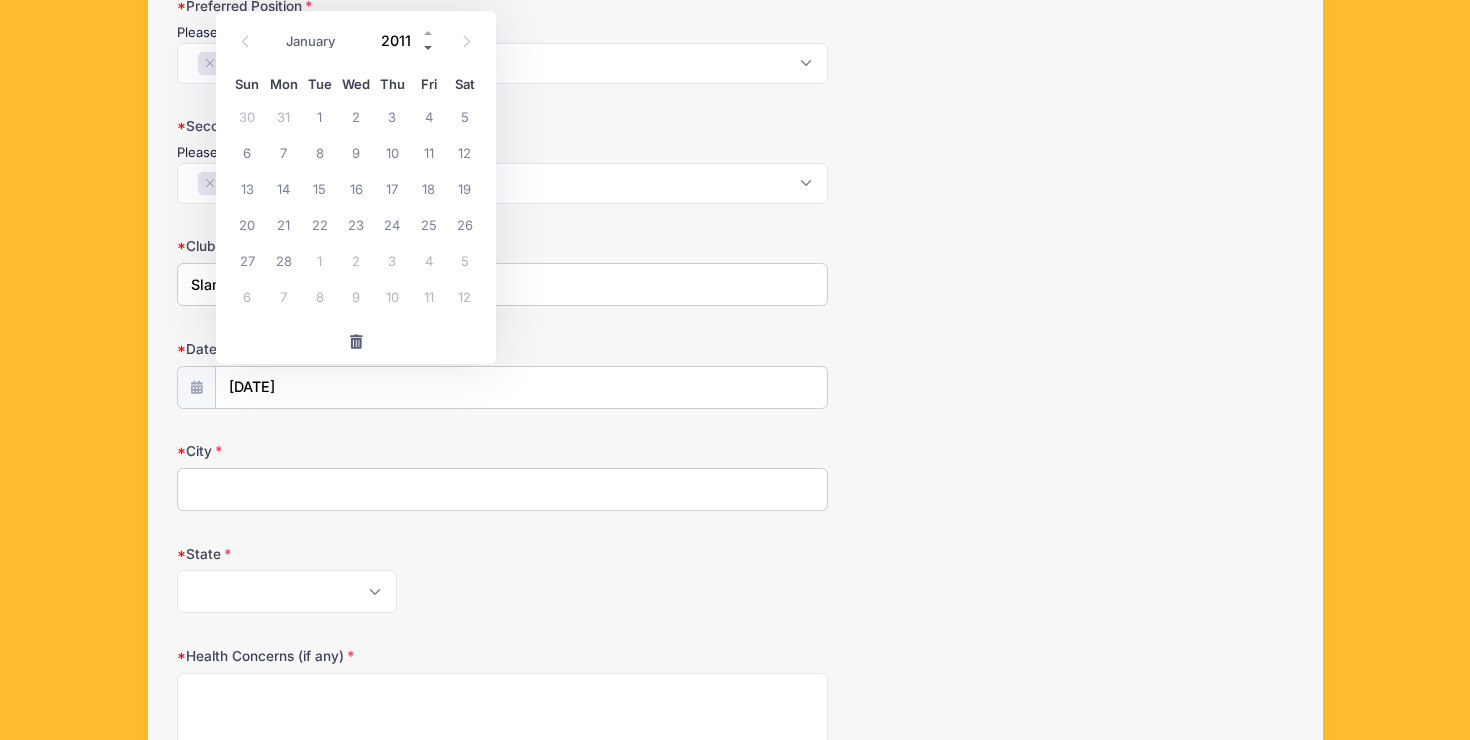 click at bounding box center (429, 47) 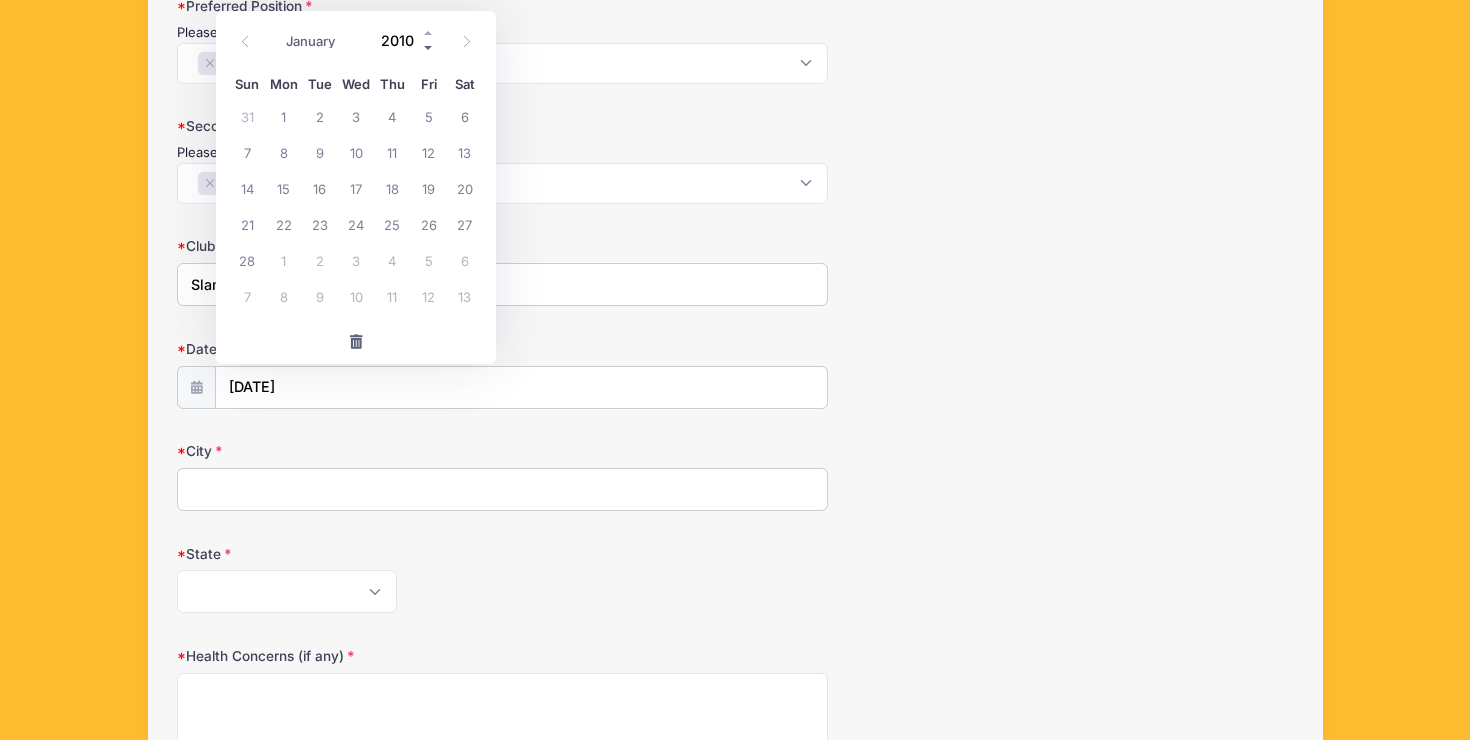 click at bounding box center (429, 47) 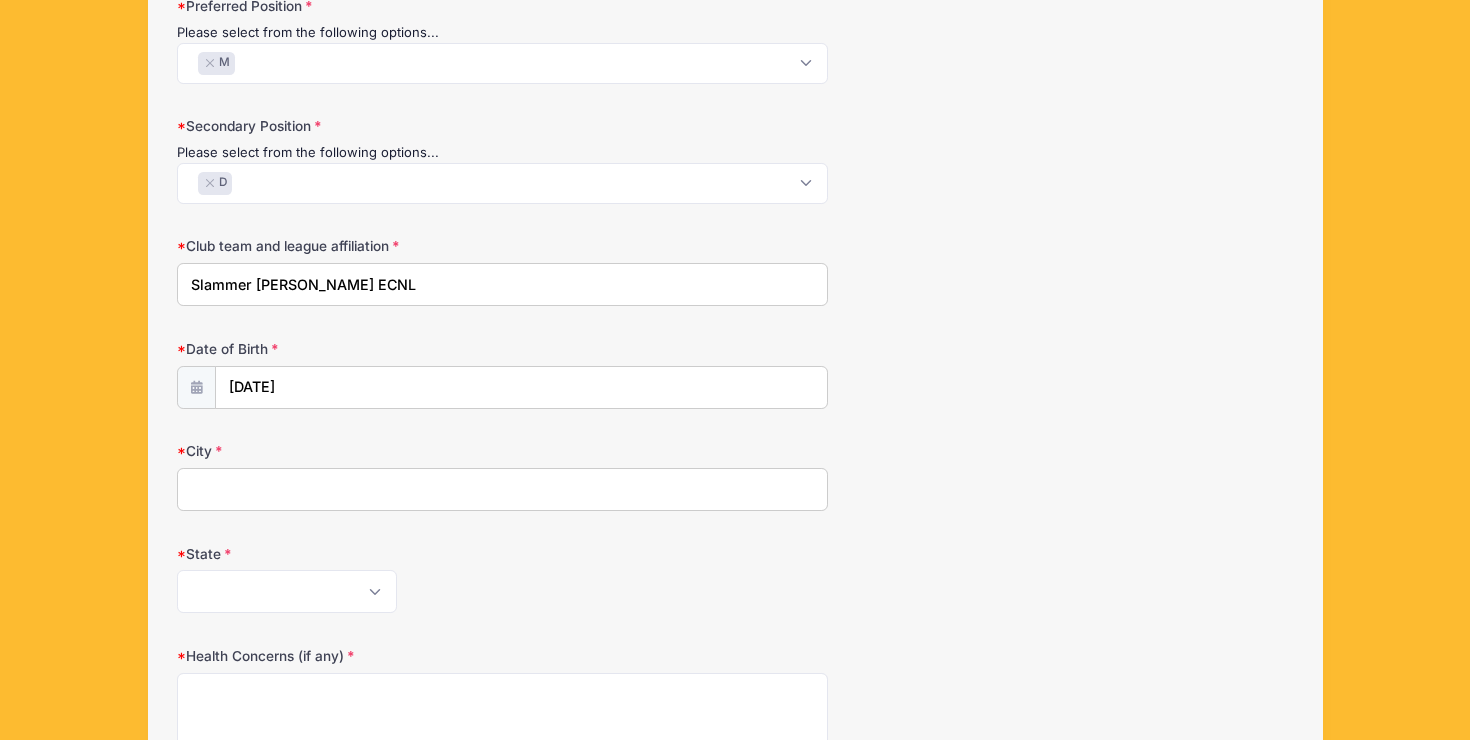 click on "San Francisco Girls Soccer Camp
San Francisco Dons ID Camp from 08/02 to 08/02/2025
Exit
Step  2 /7
Step 1
Step 2
Policies
Extra Items
Summary
NN" at bounding box center (735, 354) 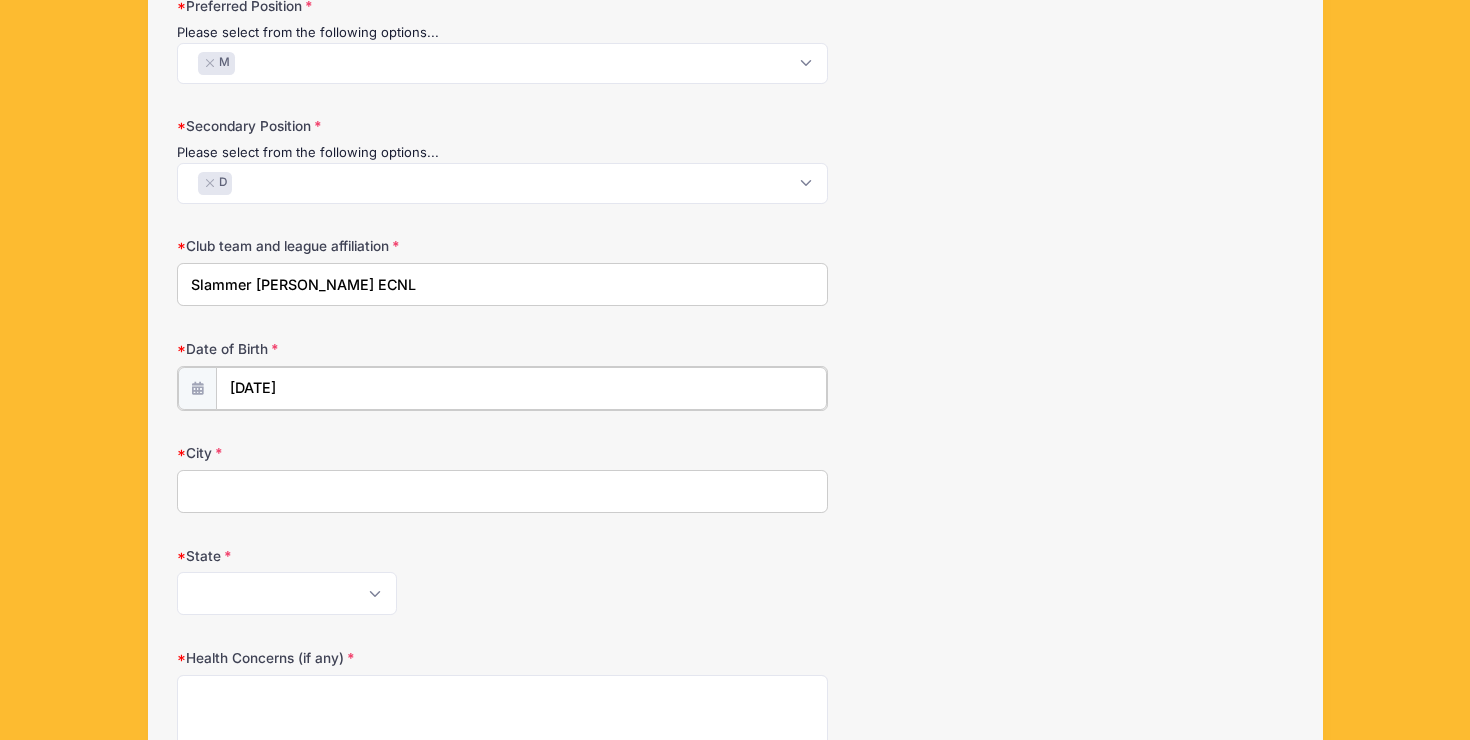 type on "2025" 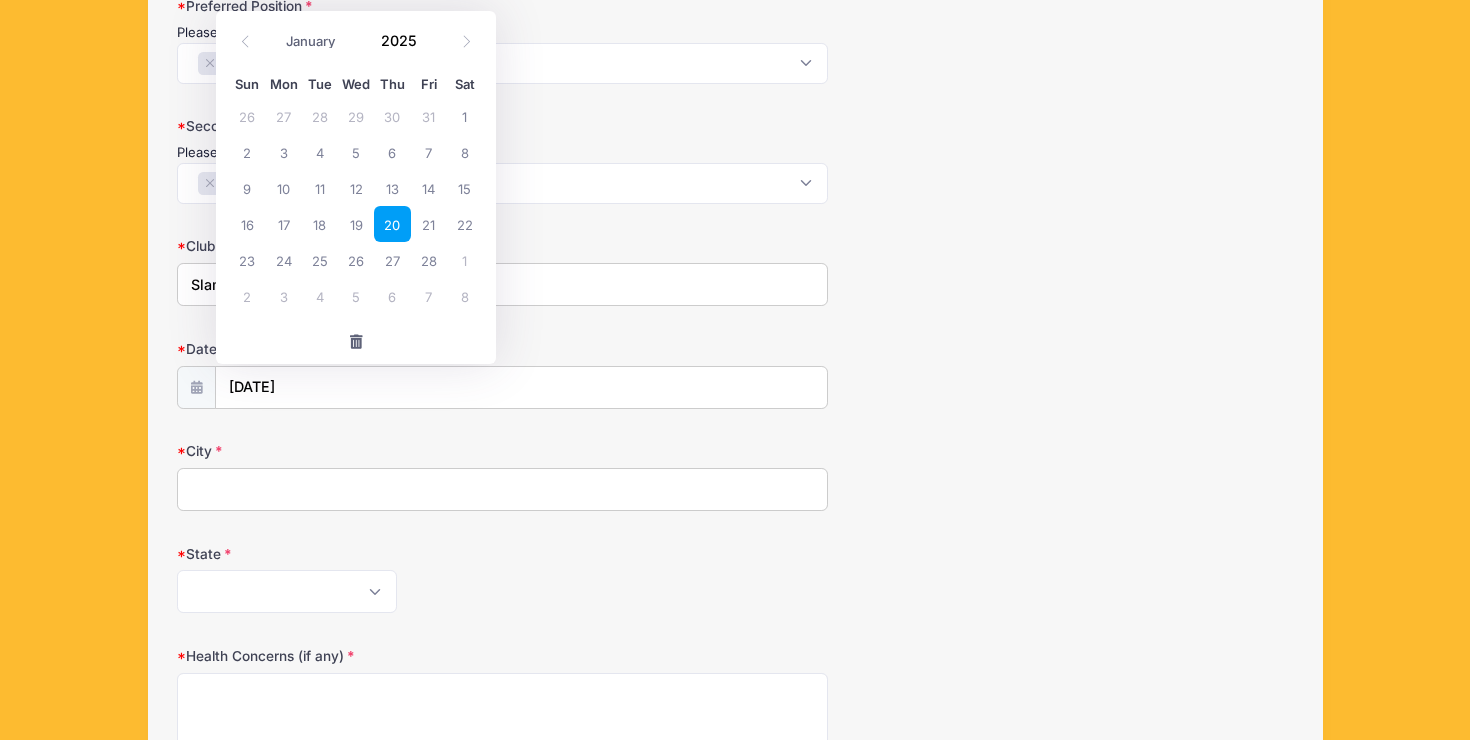 click at bounding box center (356, 342) 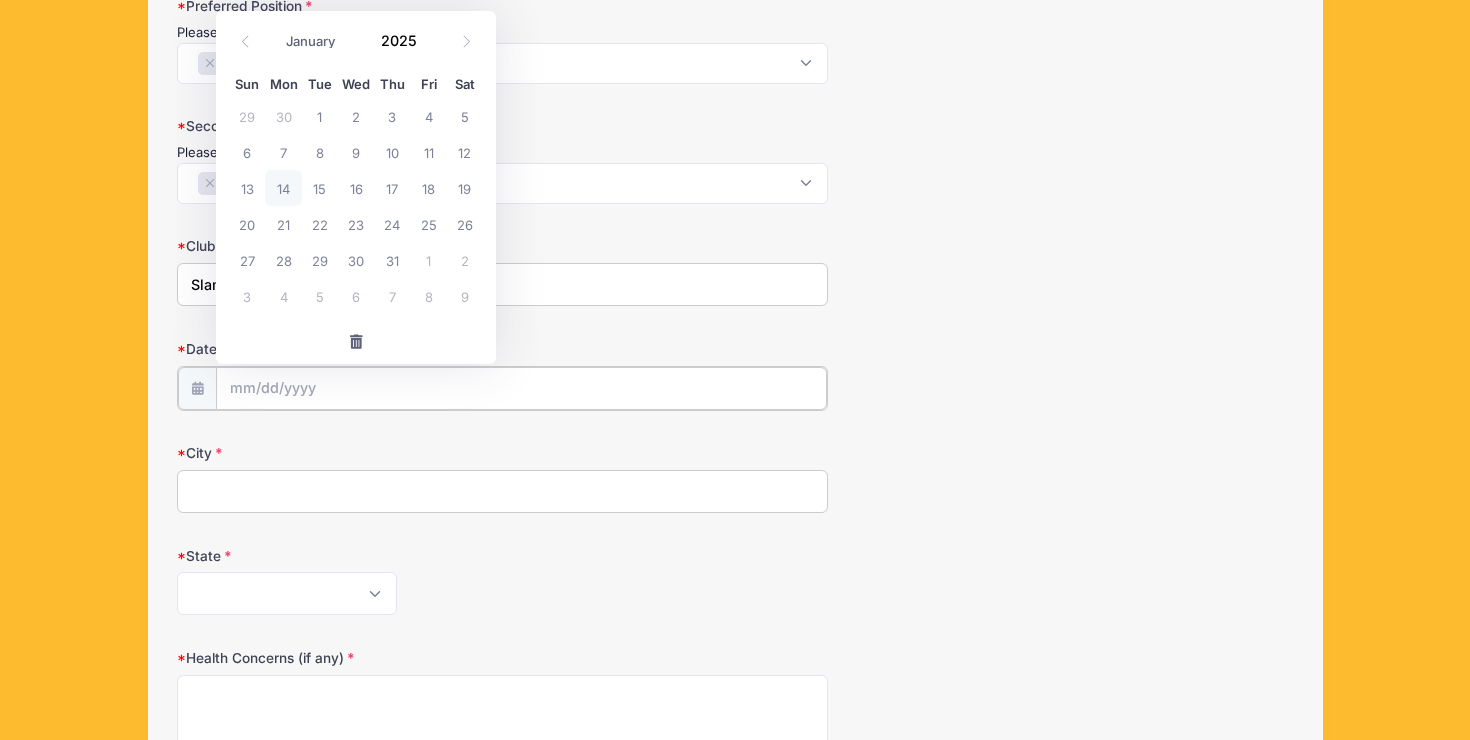 click on "Date of Birth" at bounding box center (521, 388) 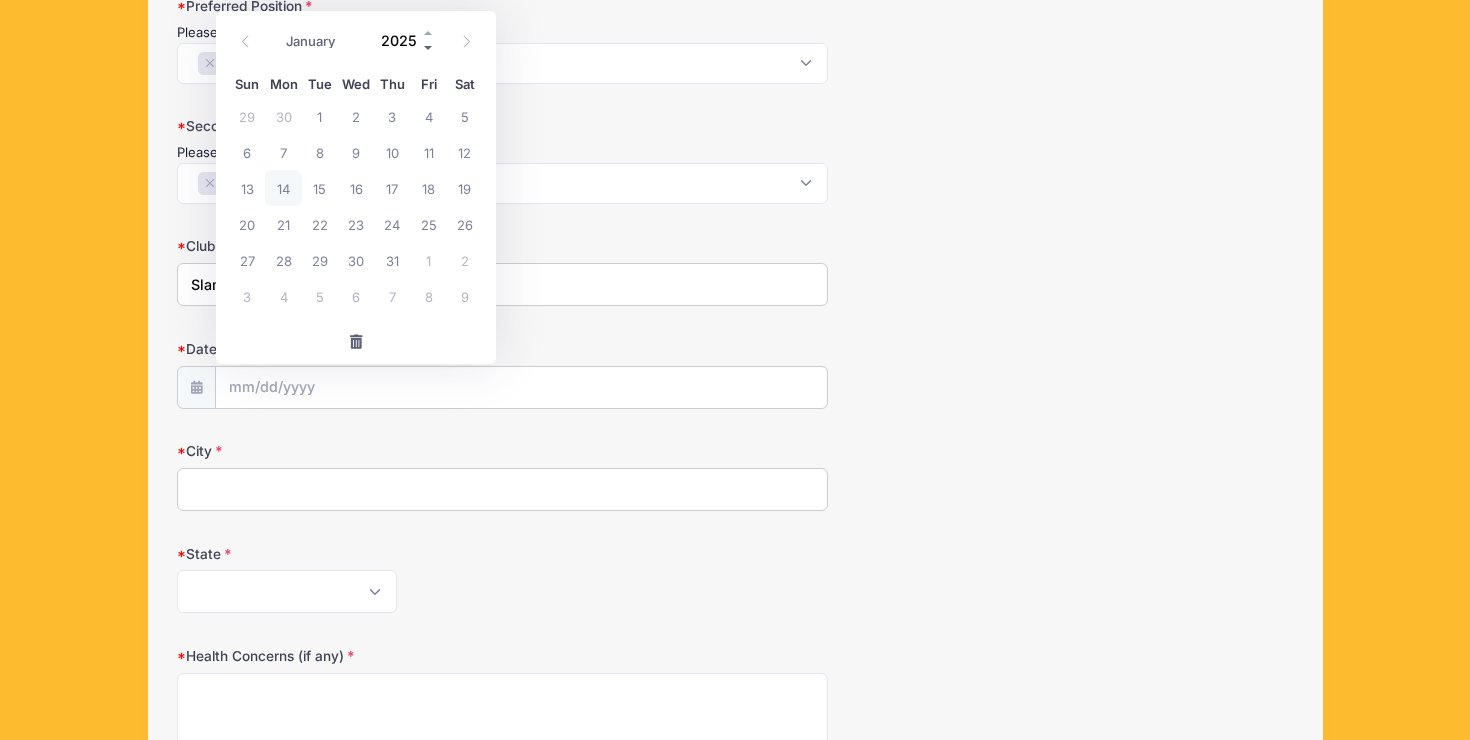 click at bounding box center [429, 47] 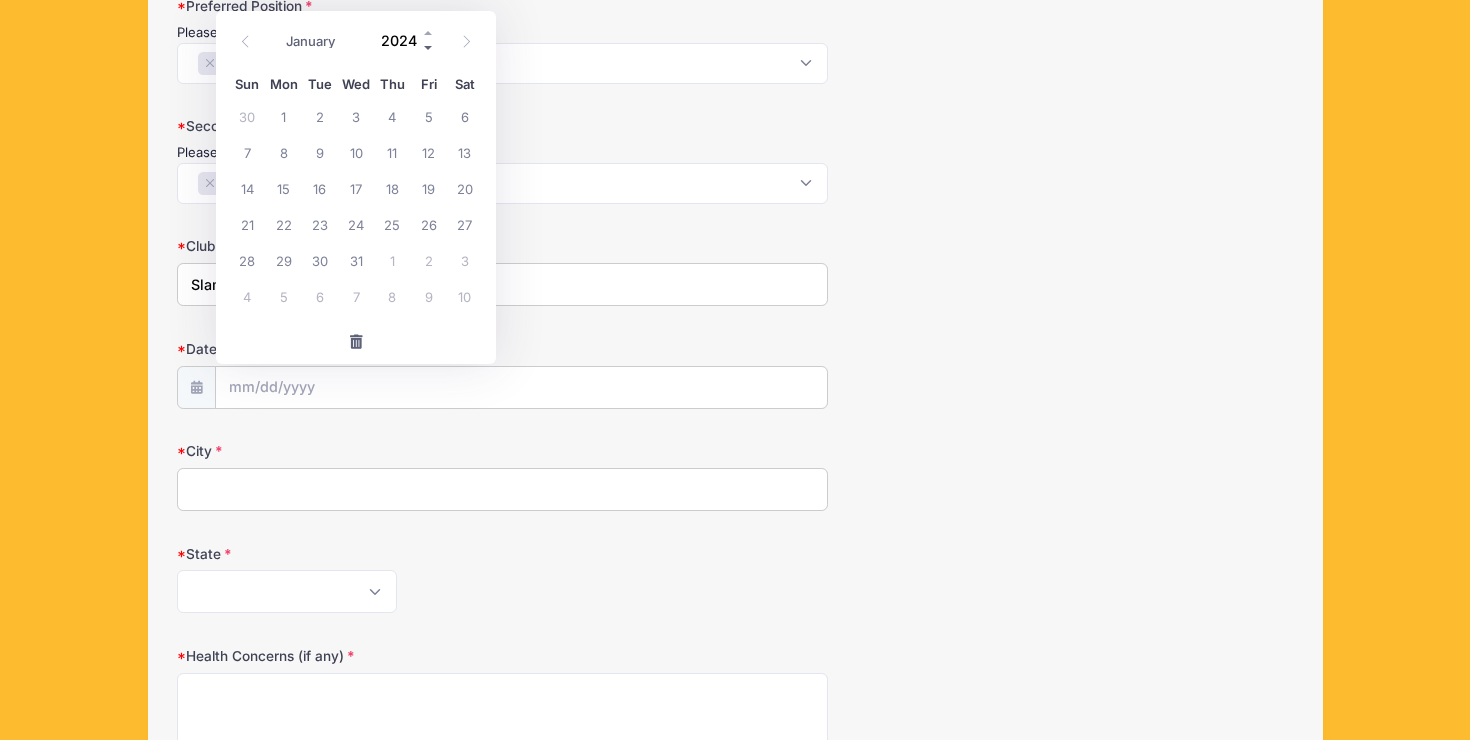 click at bounding box center [429, 47] 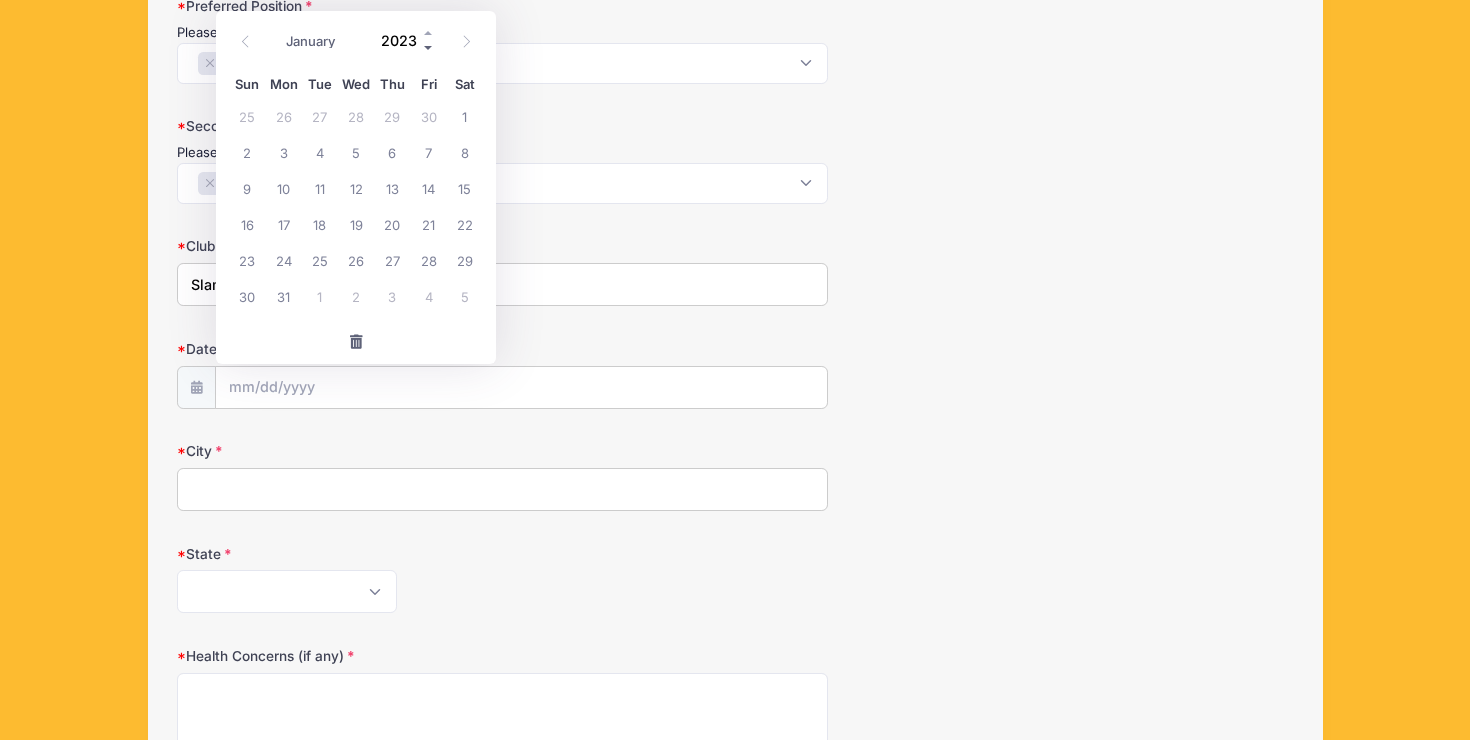 click at bounding box center [429, 47] 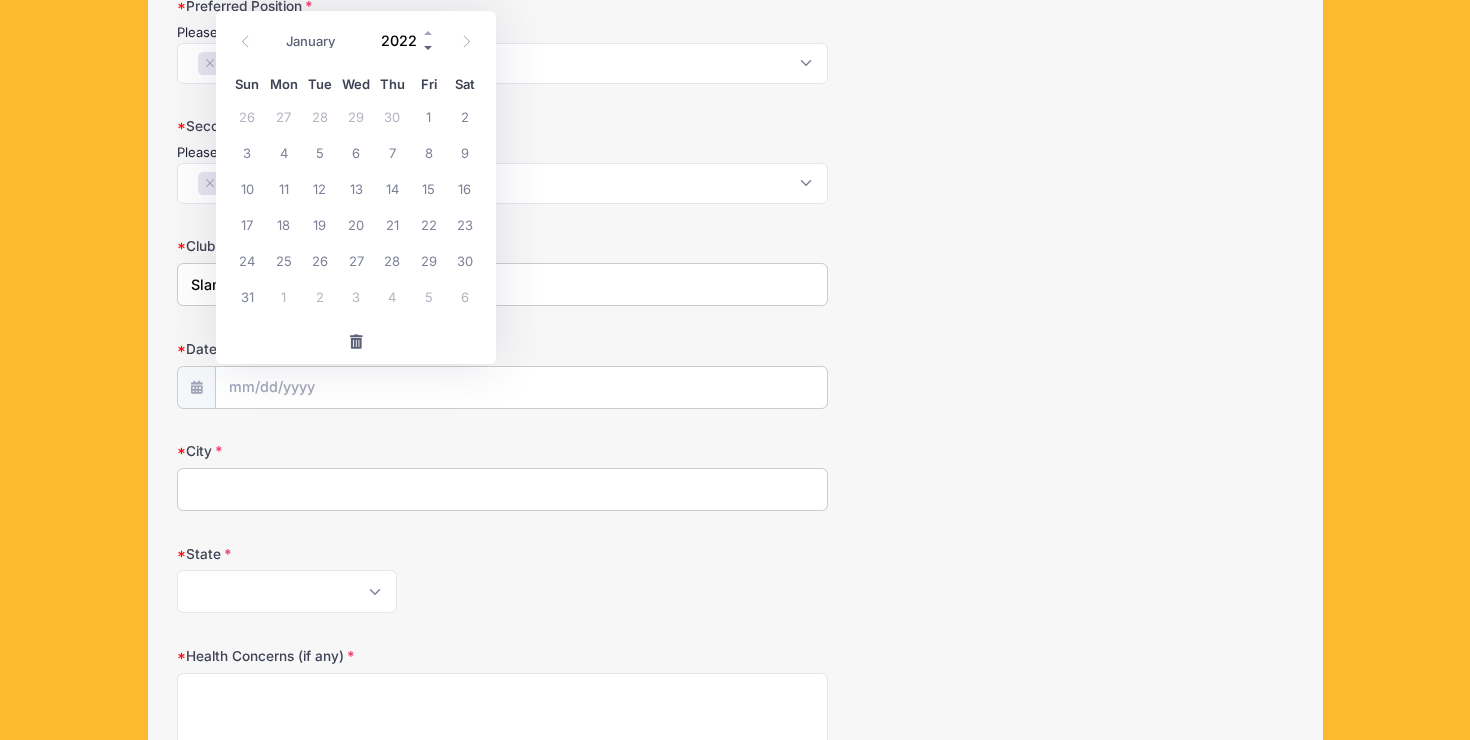 click at bounding box center [429, 47] 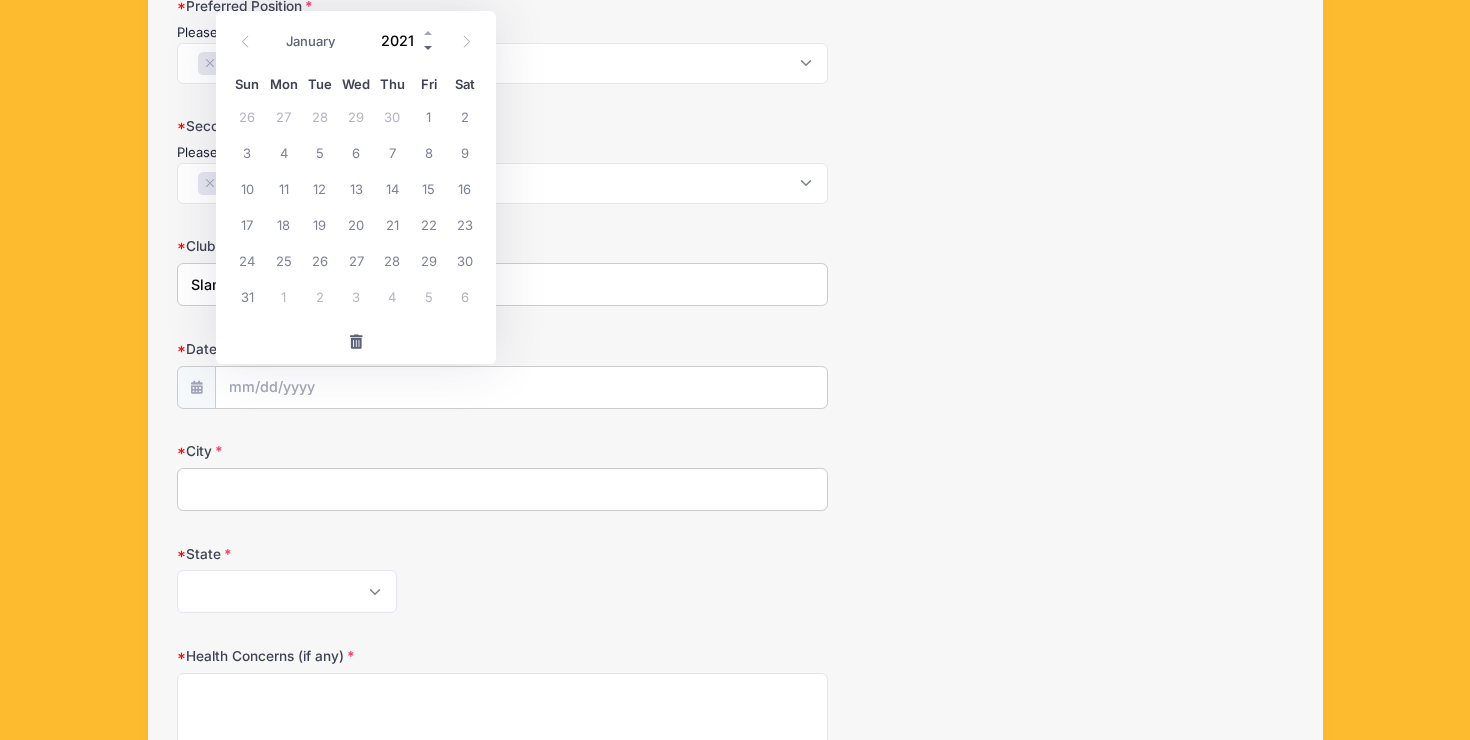 click at bounding box center (429, 47) 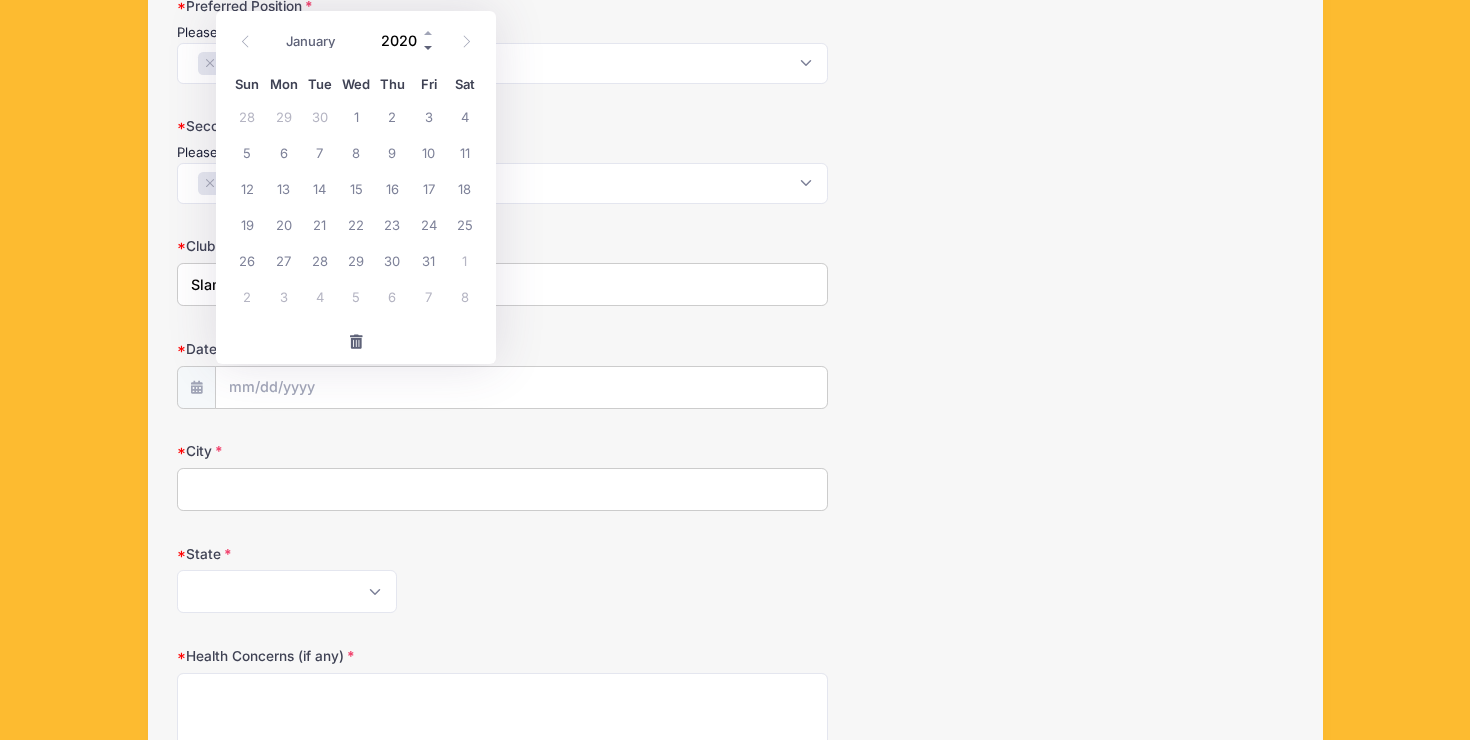click at bounding box center [429, 47] 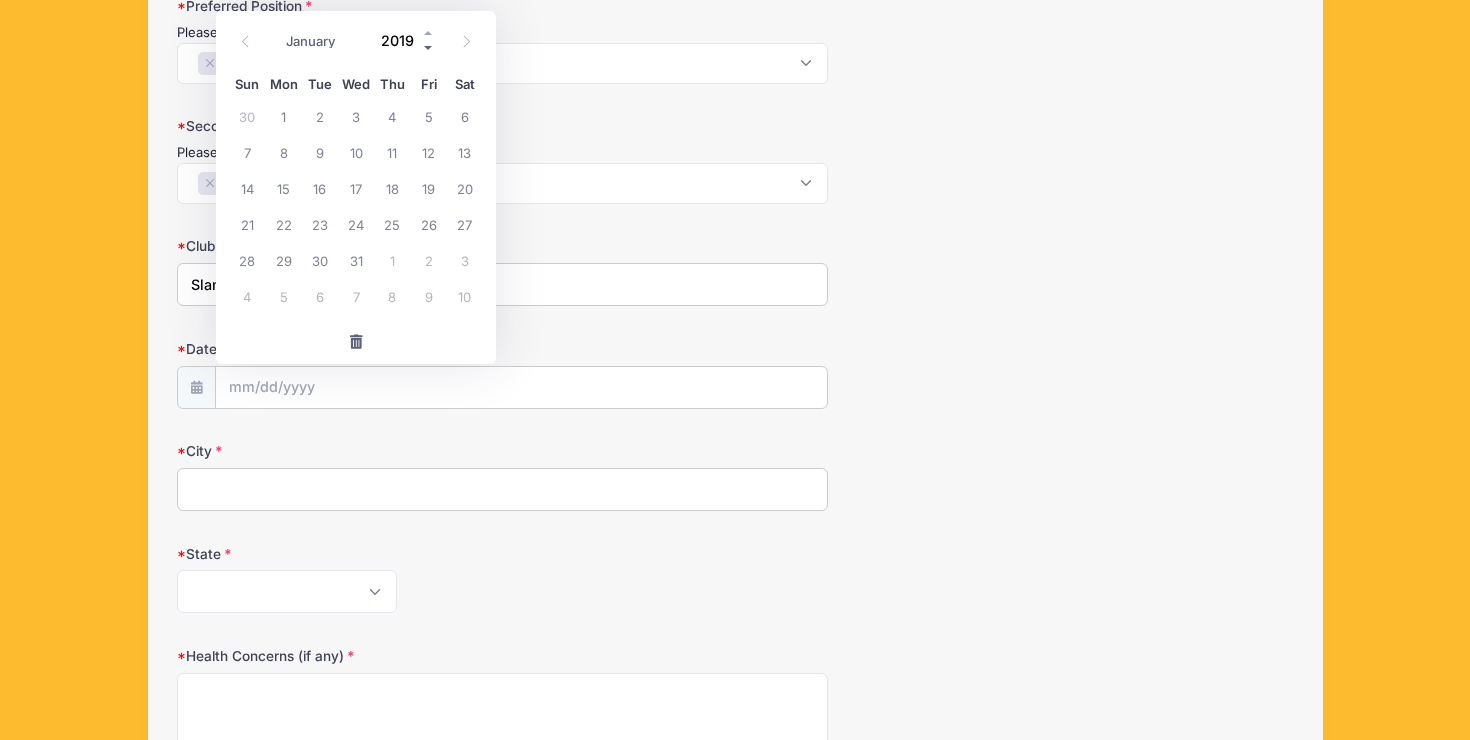 click at bounding box center [429, 47] 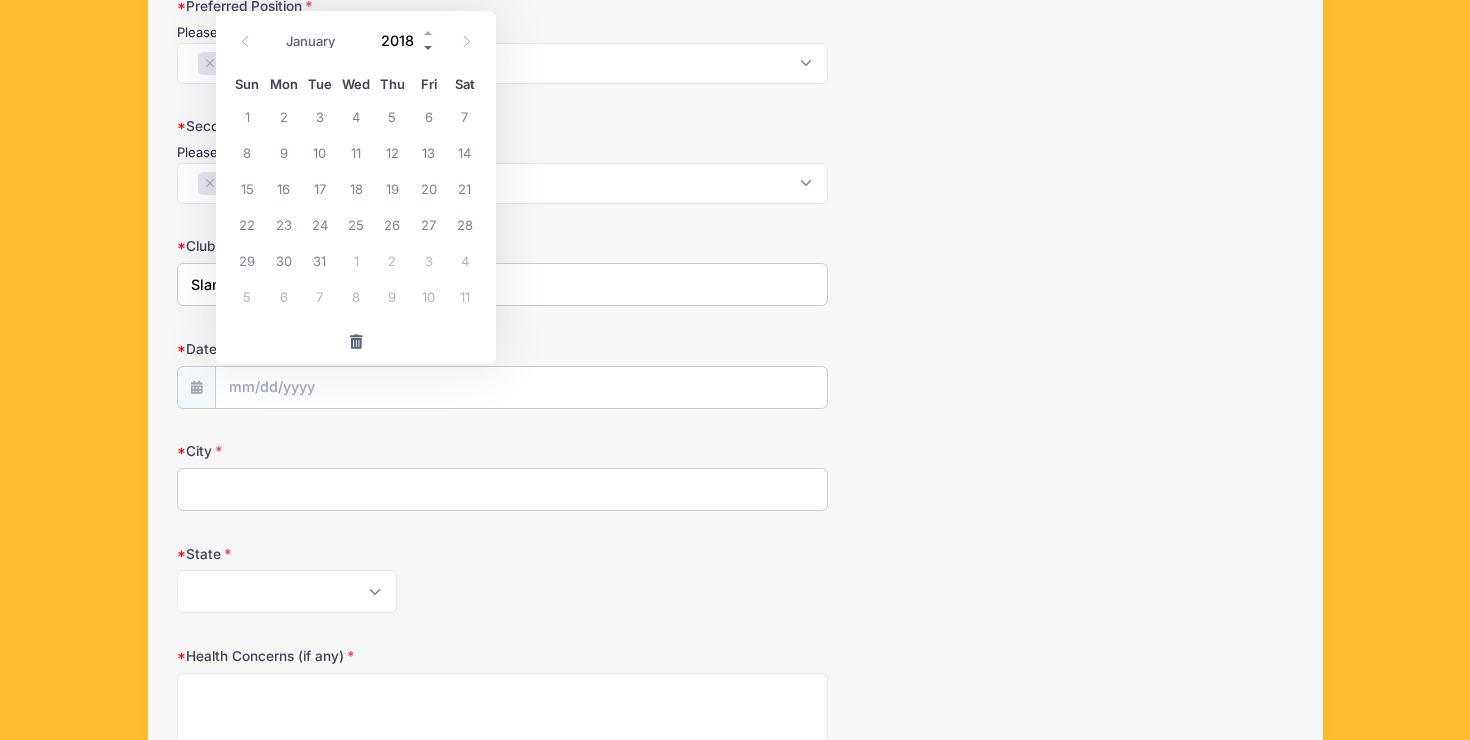 click at bounding box center [429, 47] 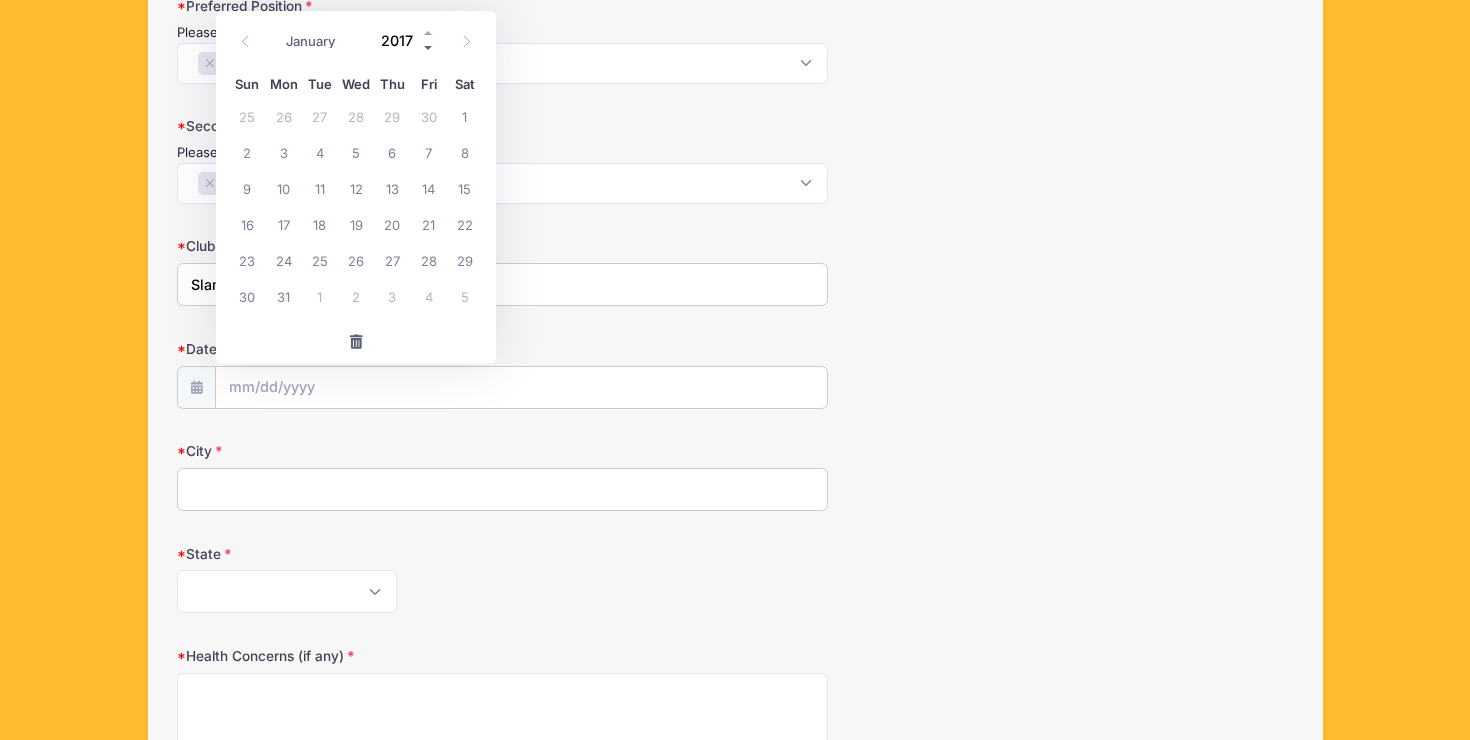 click at bounding box center (429, 47) 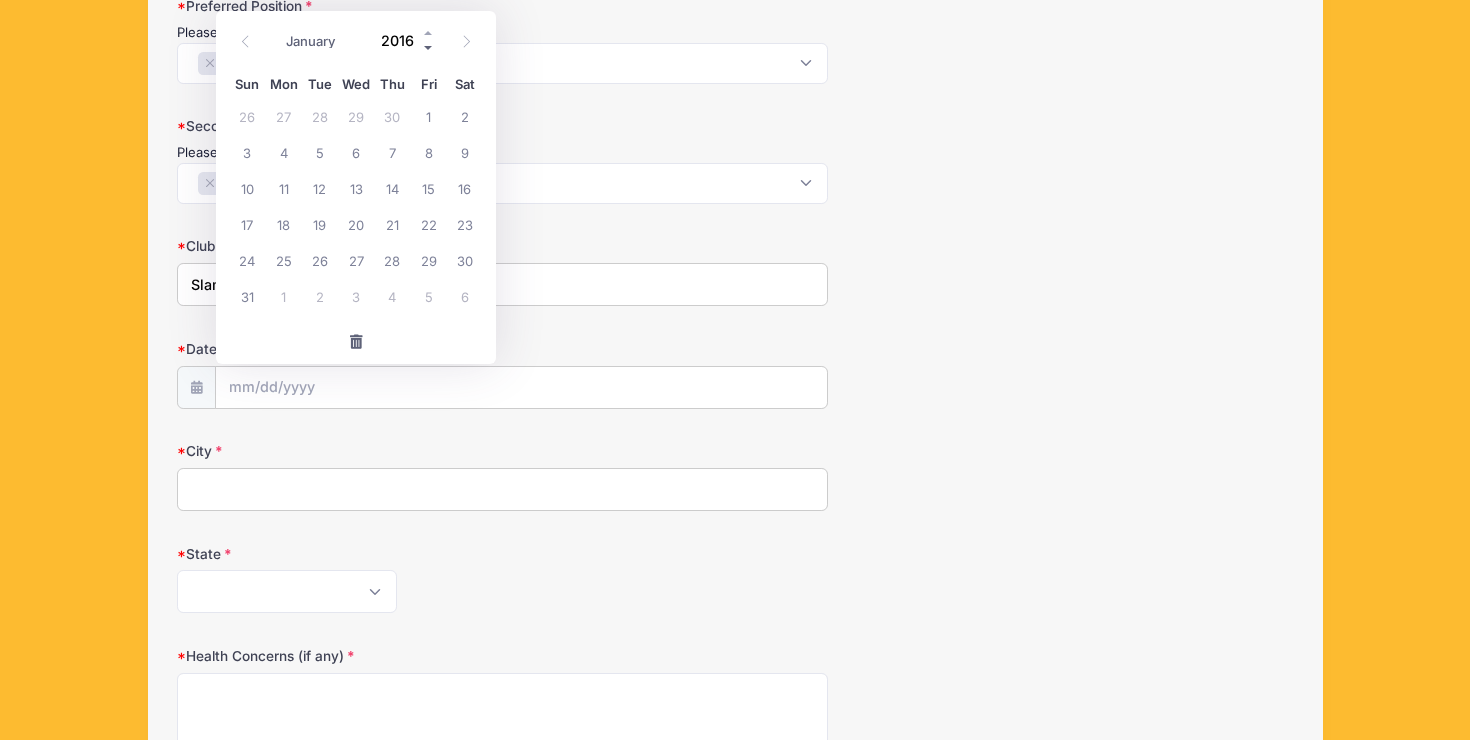 click at bounding box center (429, 47) 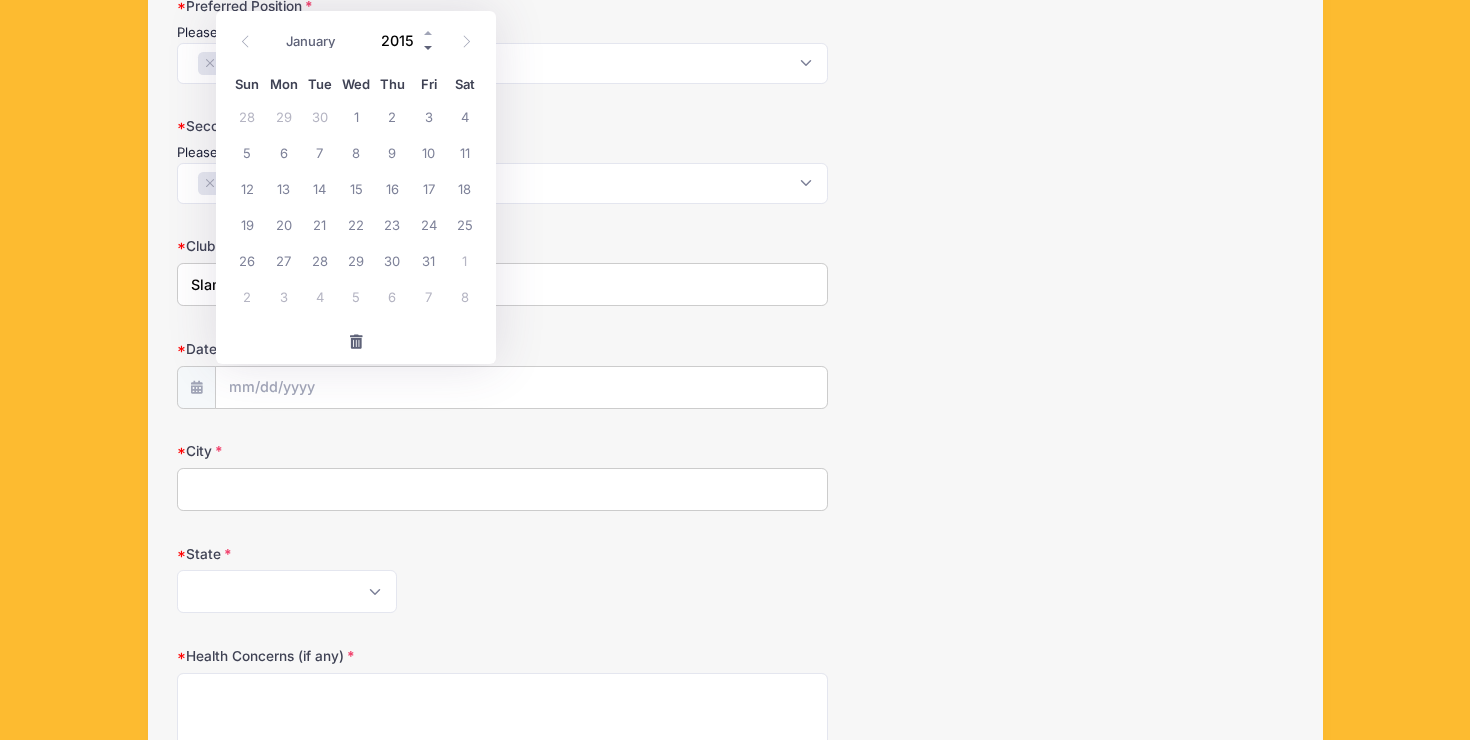 click at bounding box center (429, 47) 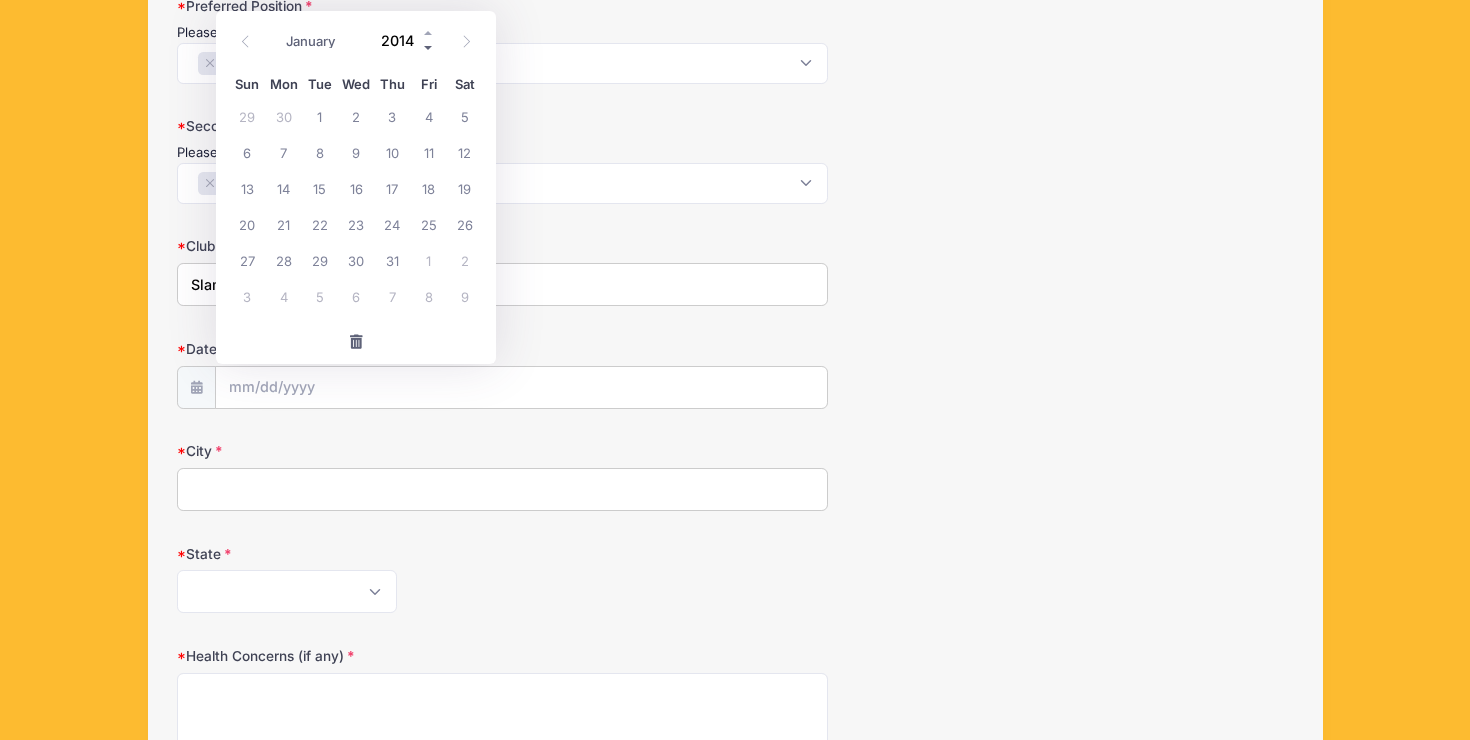 click at bounding box center [429, 47] 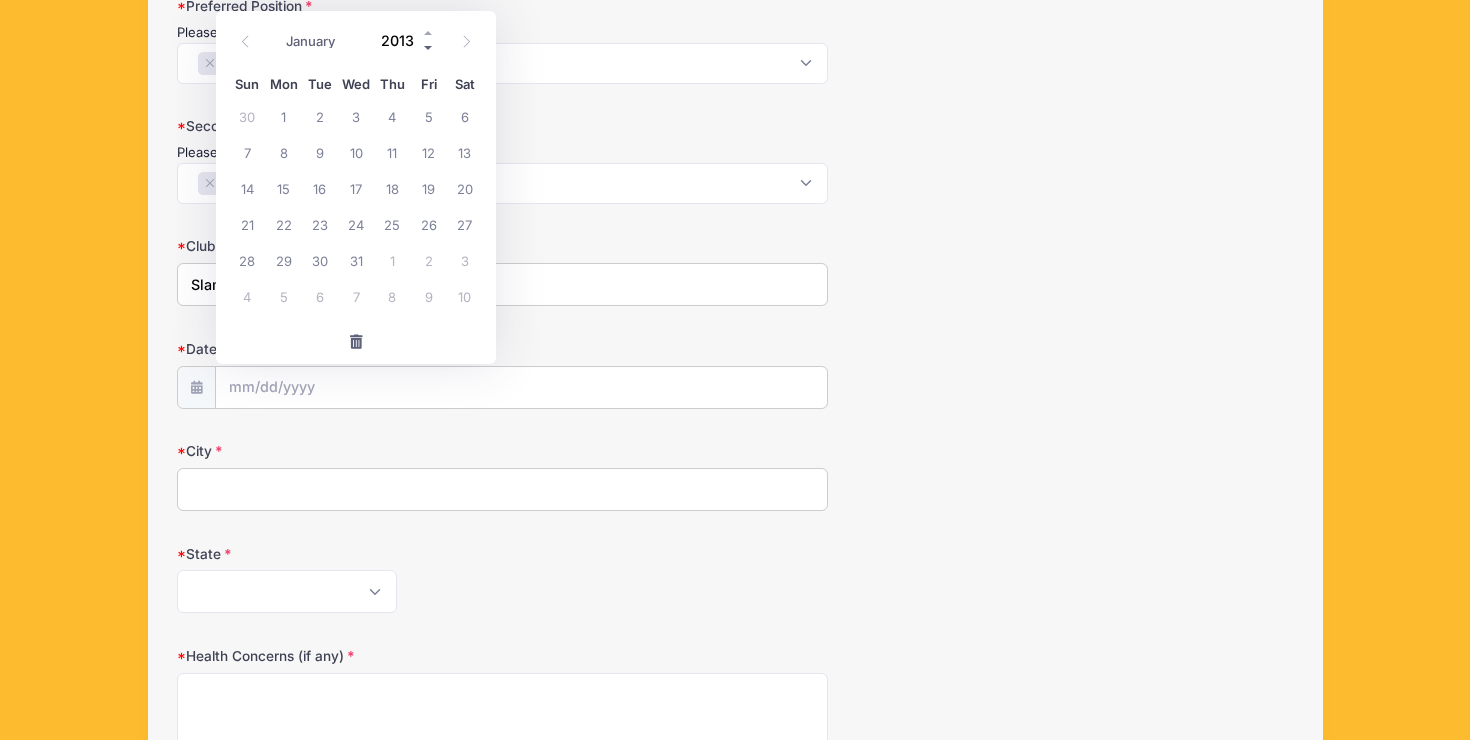 click at bounding box center (429, 47) 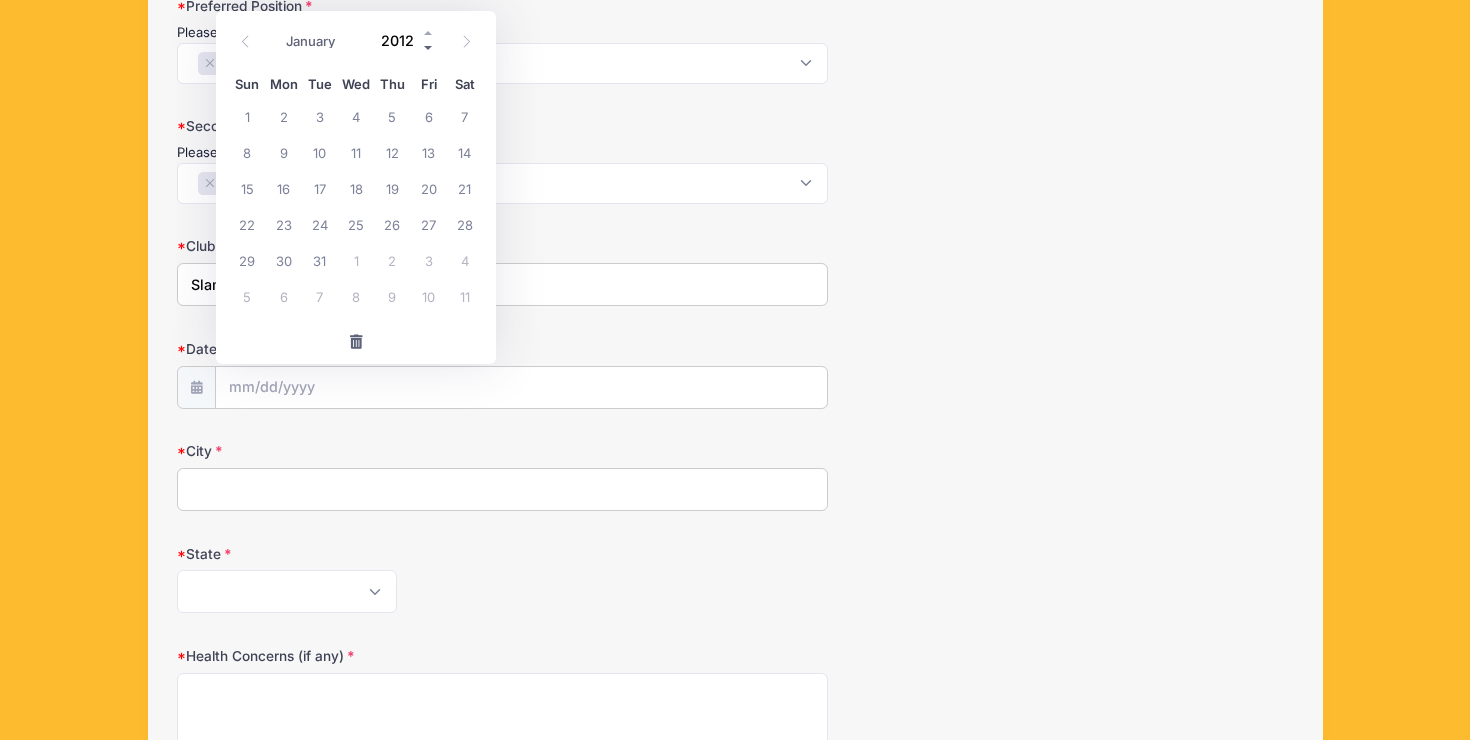 click at bounding box center [429, 47] 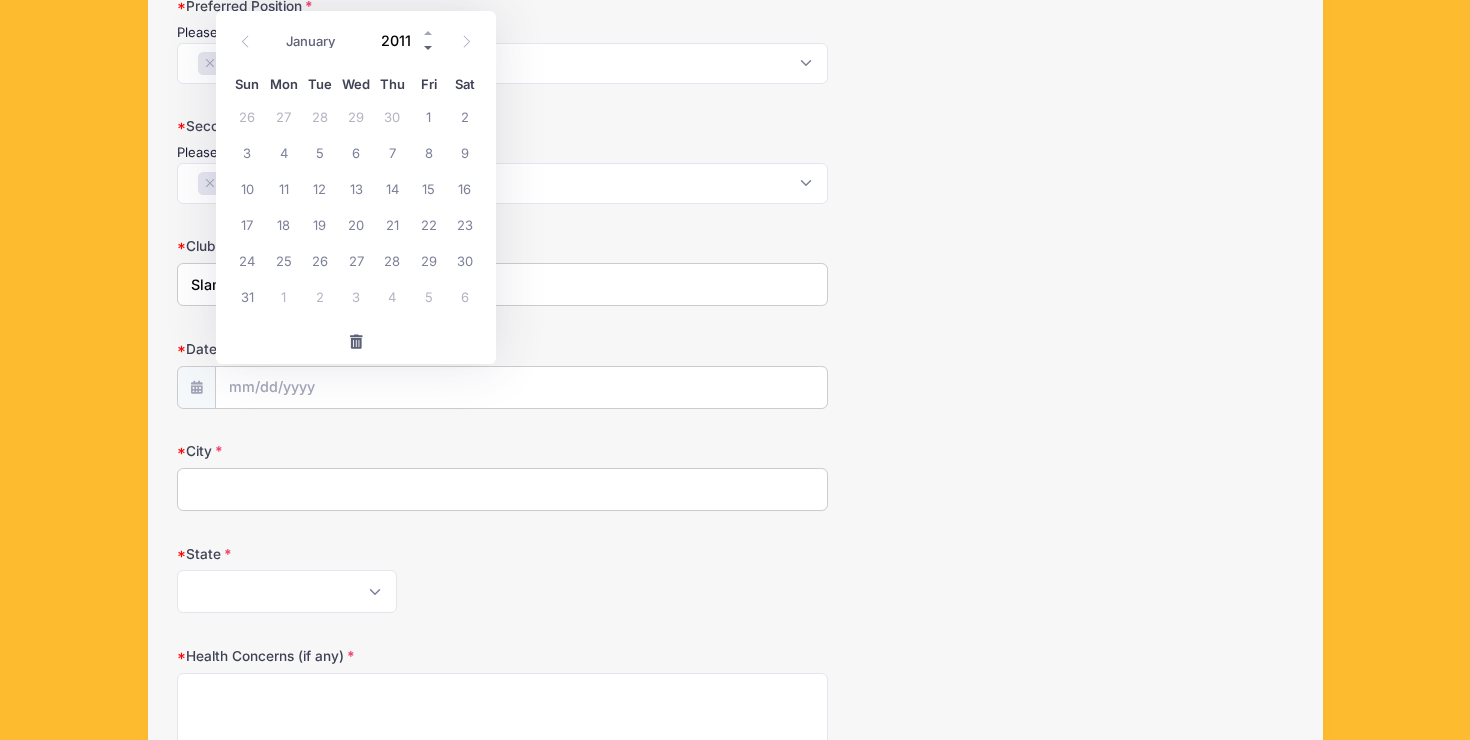 click at bounding box center (429, 47) 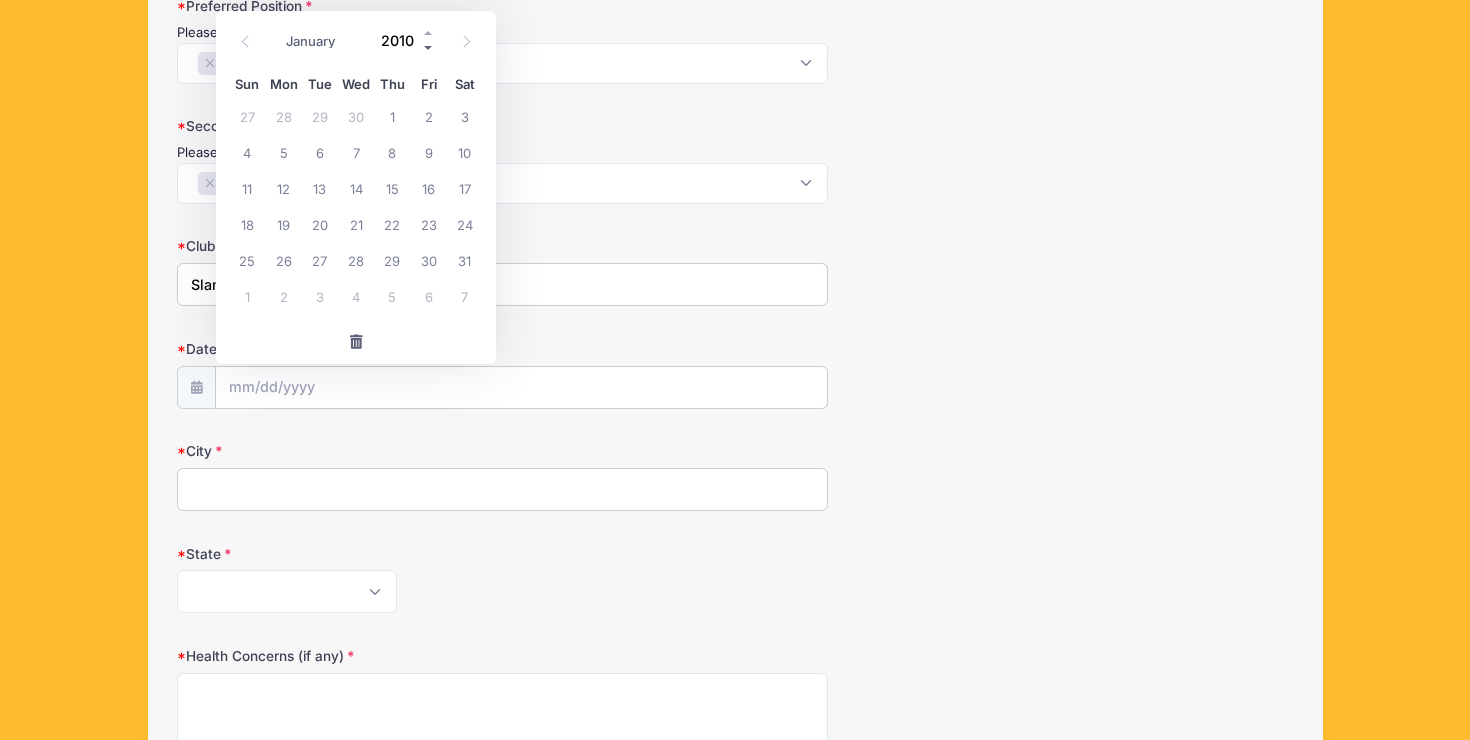 click at bounding box center [429, 47] 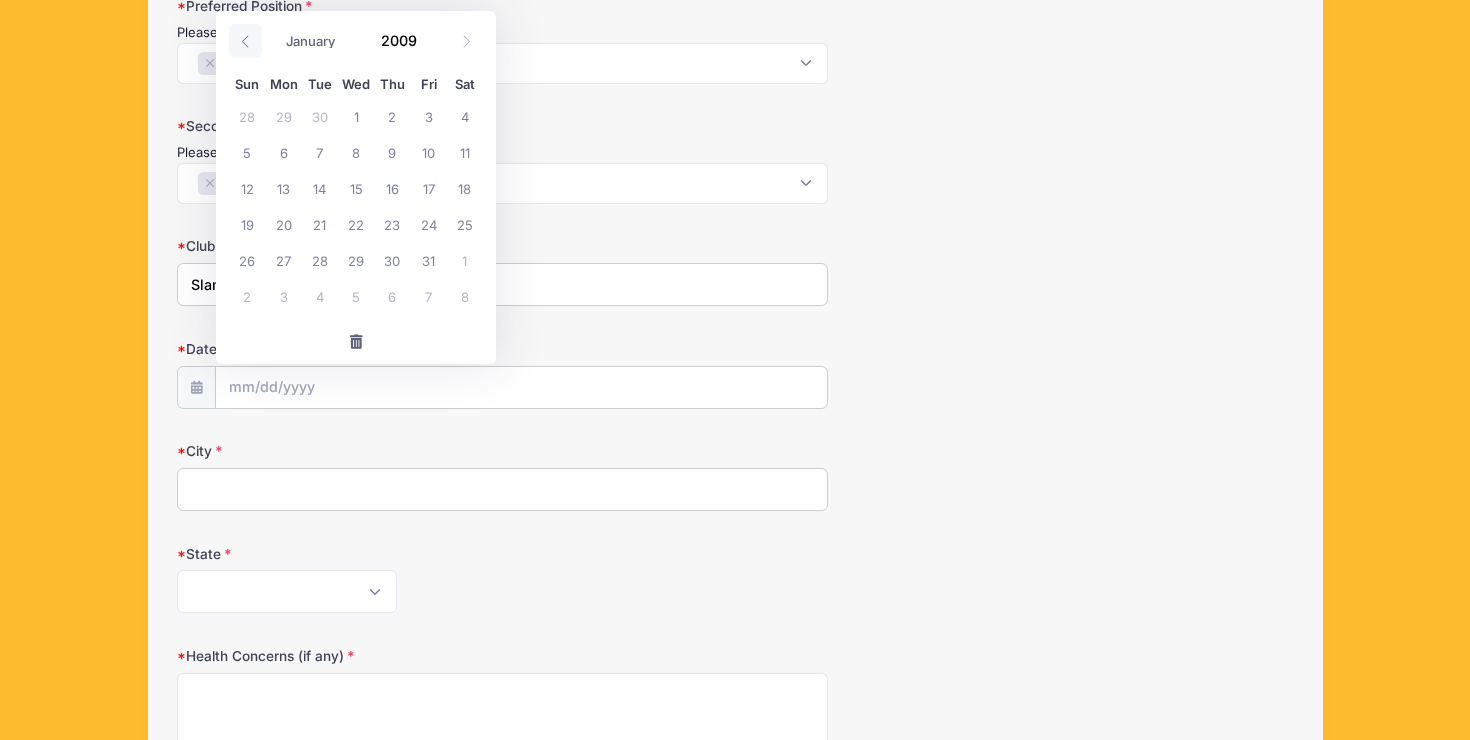 click 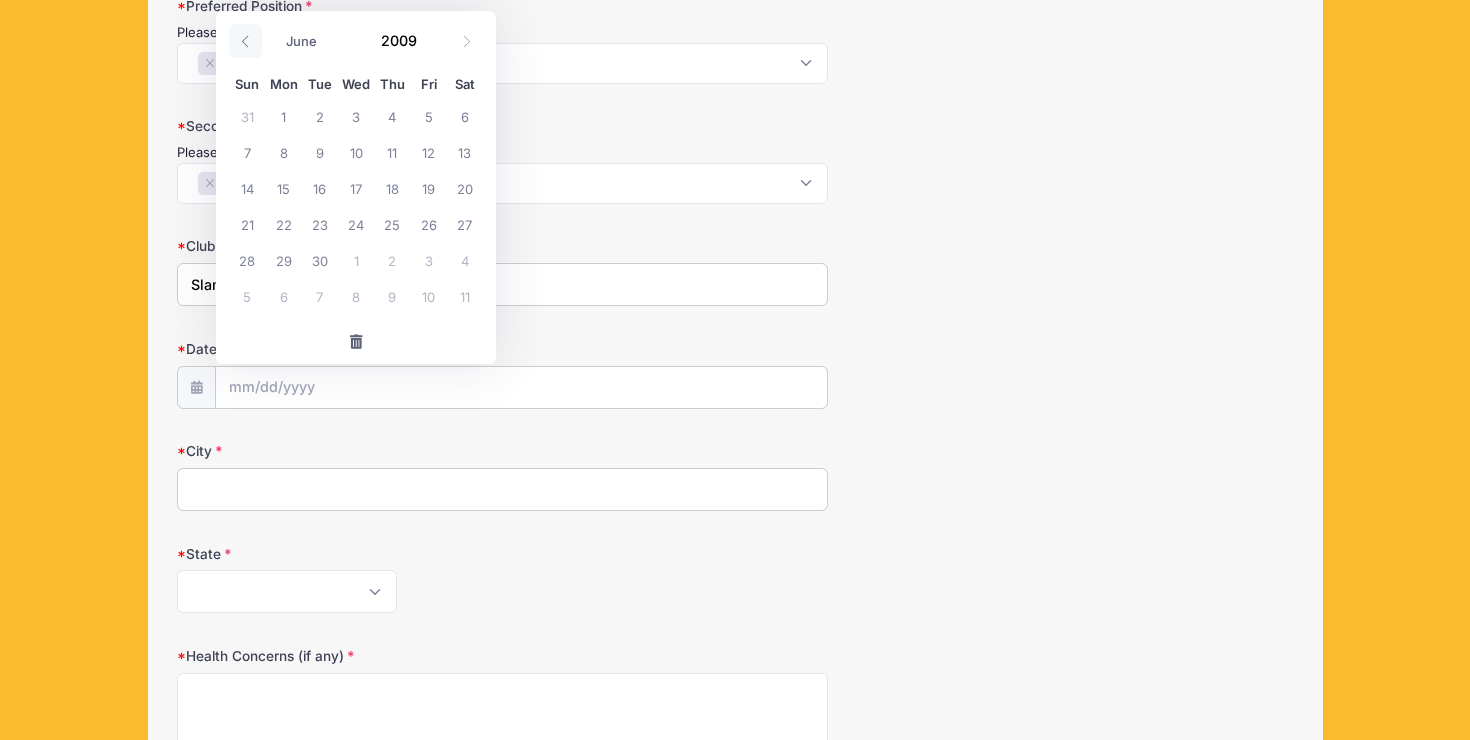 click 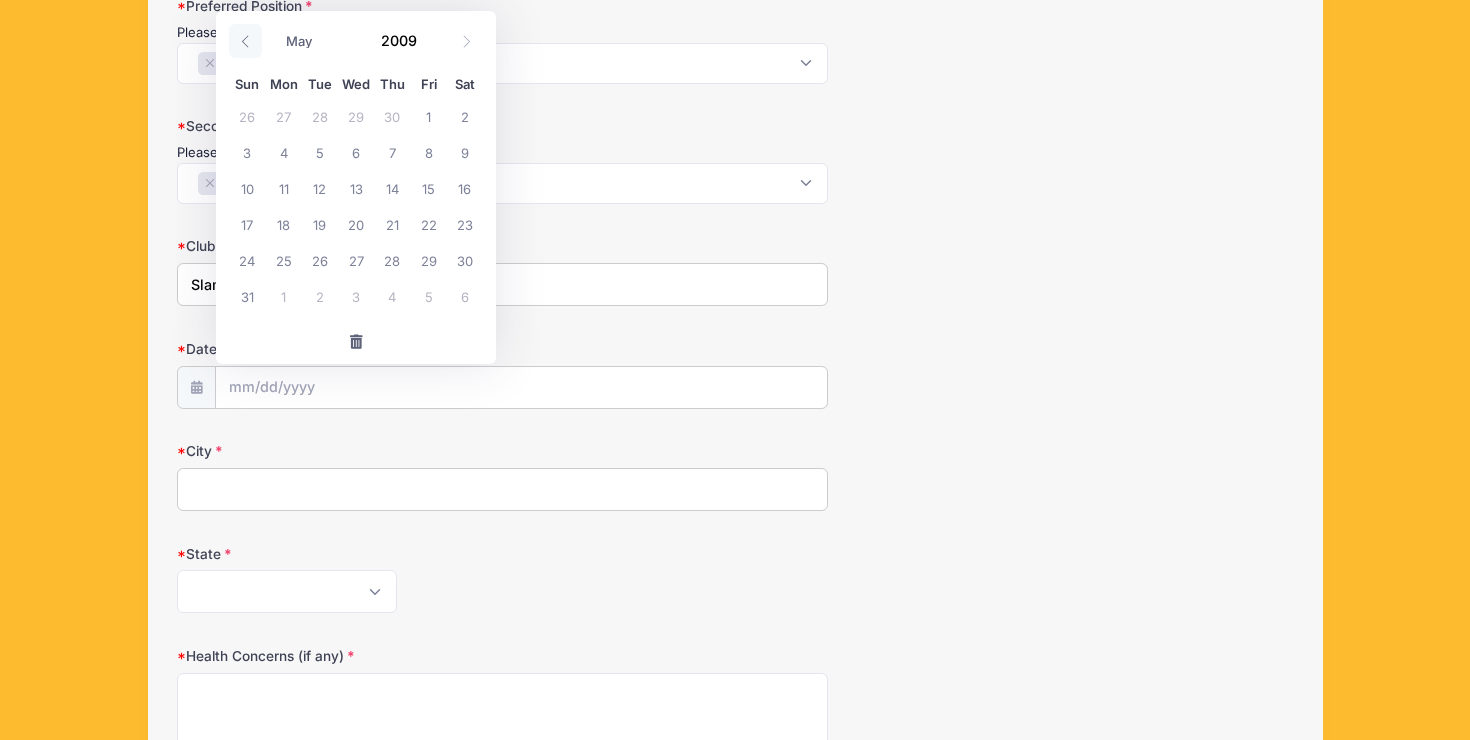click 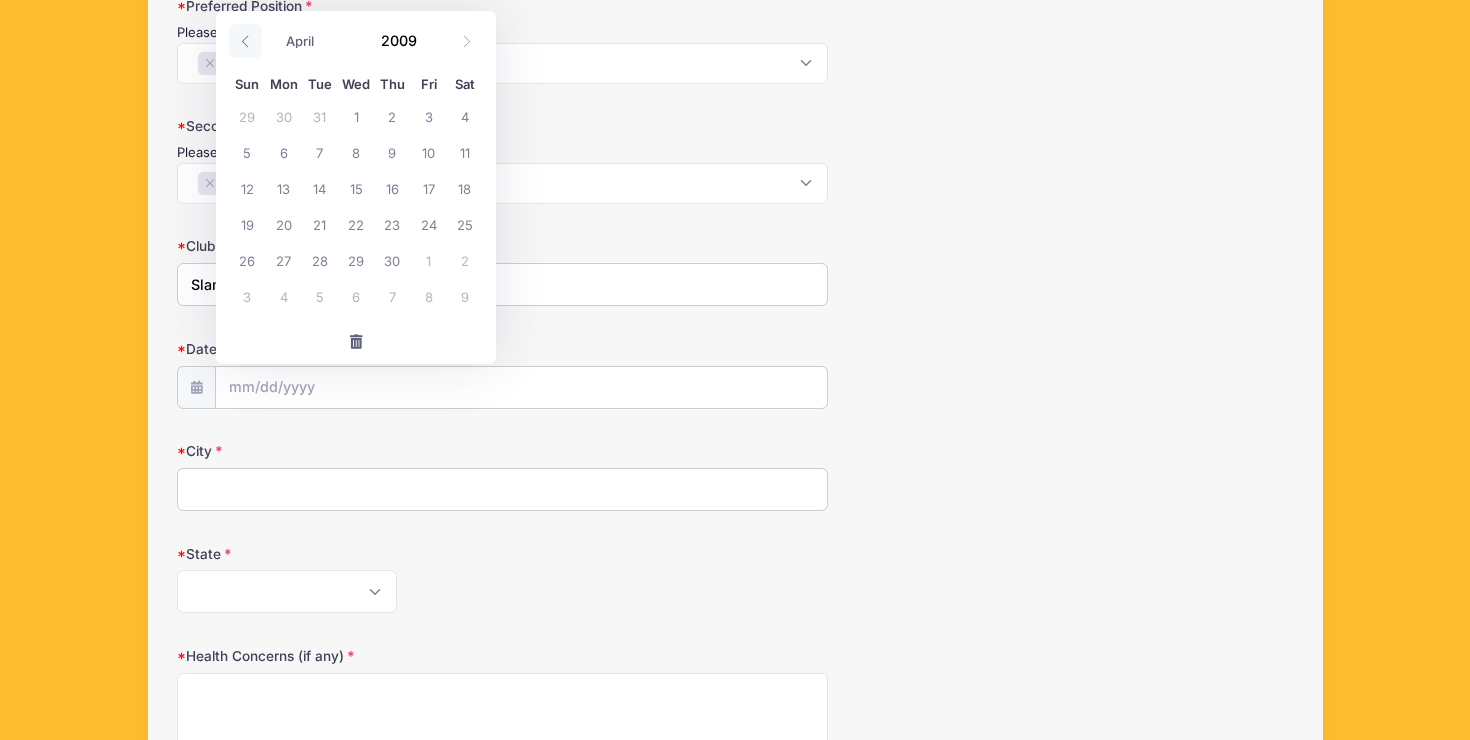 click 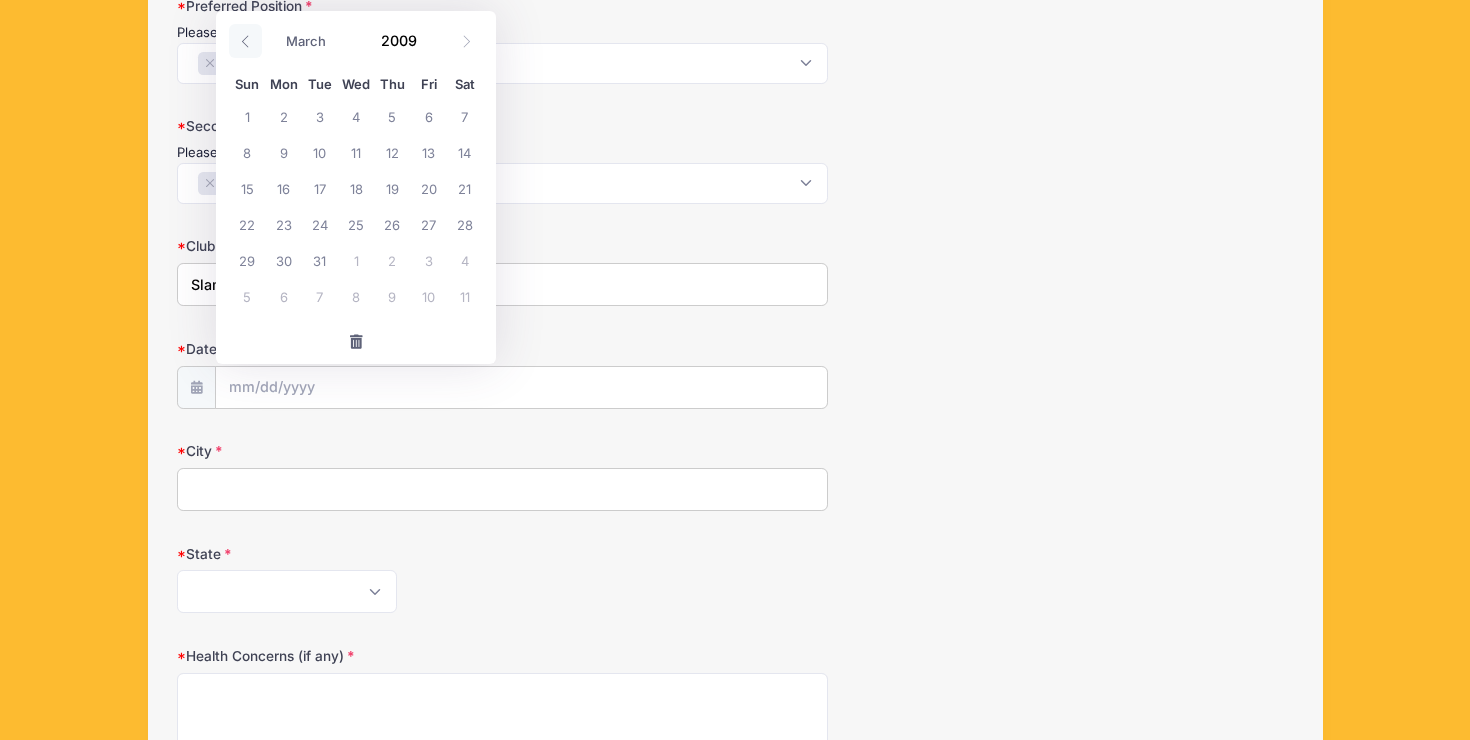 click 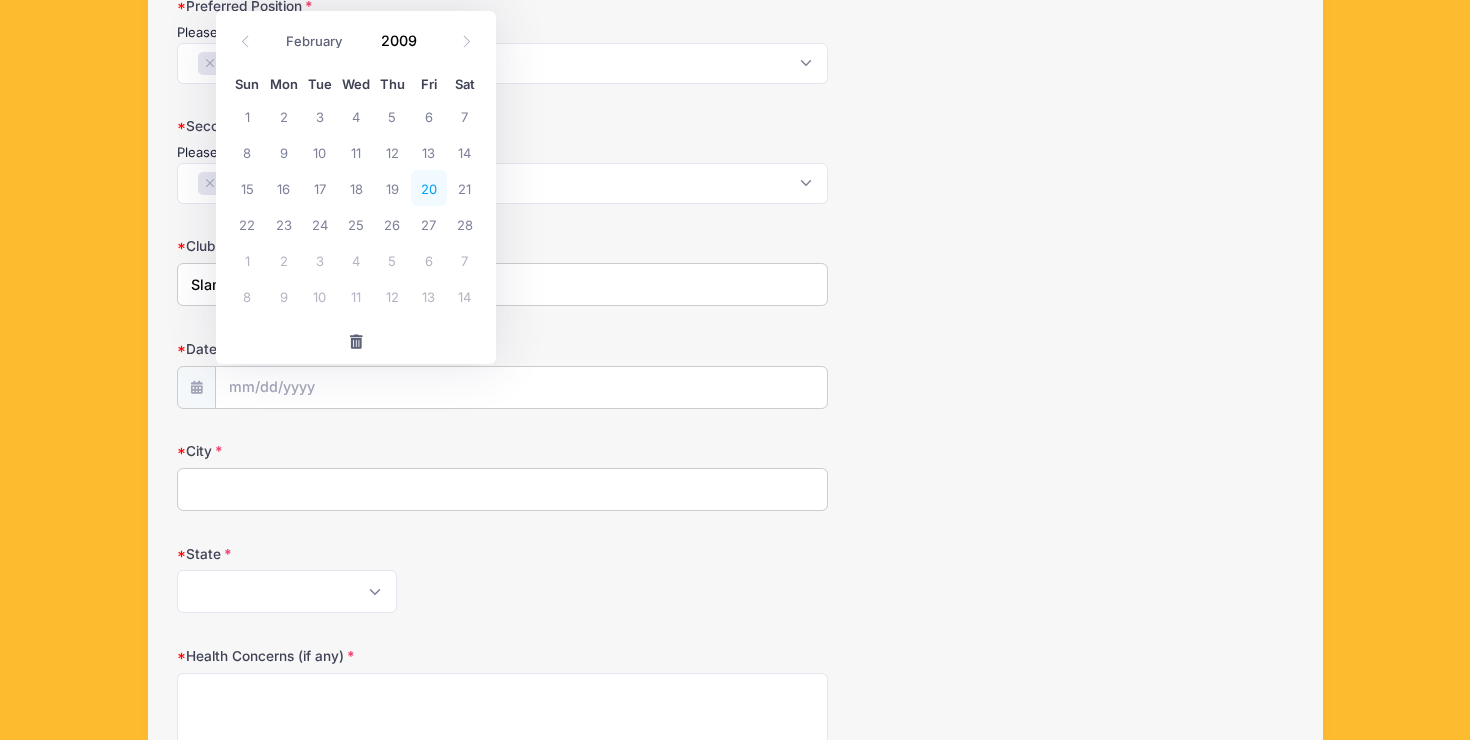 click on "20" at bounding box center (429, 188) 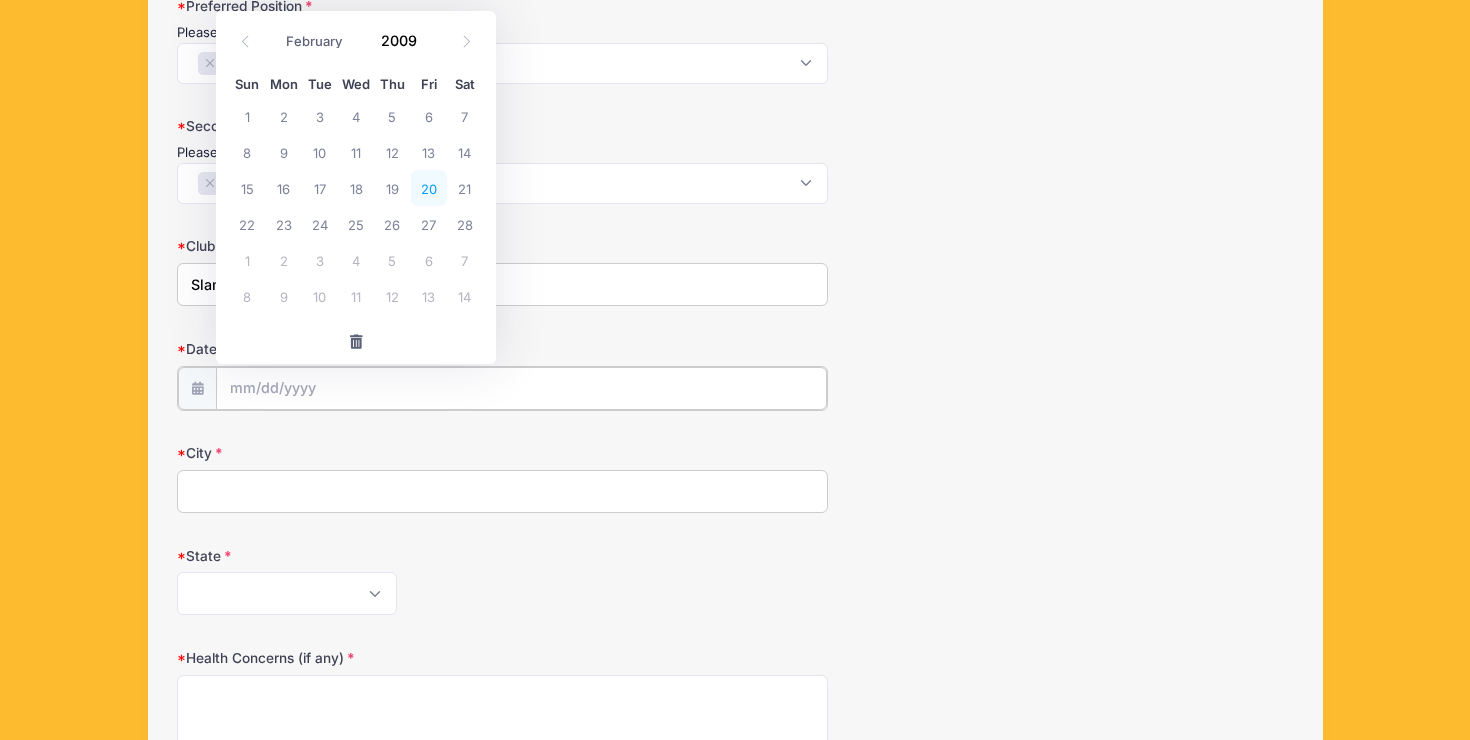 type on "02/20/2009" 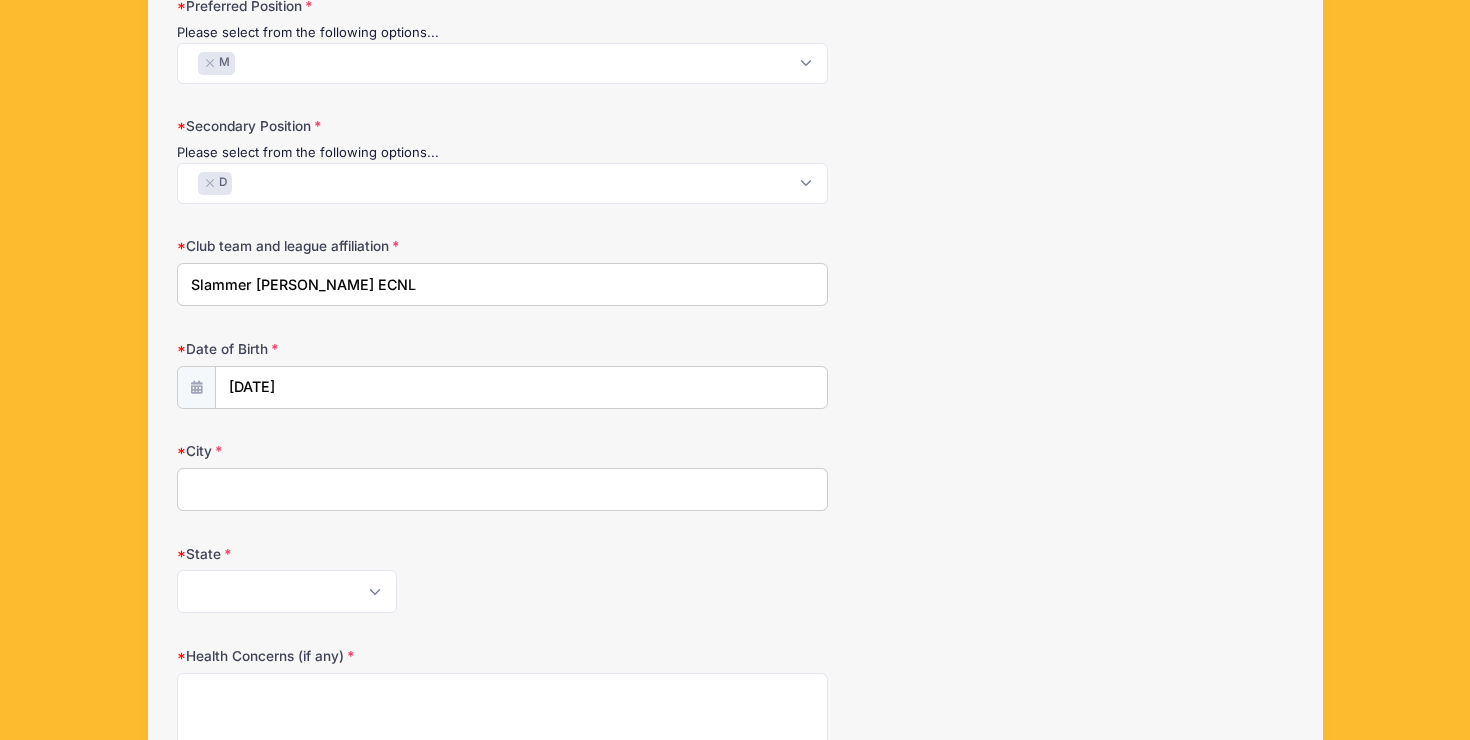 click on "City" at bounding box center (502, 489) 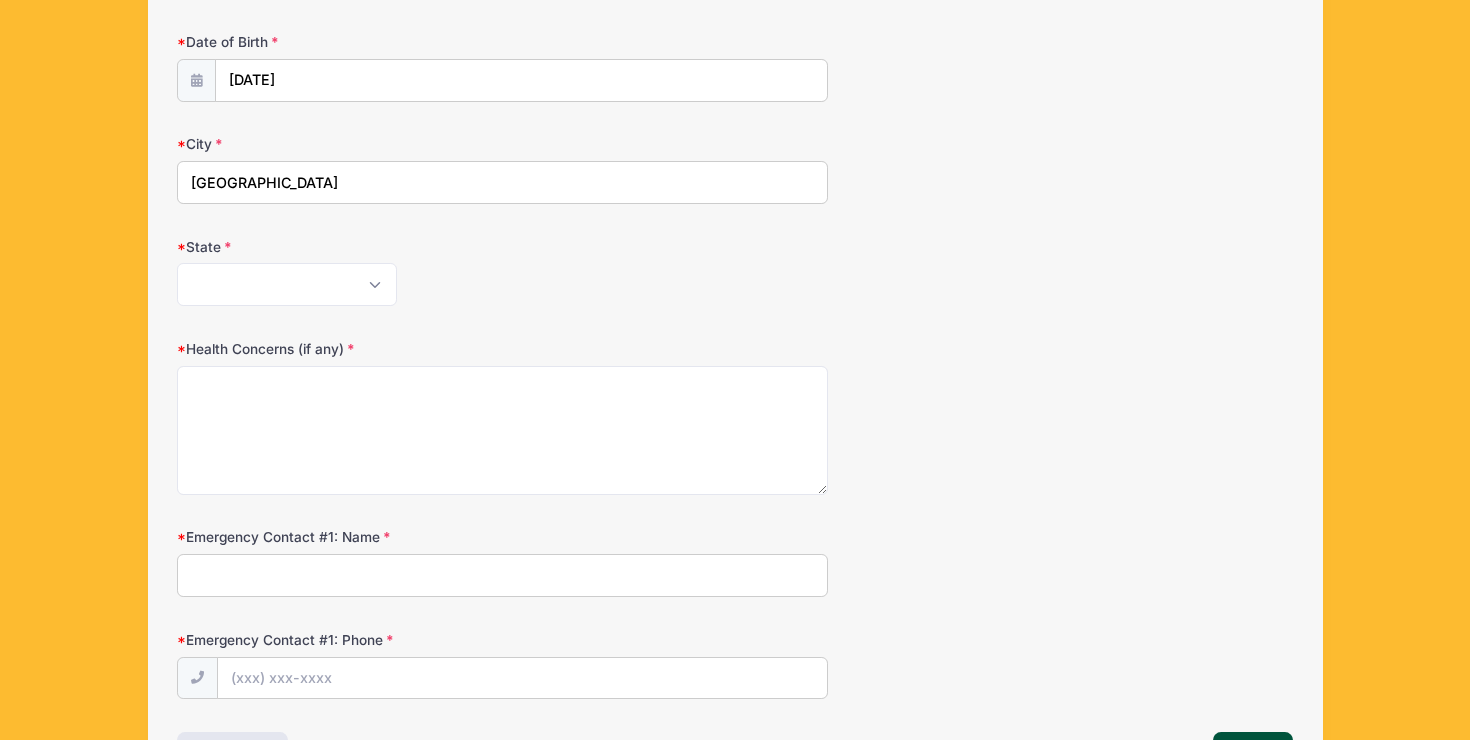 scroll, scrollTop: 778, scrollLeft: 0, axis: vertical 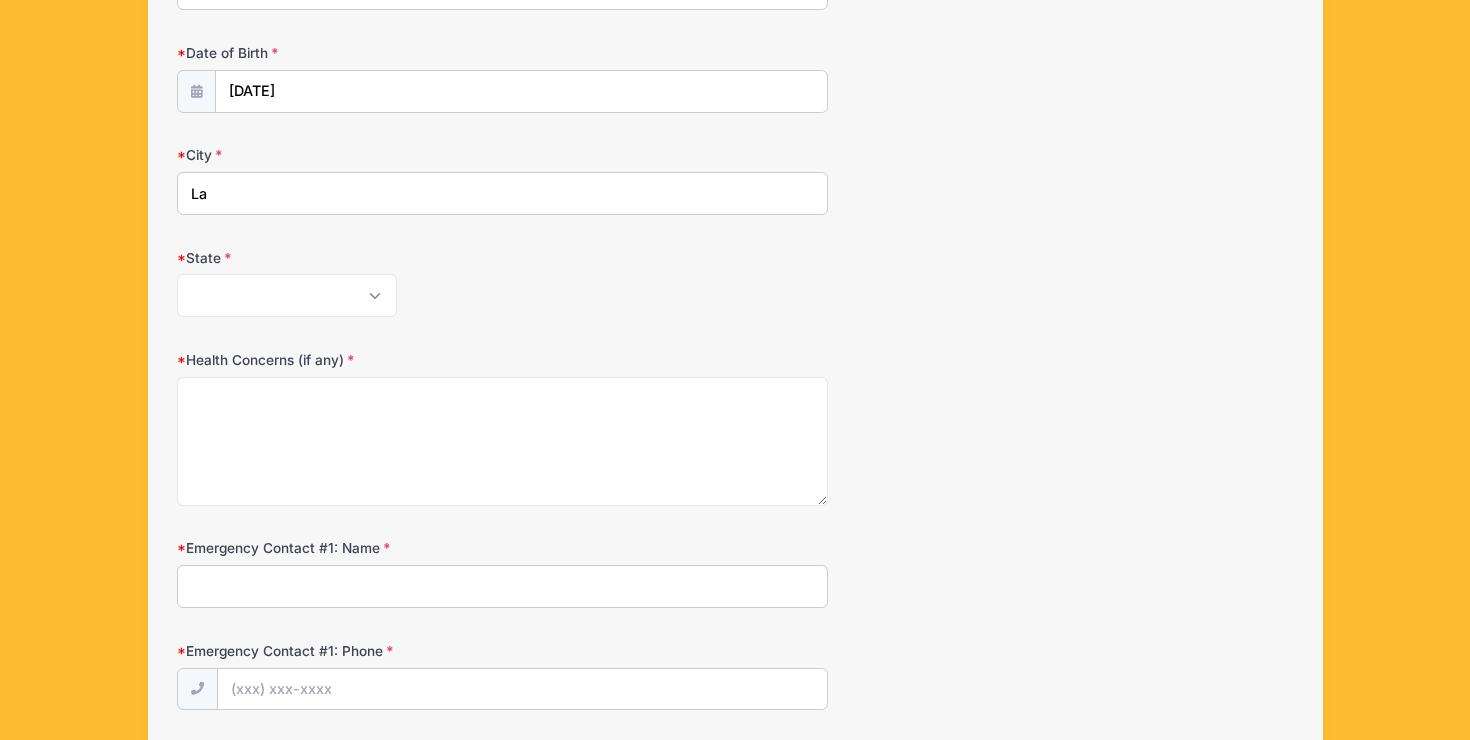 type on "L" 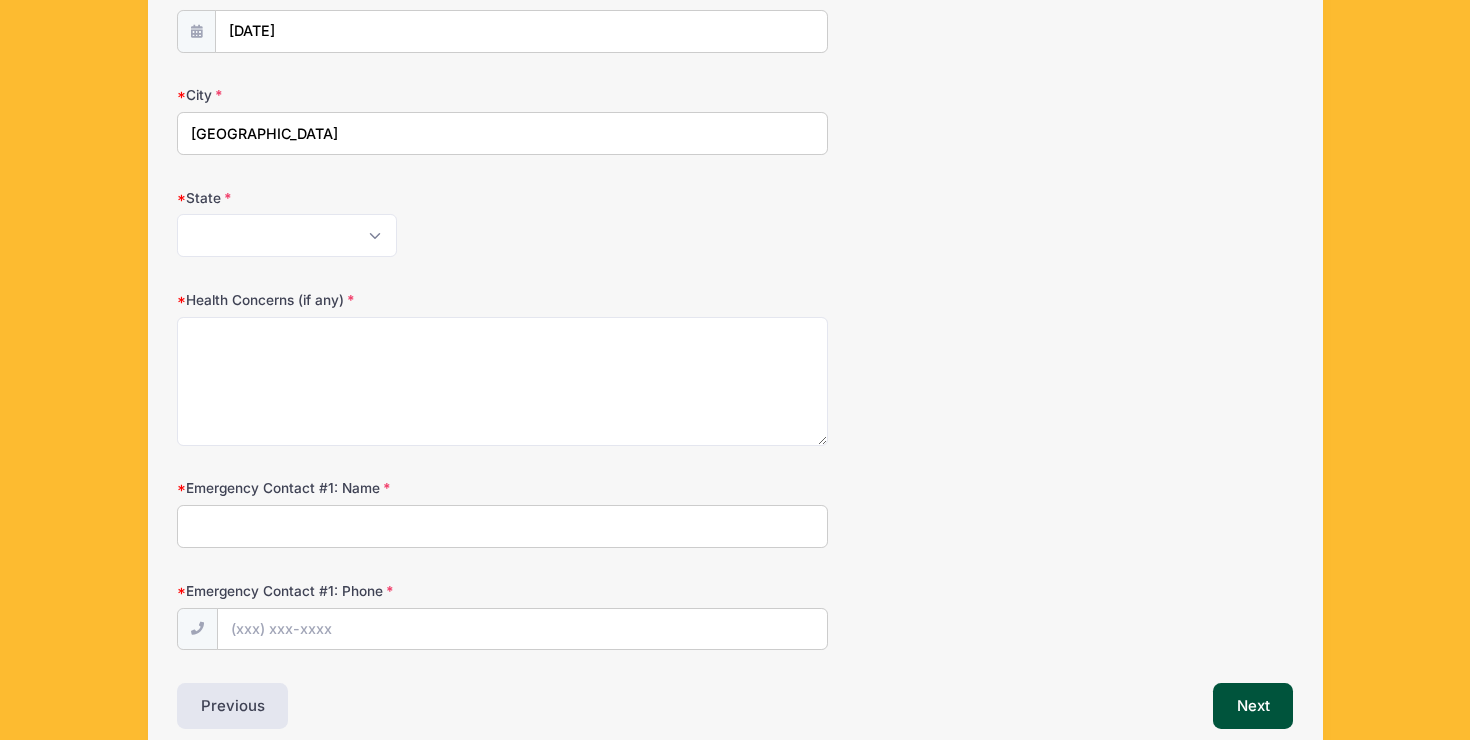 scroll, scrollTop: 845, scrollLeft: 0, axis: vertical 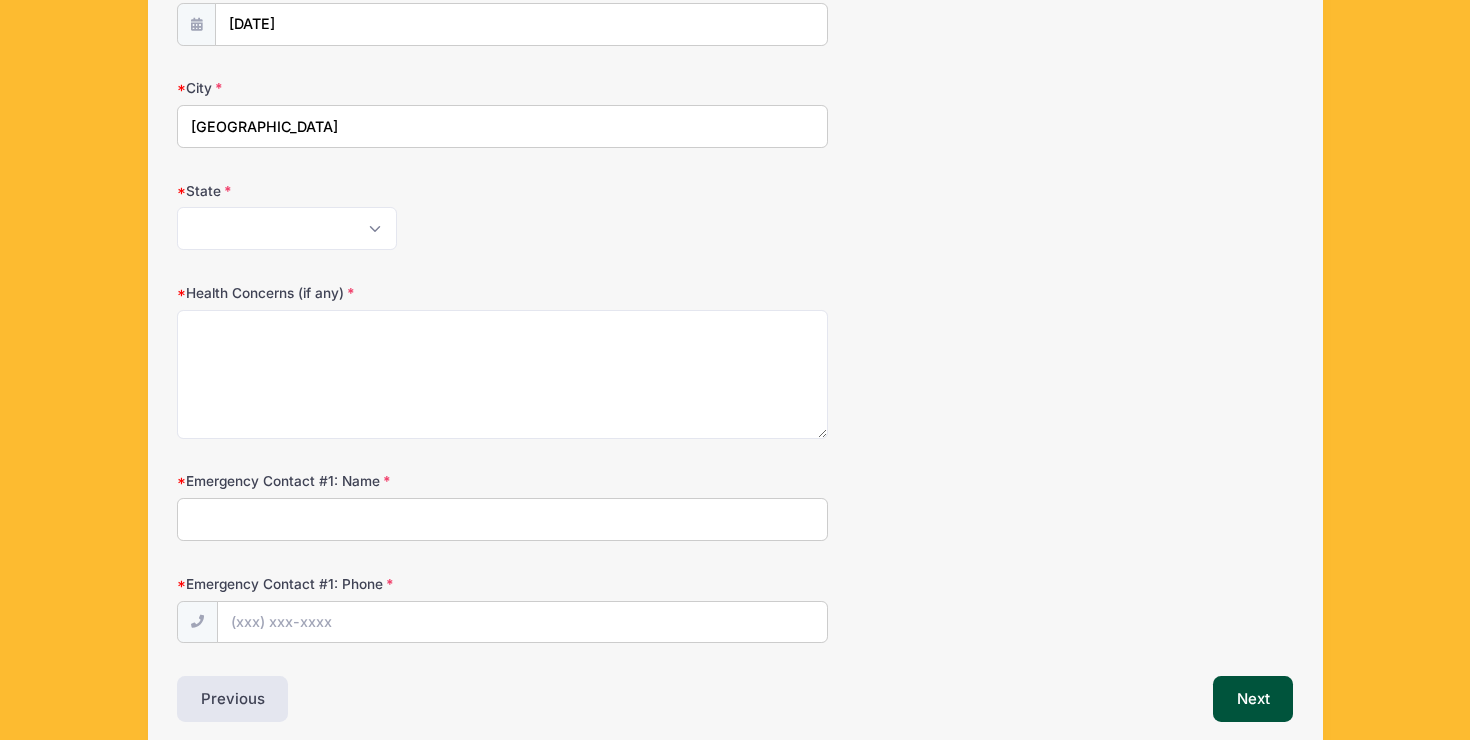 type on "Mission Viejo" 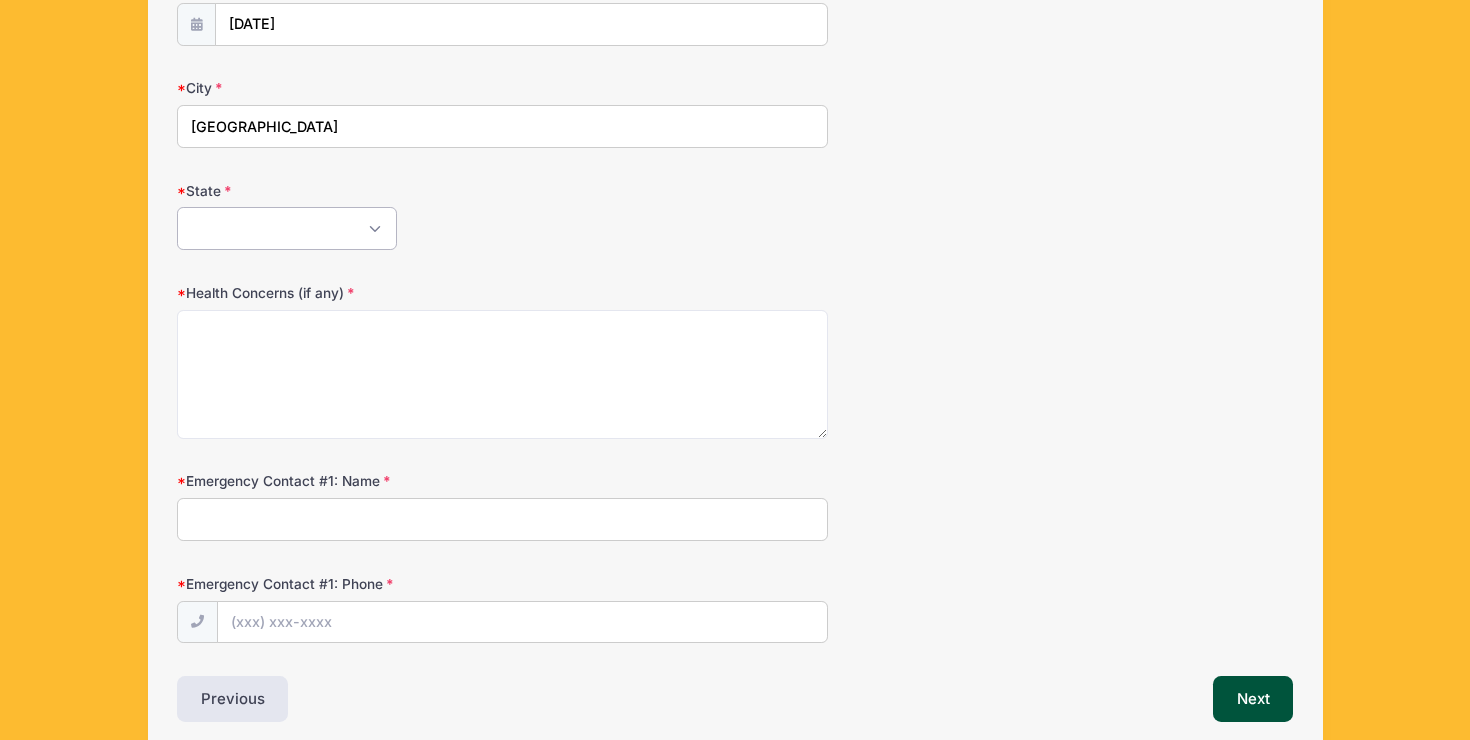 click on "Alabama Alaska American Samoa Arizona Arkansas Armed Forces Africa Armed Forces Americas Armed Forces Canada Armed Forces Europe Armed Forces Middle East Armed Forces Pacific California Colorado Connecticut Delaware District of Columbia Federated States Of Micronesia Florida Georgia Guam Hawaii Idaho Illinois Indiana Iowa Kansas Kentucky Louisiana Maine Marshall Islands Maryland Massachusetts Michigan Minnesota Mississippi Missouri Montana Nebraska Nevada New Hampshire New Jersey New Mexico New York North Carolina North Dakota Northern Mariana Islands Ohio Oklahoma Oregon Palau Pennsylvania Puerto Rico Rhode Island South Carolina South Dakota Tennessee Texas Utah Vermont Virgin Islands Virginia Washington West Virginia Wisconsin Wyoming Other-Canada Other" at bounding box center (287, 228) 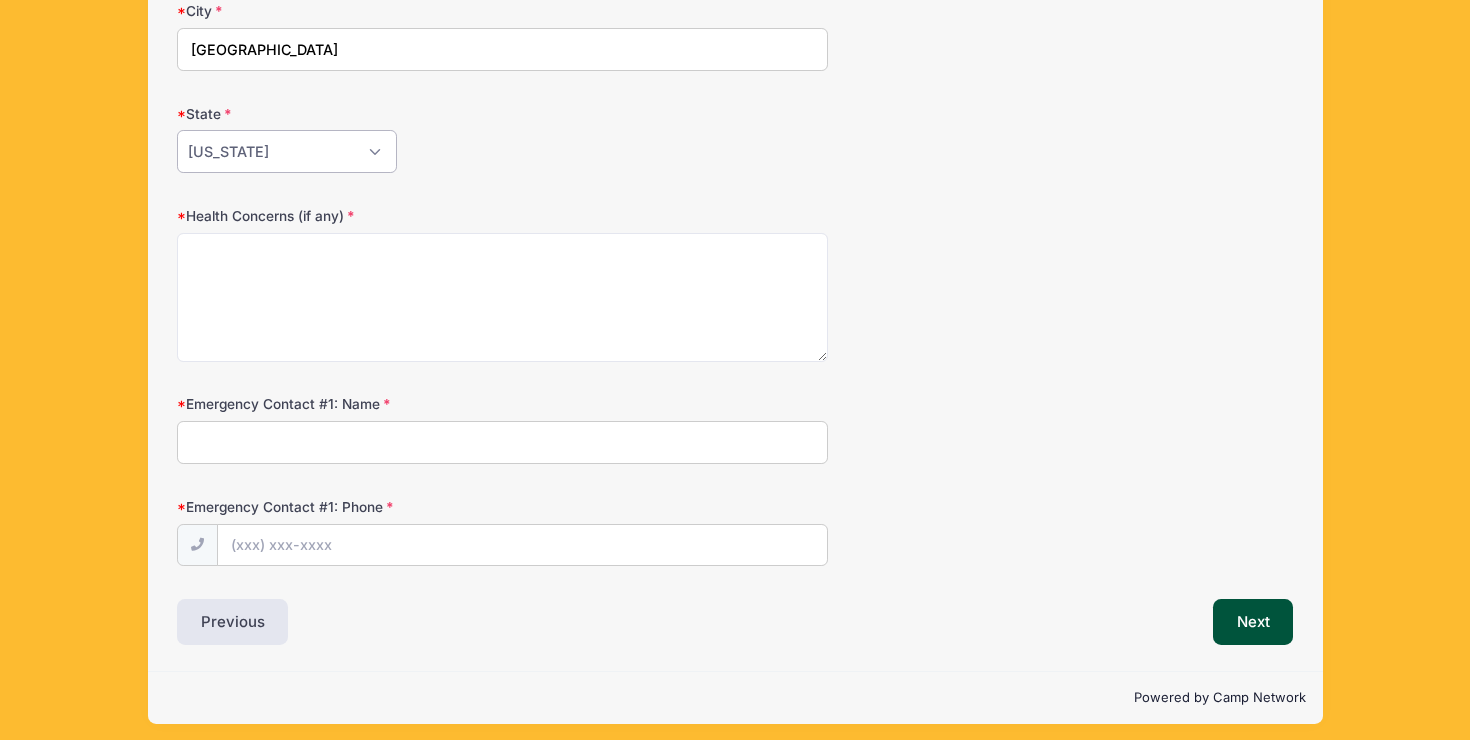 scroll, scrollTop: 928, scrollLeft: 0, axis: vertical 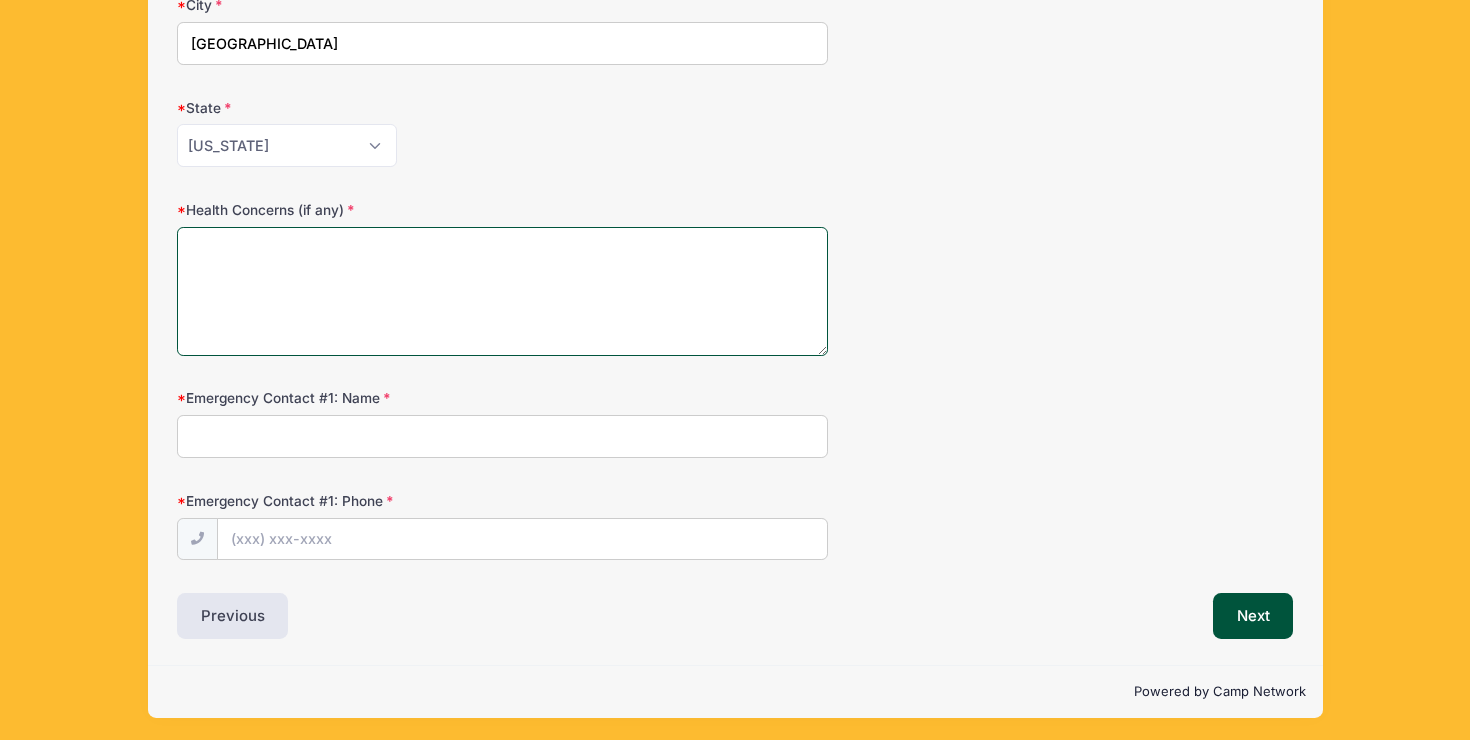 click on "Health Concerns (if any)" at bounding box center (502, 291) 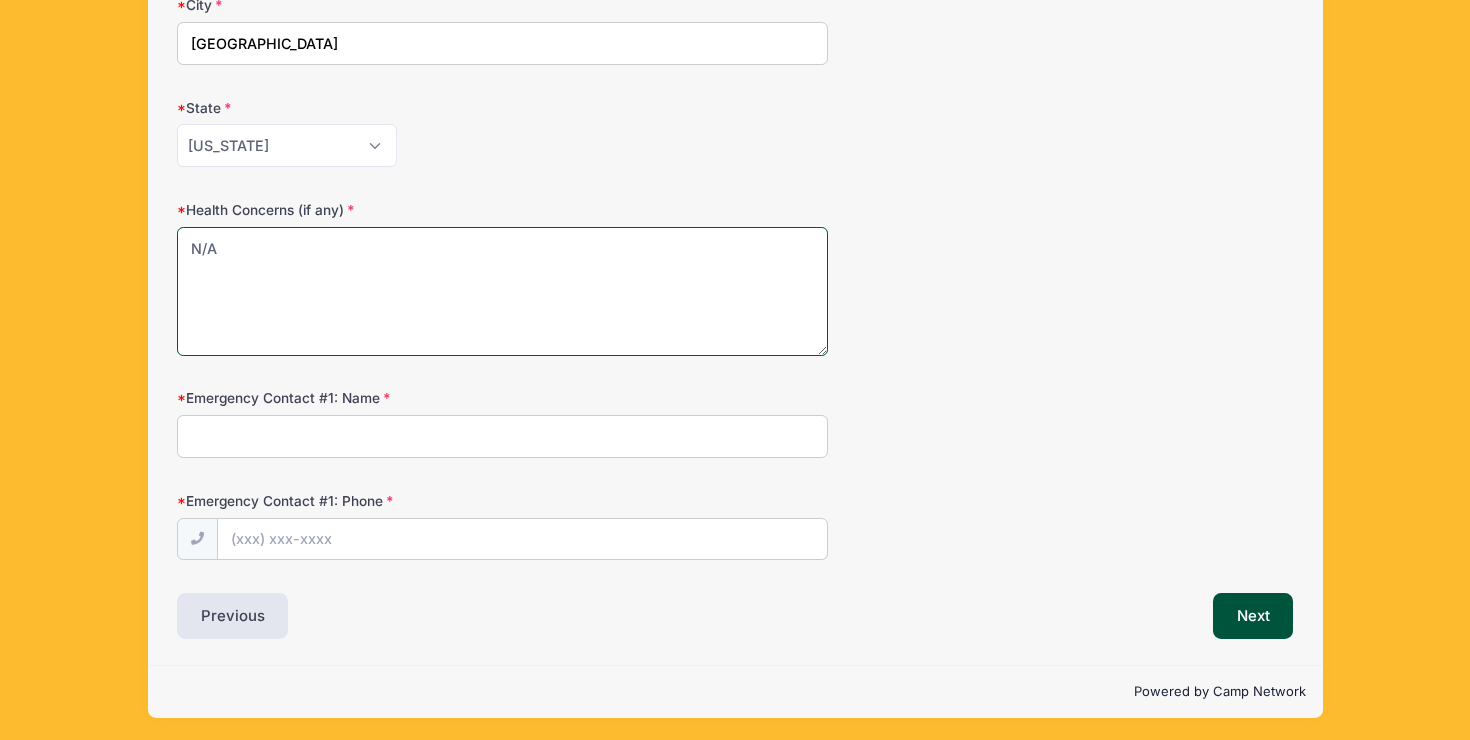 type on "N/A" 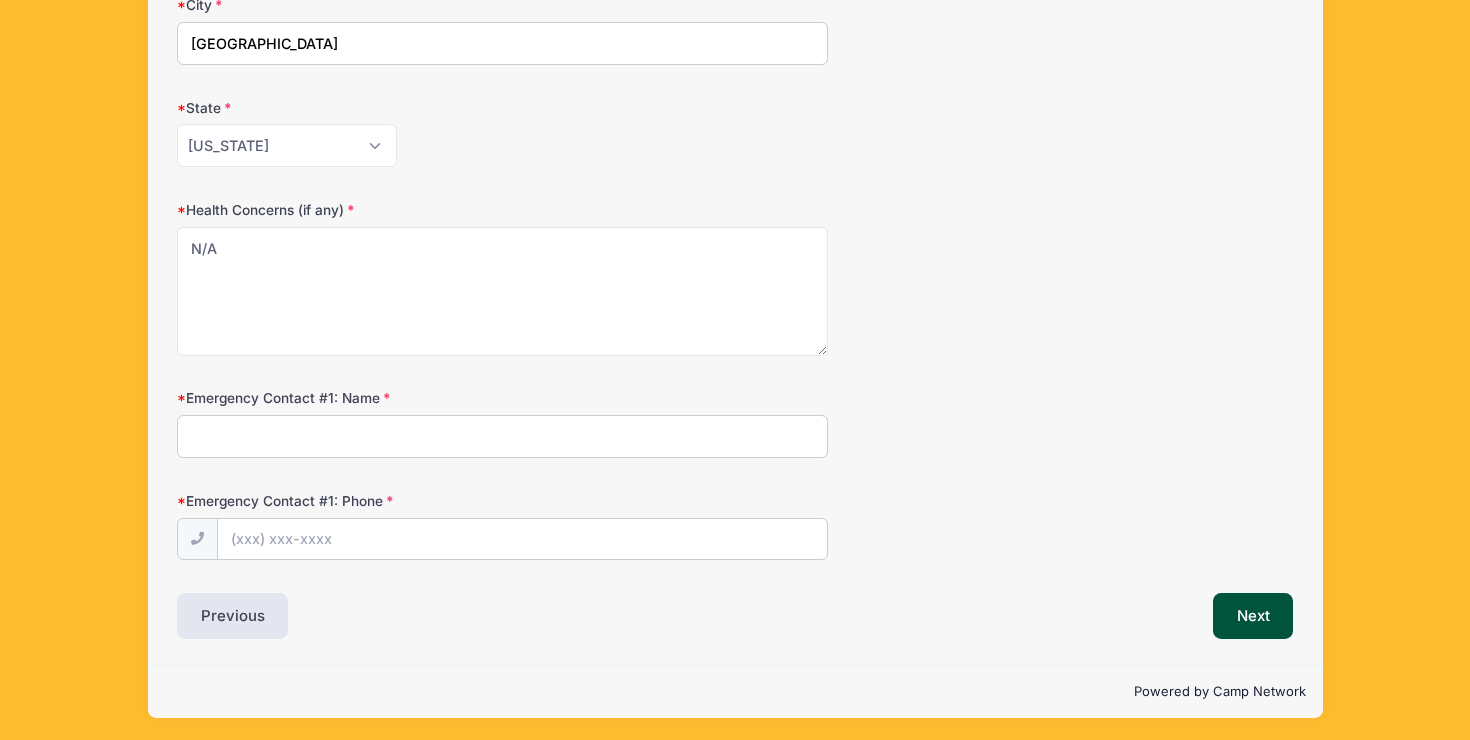 click on "Emergency Contact #1: Name" at bounding box center (502, 436) 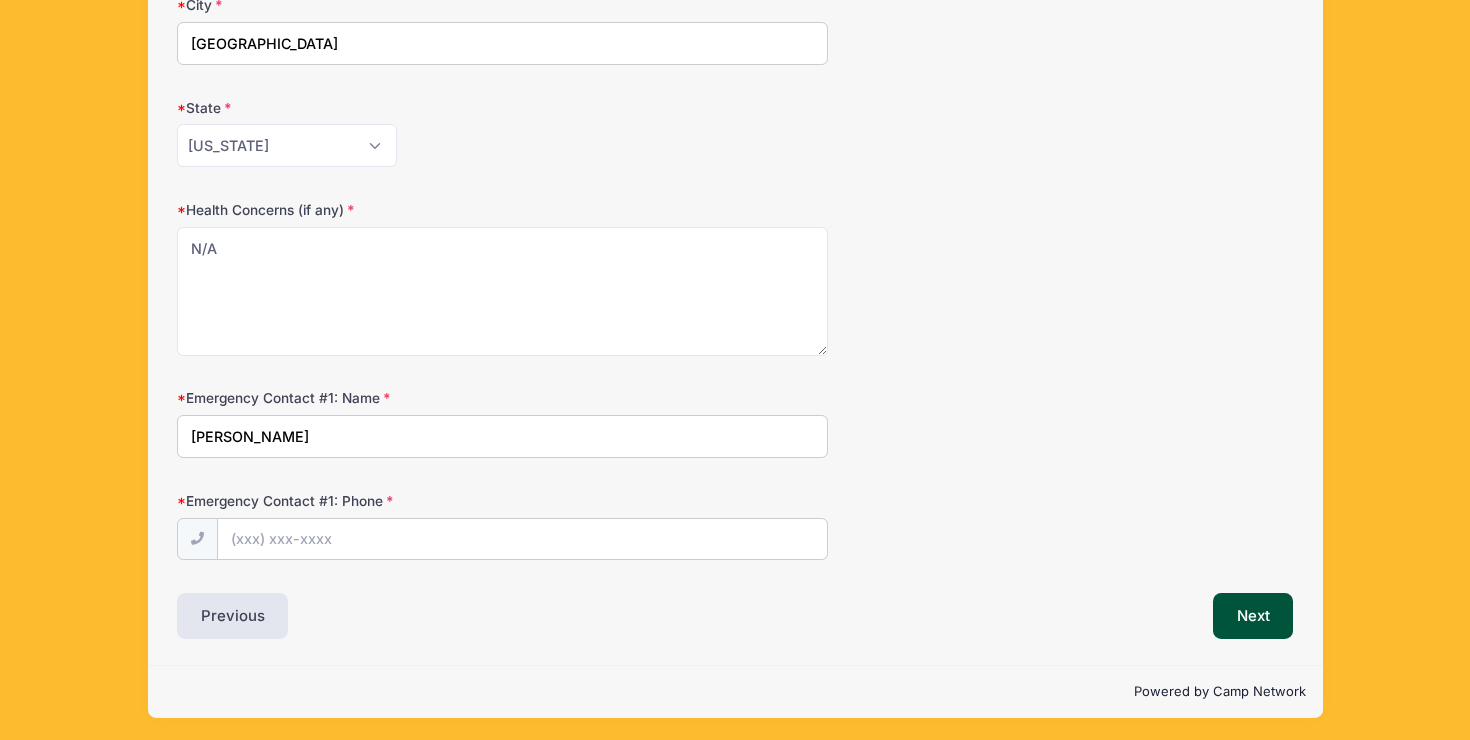type on "Marisol Loya" 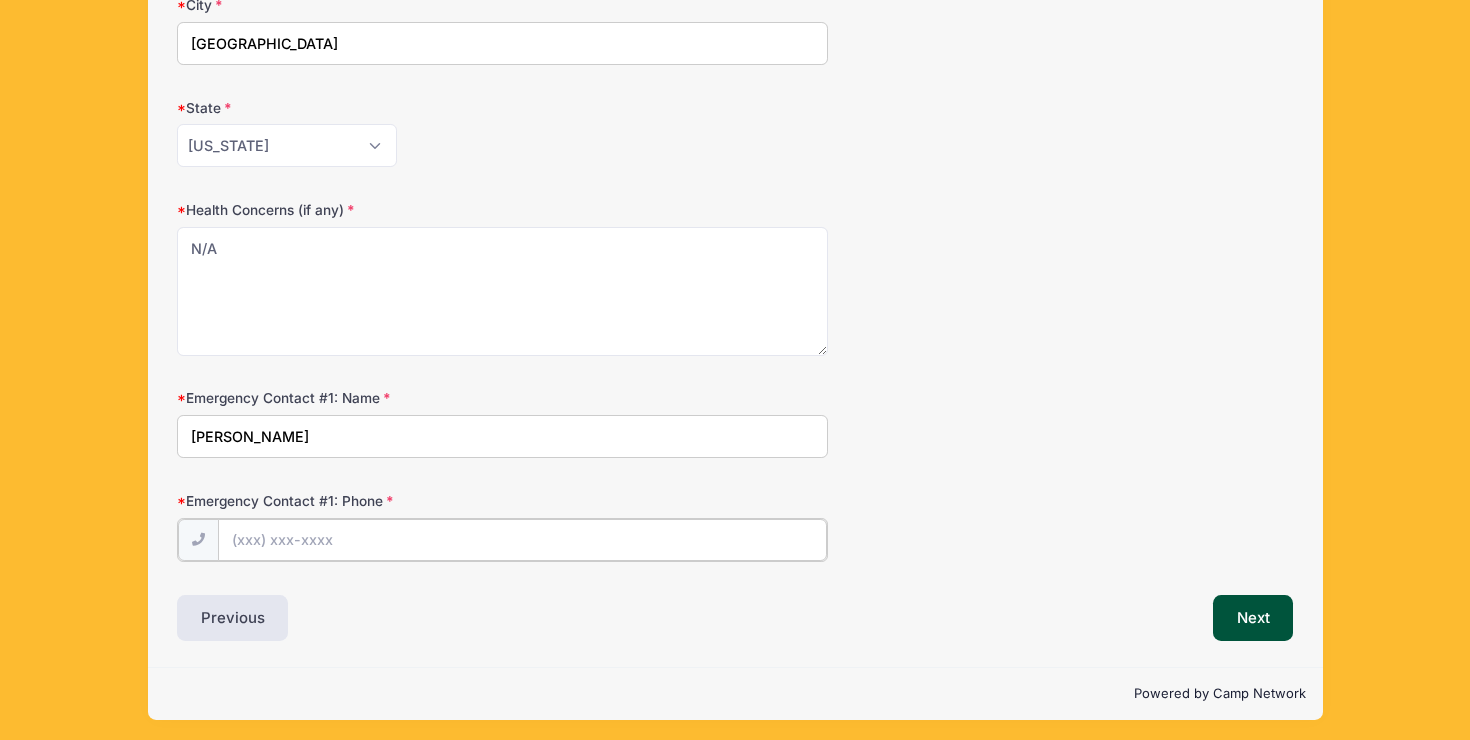 click on "Emergency Contact #1: Phone" at bounding box center (522, 540) 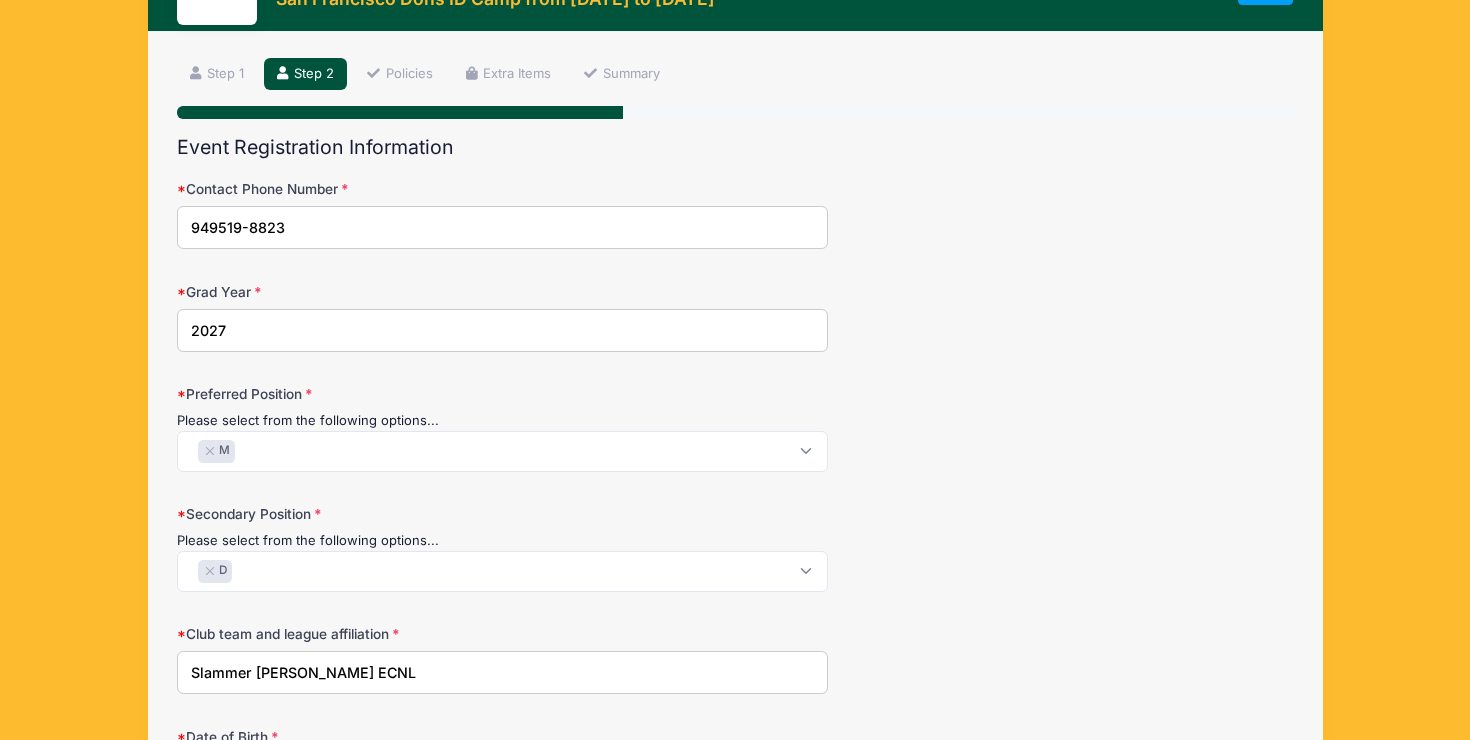 scroll, scrollTop: 933, scrollLeft: 0, axis: vertical 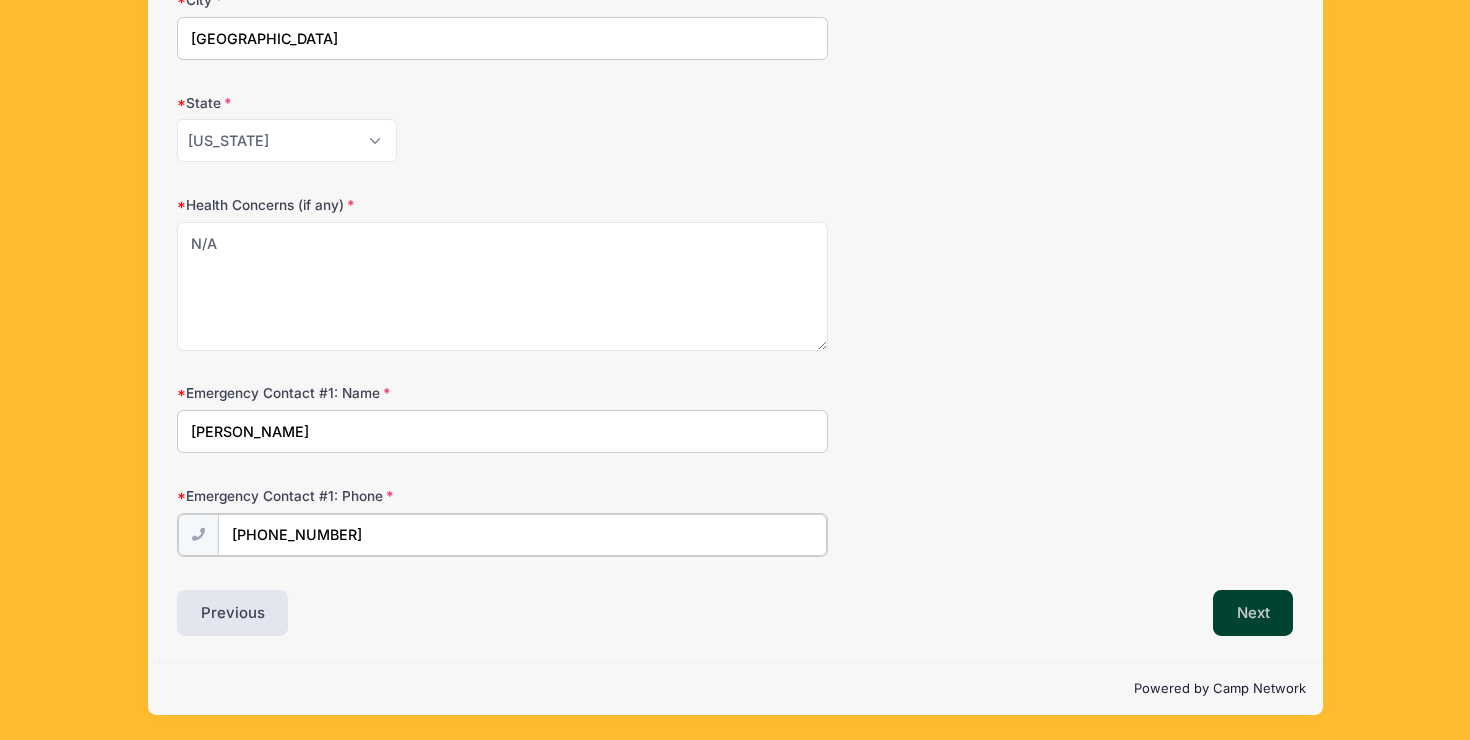 type on "(949) 228-7720" 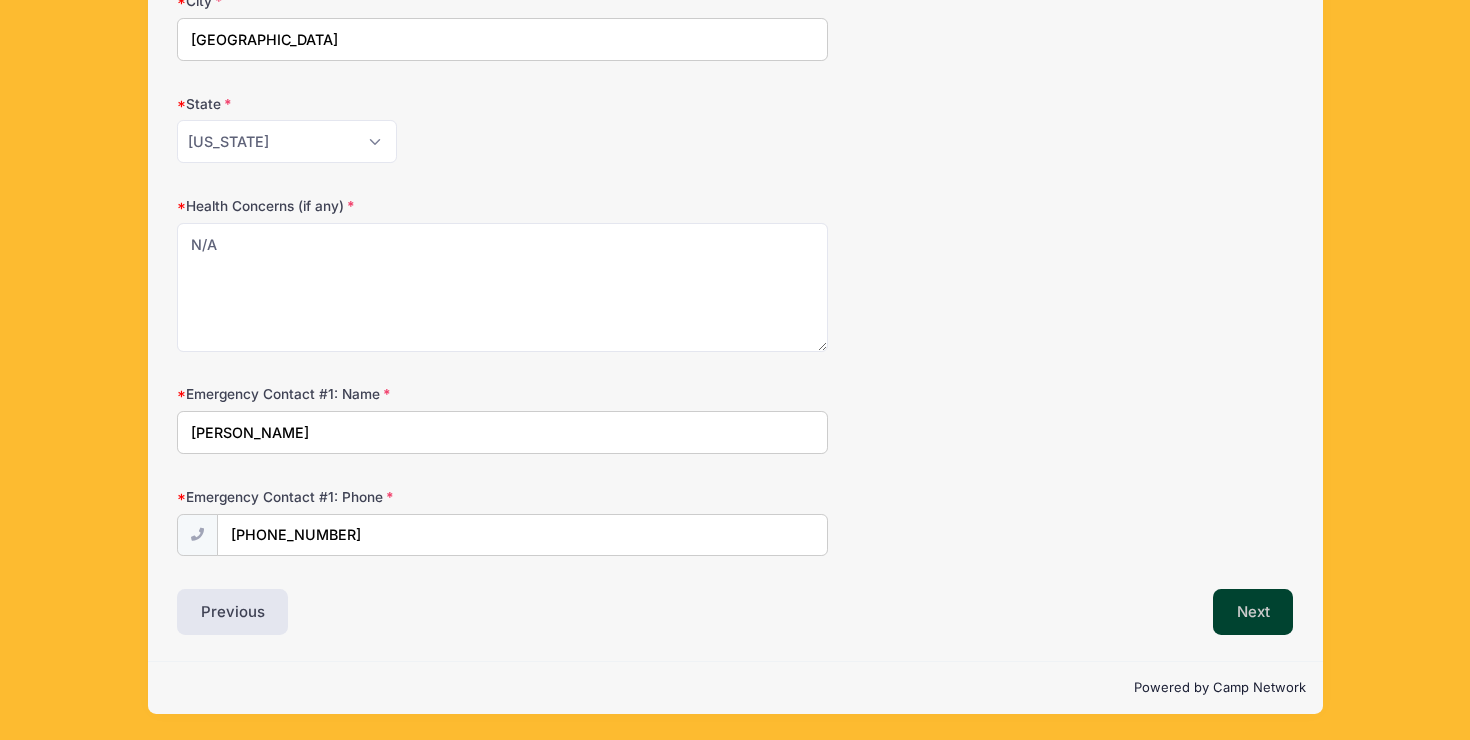 click on "Next" at bounding box center (1253, 612) 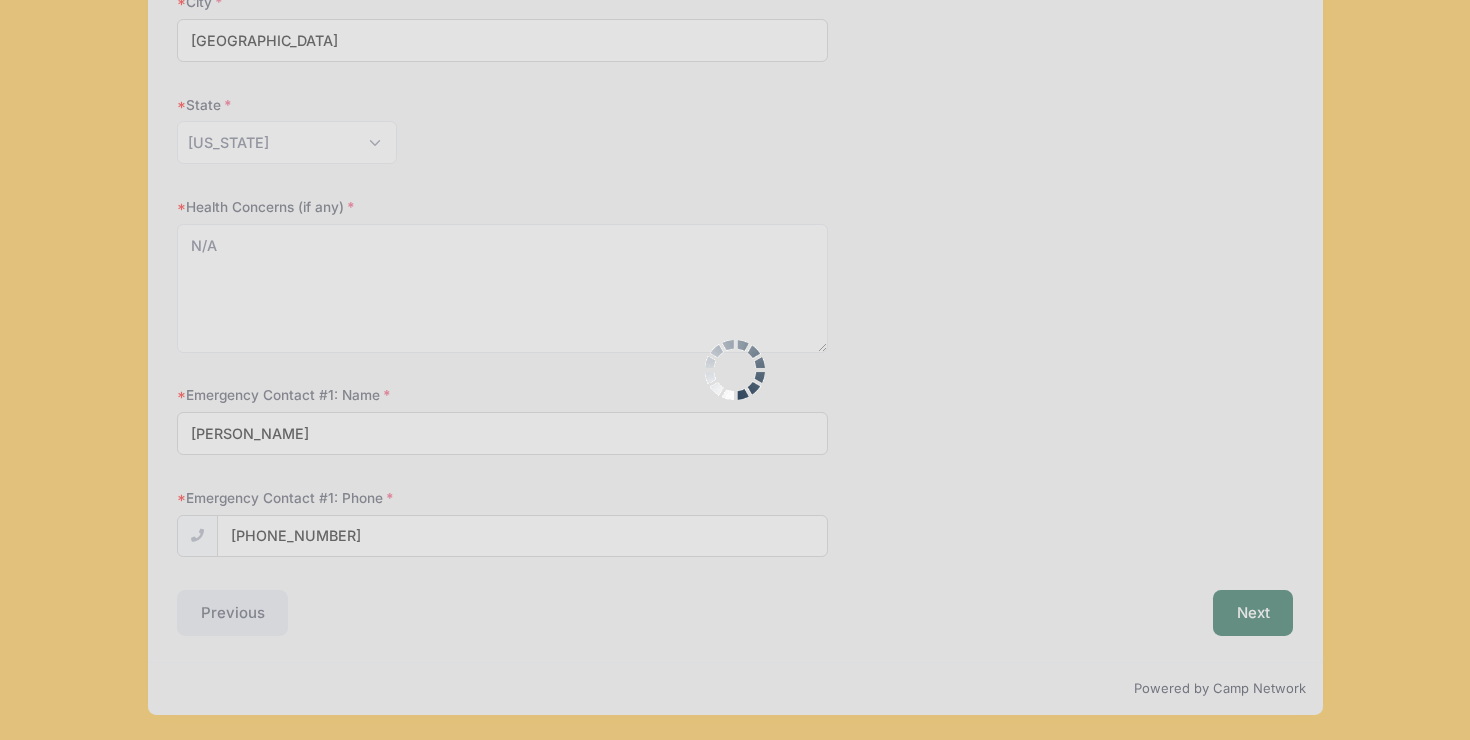 scroll, scrollTop: 143, scrollLeft: 0, axis: vertical 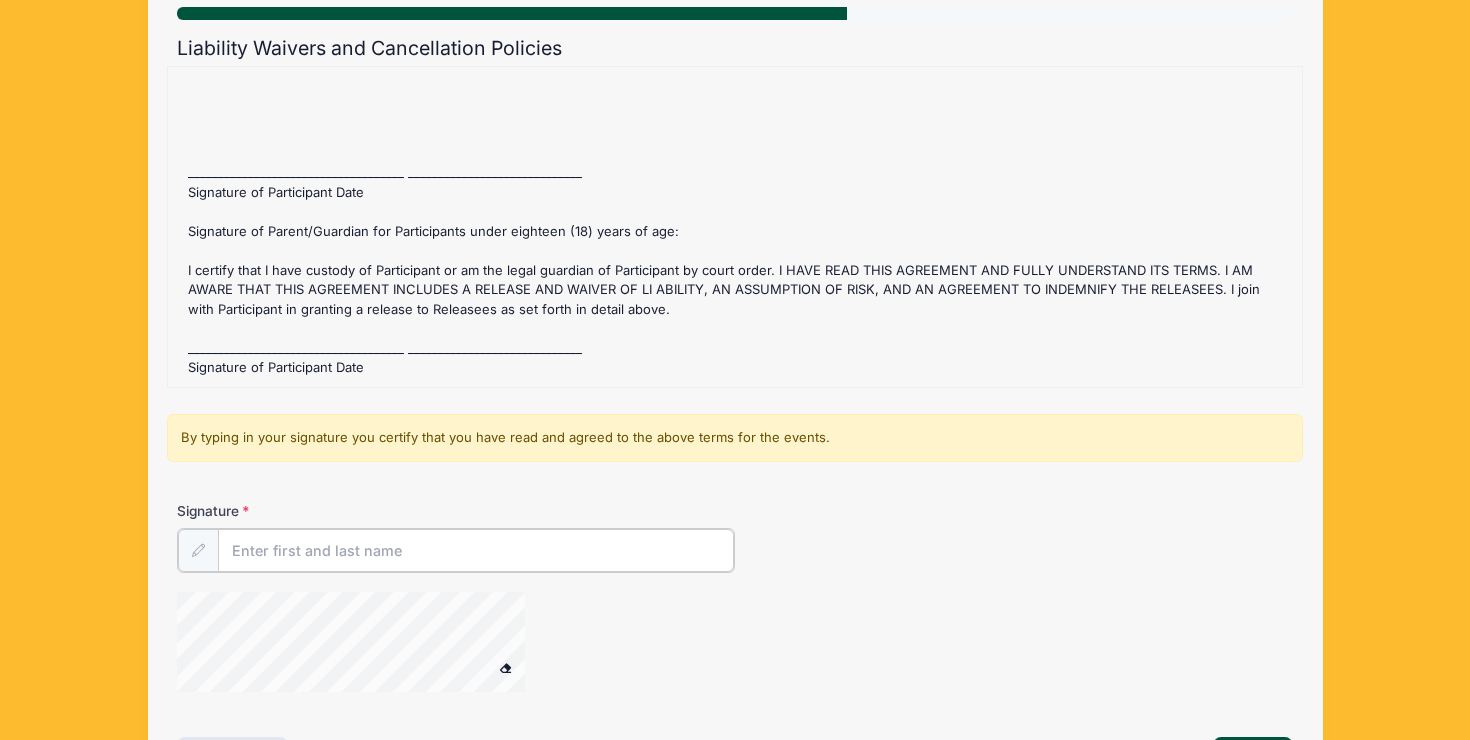 click on "Signature" at bounding box center (476, 550) 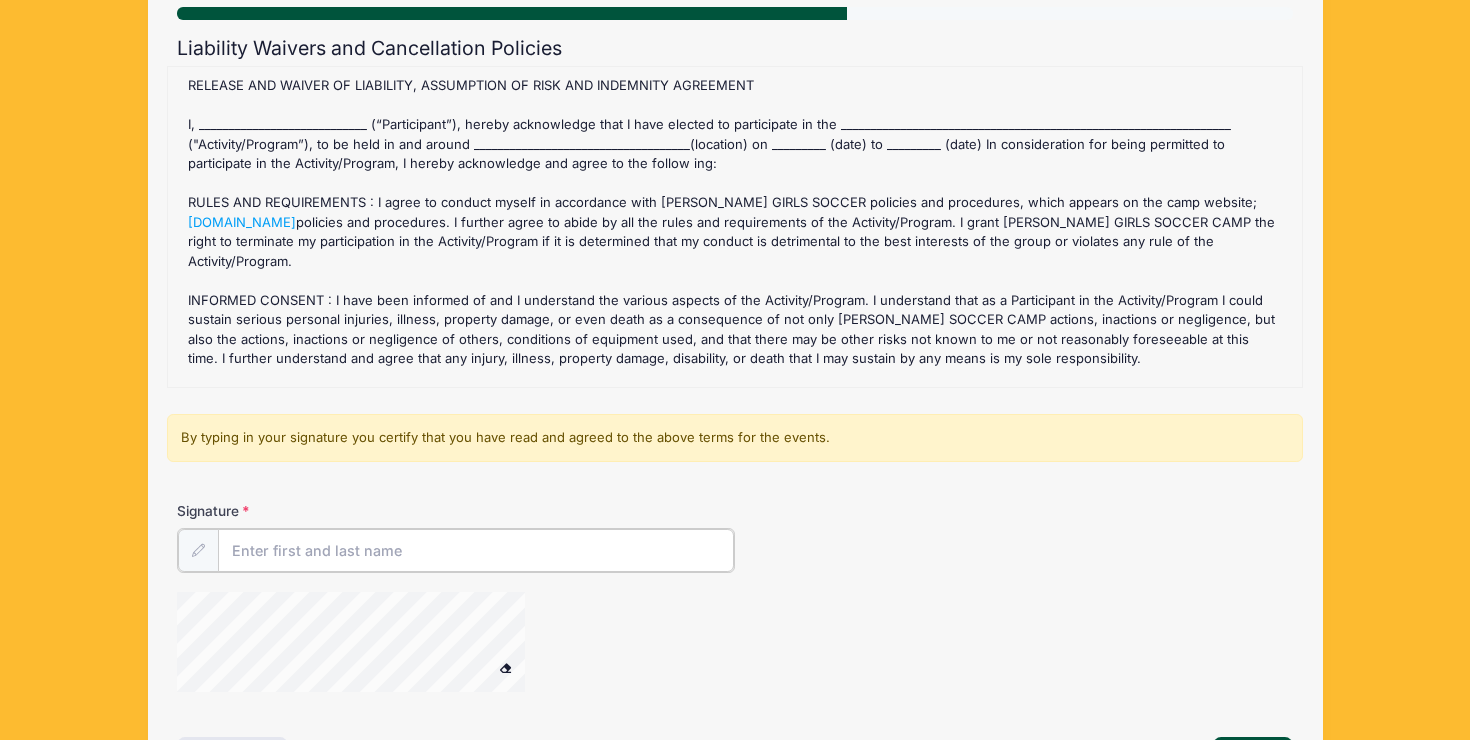 scroll, scrollTop: 0, scrollLeft: 0, axis: both 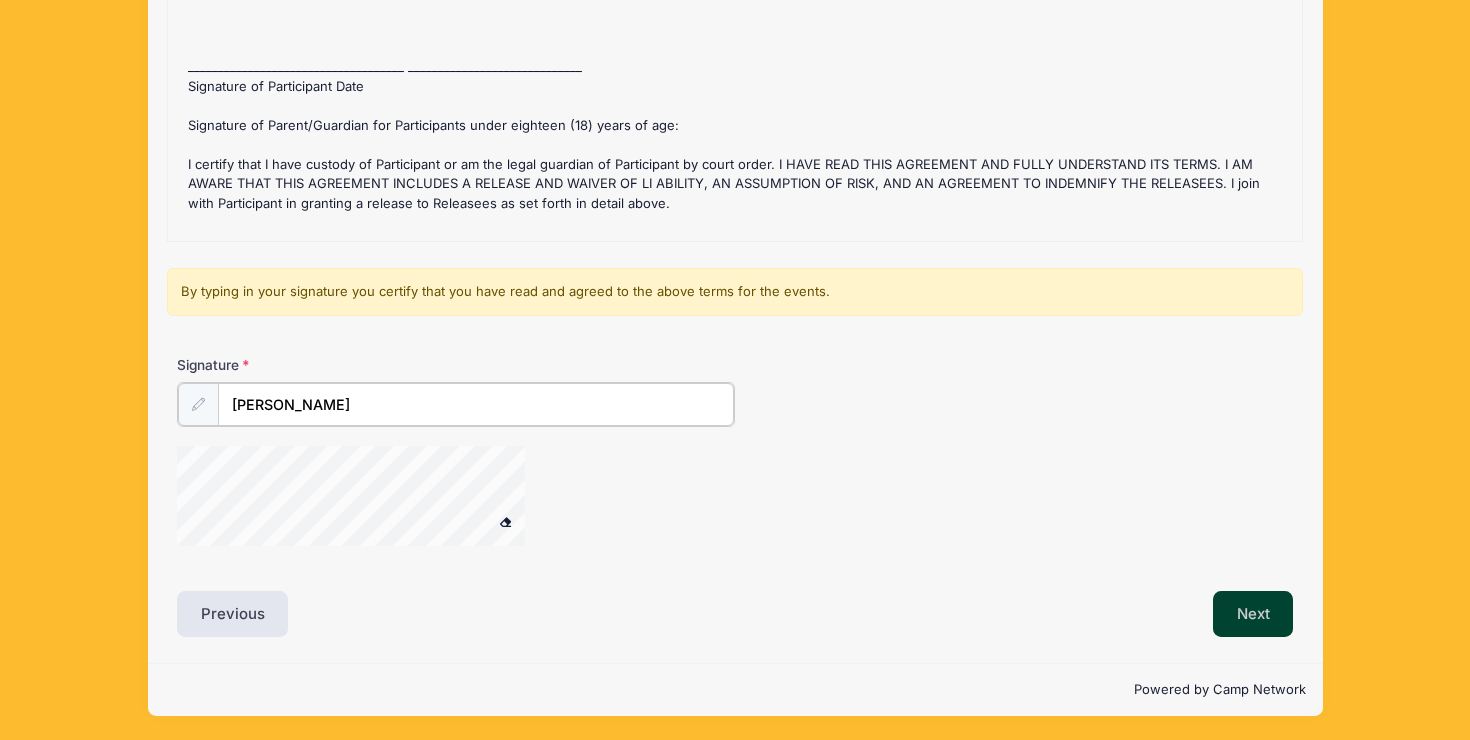 type on "Chloe Loya" 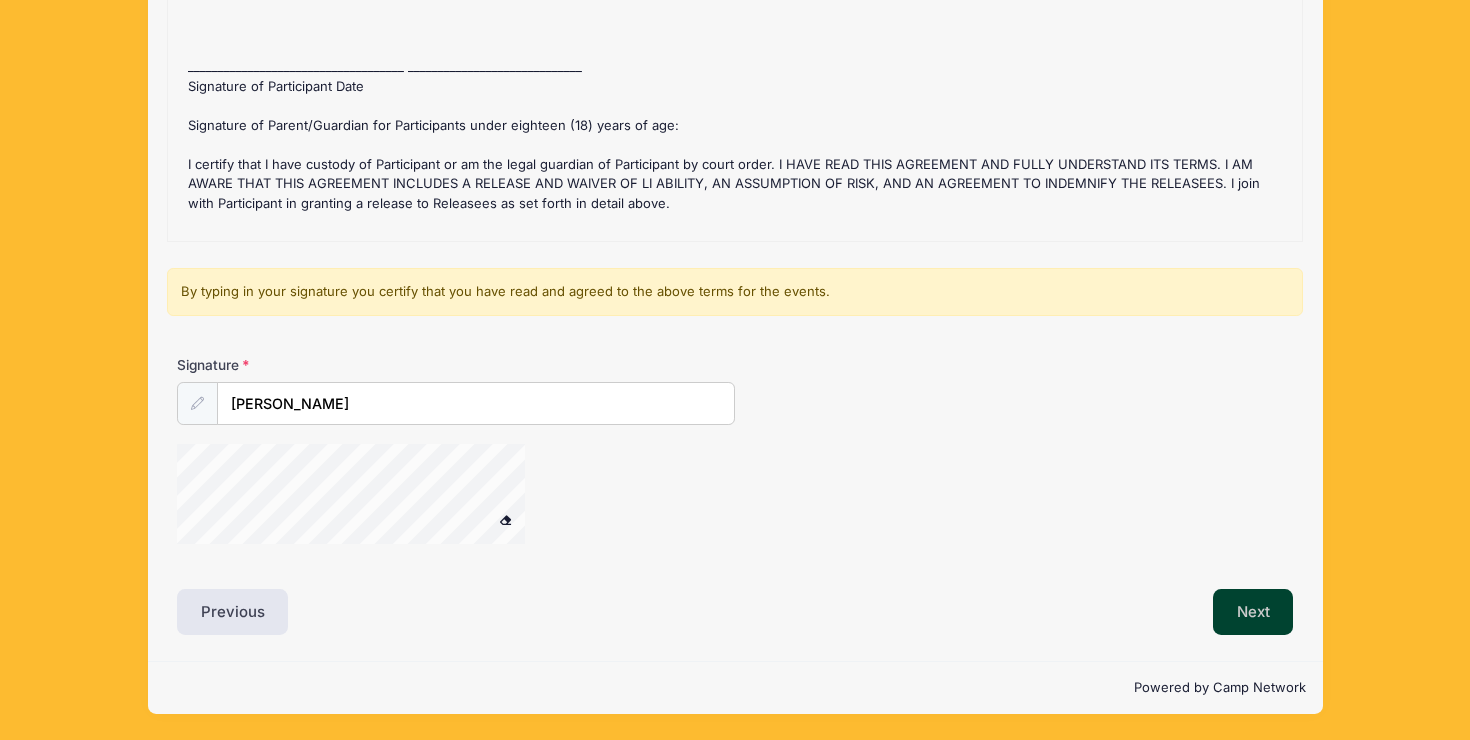 scroll, scrollTop: 337, scrollLeft: 0, axis: vertical 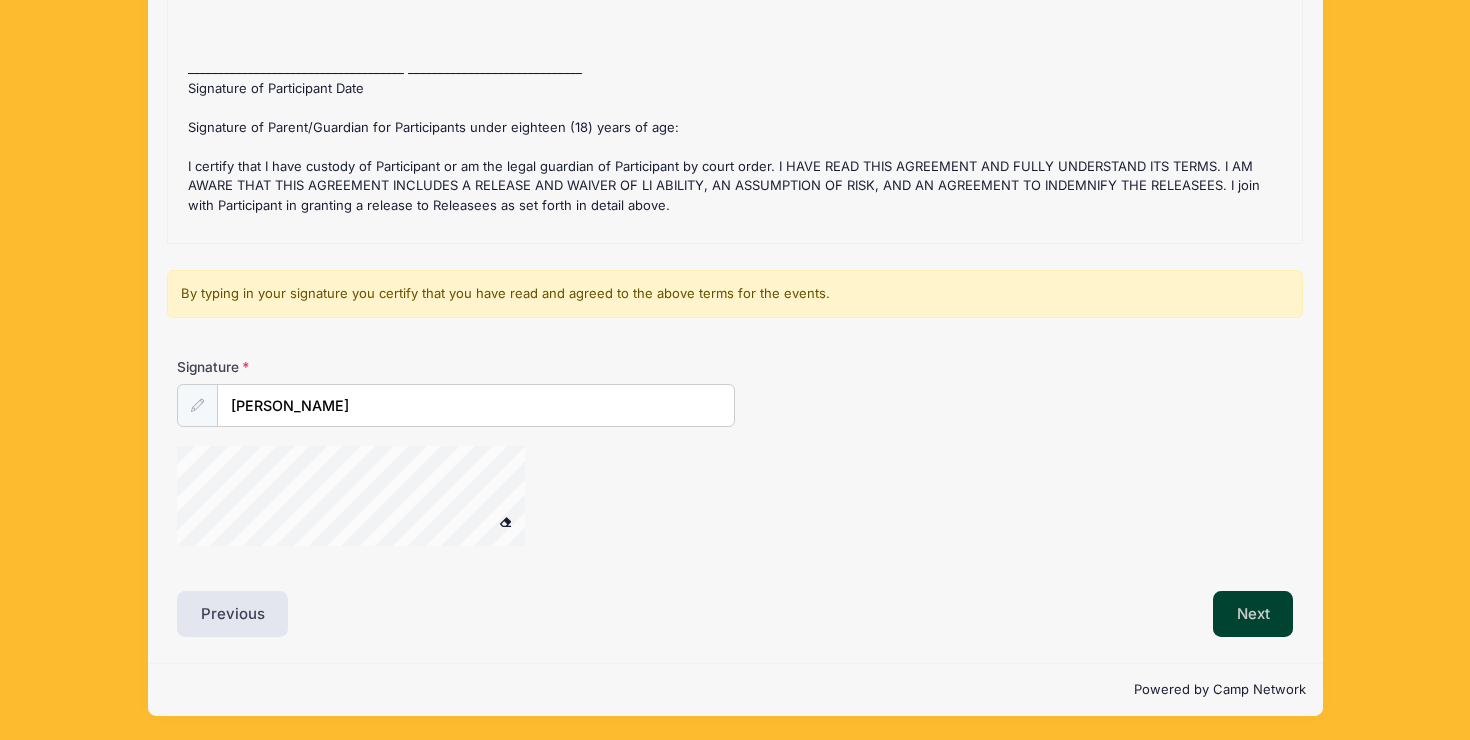 click on "Next" at bounding box center [1253, 614] 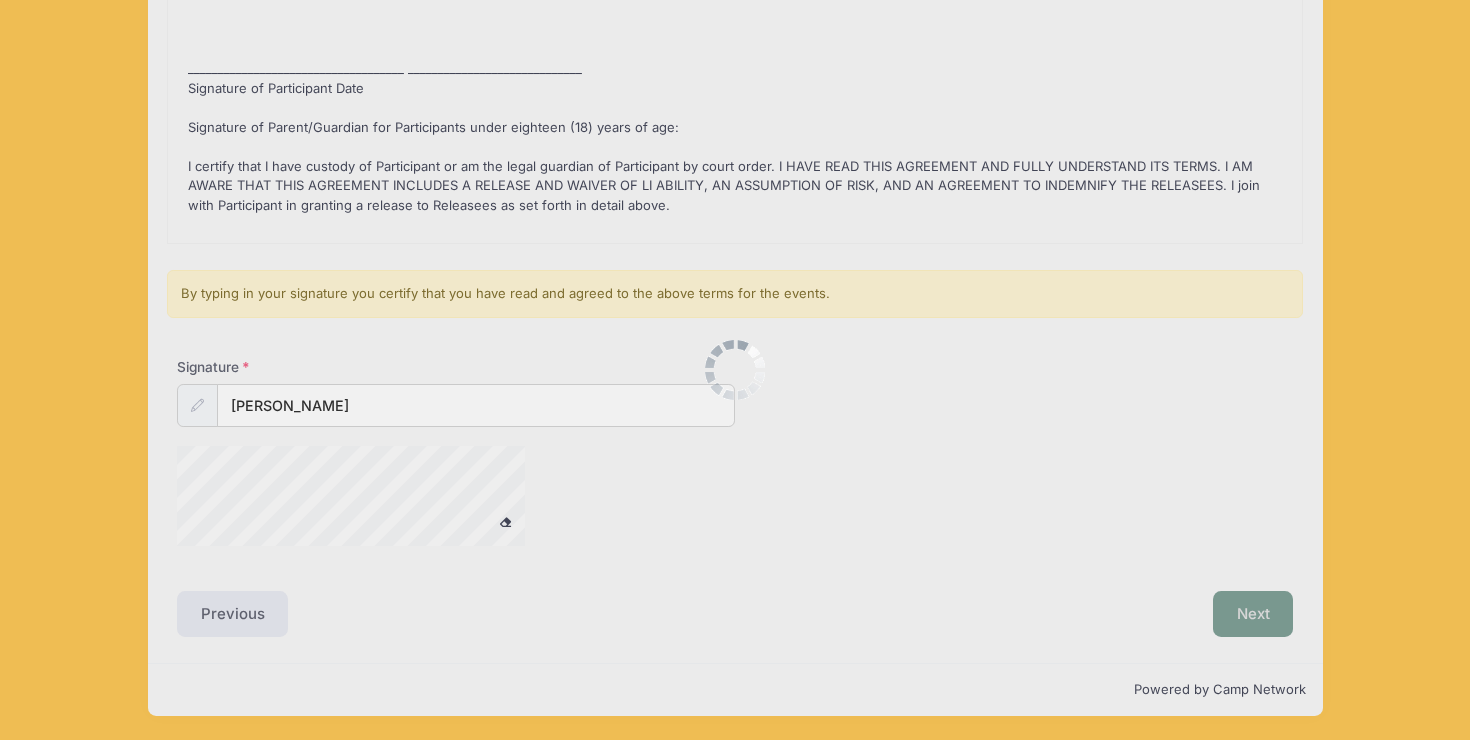 scroll, scrollTop: 0, scrollLeft: 0, axis: both 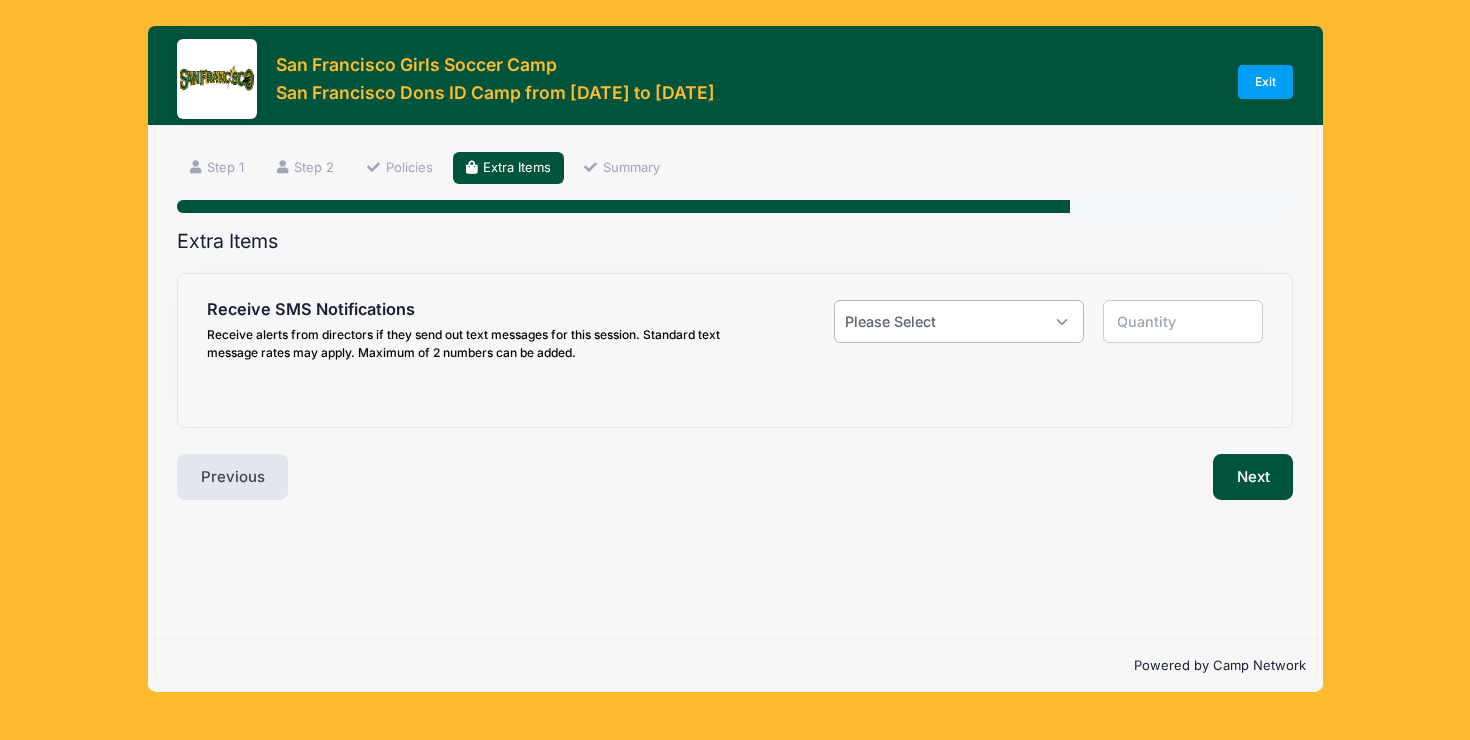 click on "Please Select Yes ($0.00)
No" at bounding box center [958, 321] 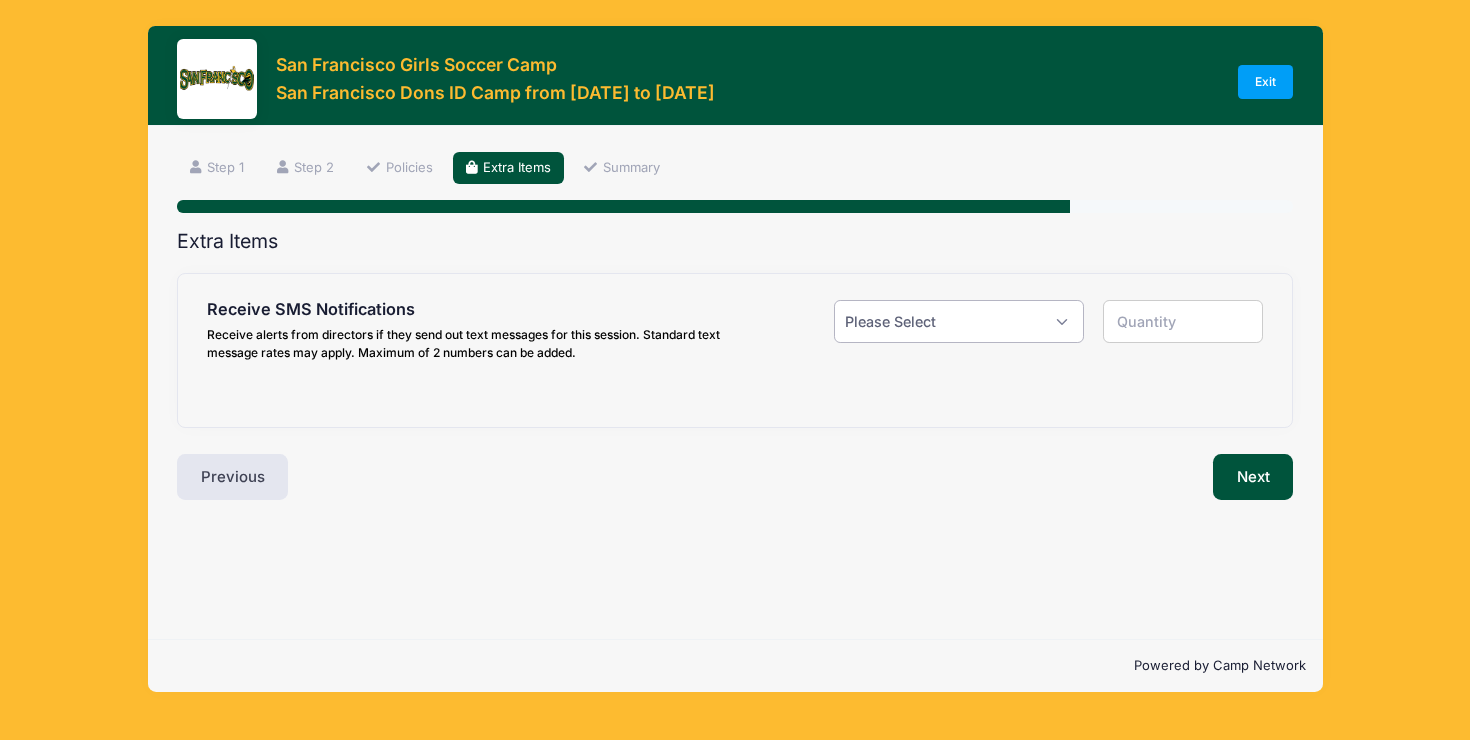 select on "1" 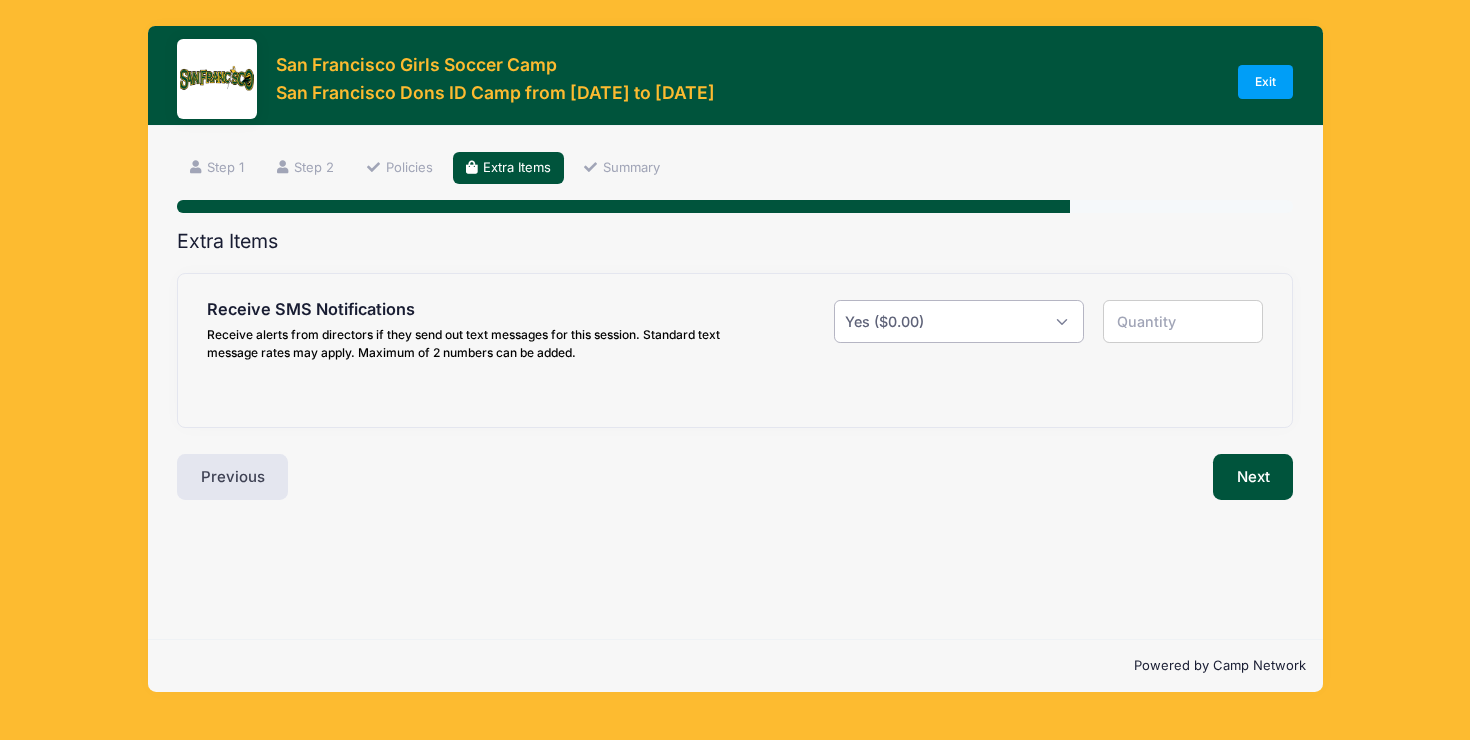 type on "1" 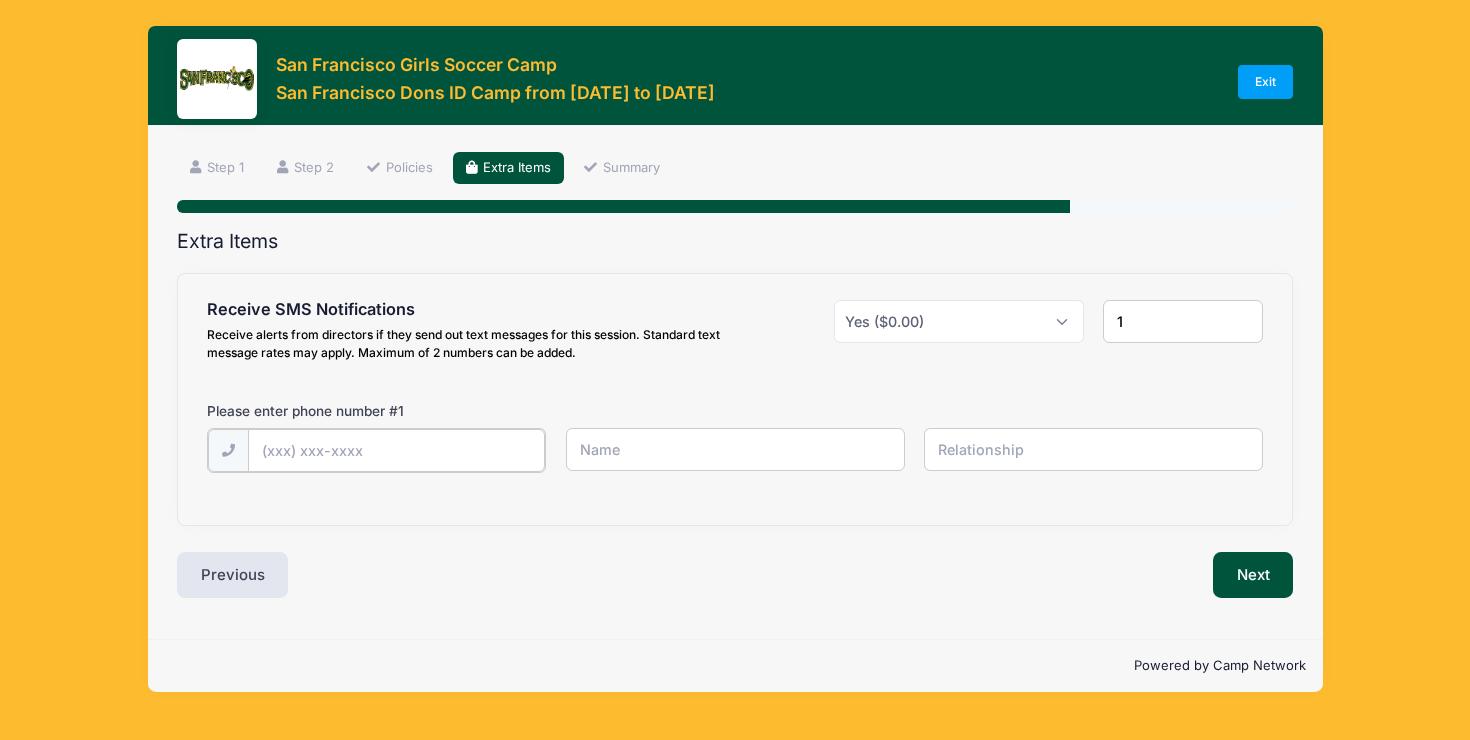click at bounding box center (0, 0) 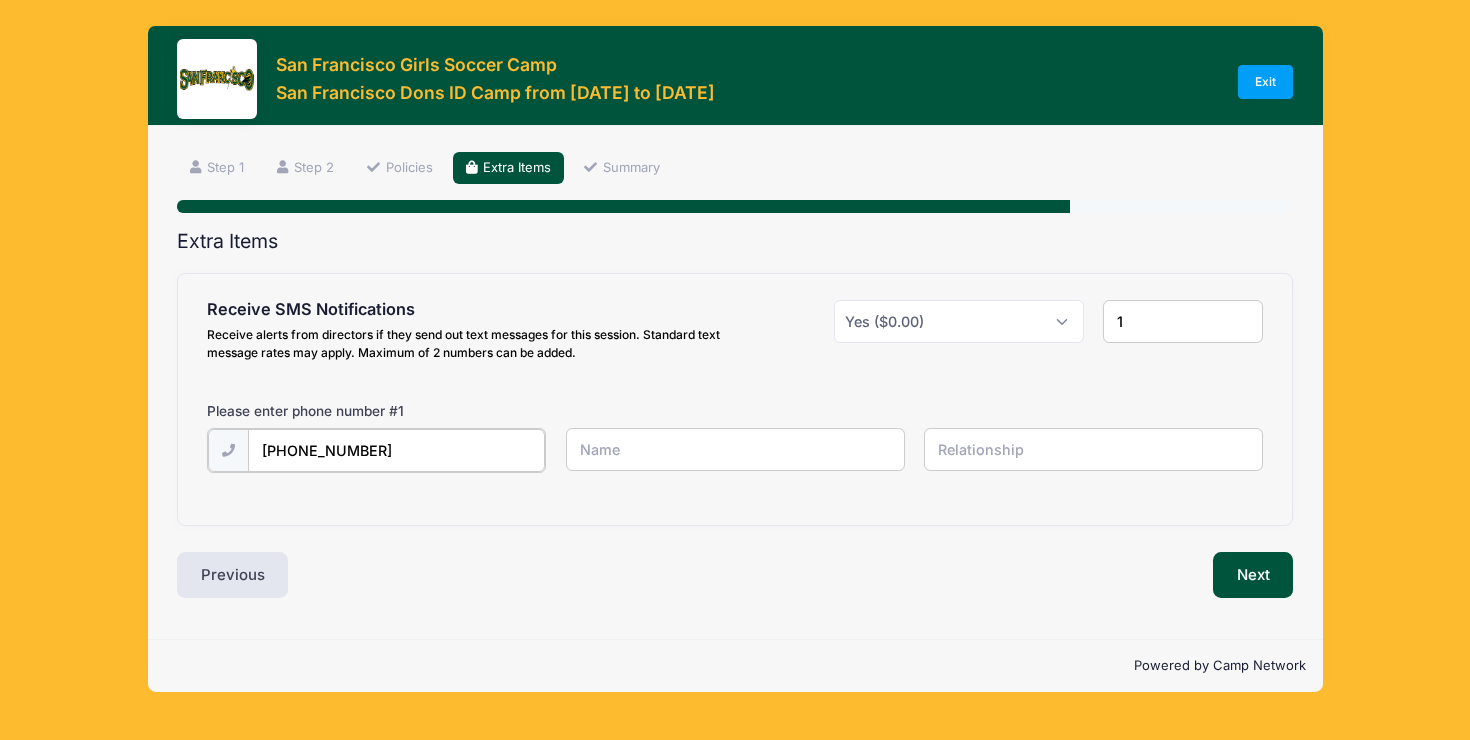 type on "(949) 519-8823" 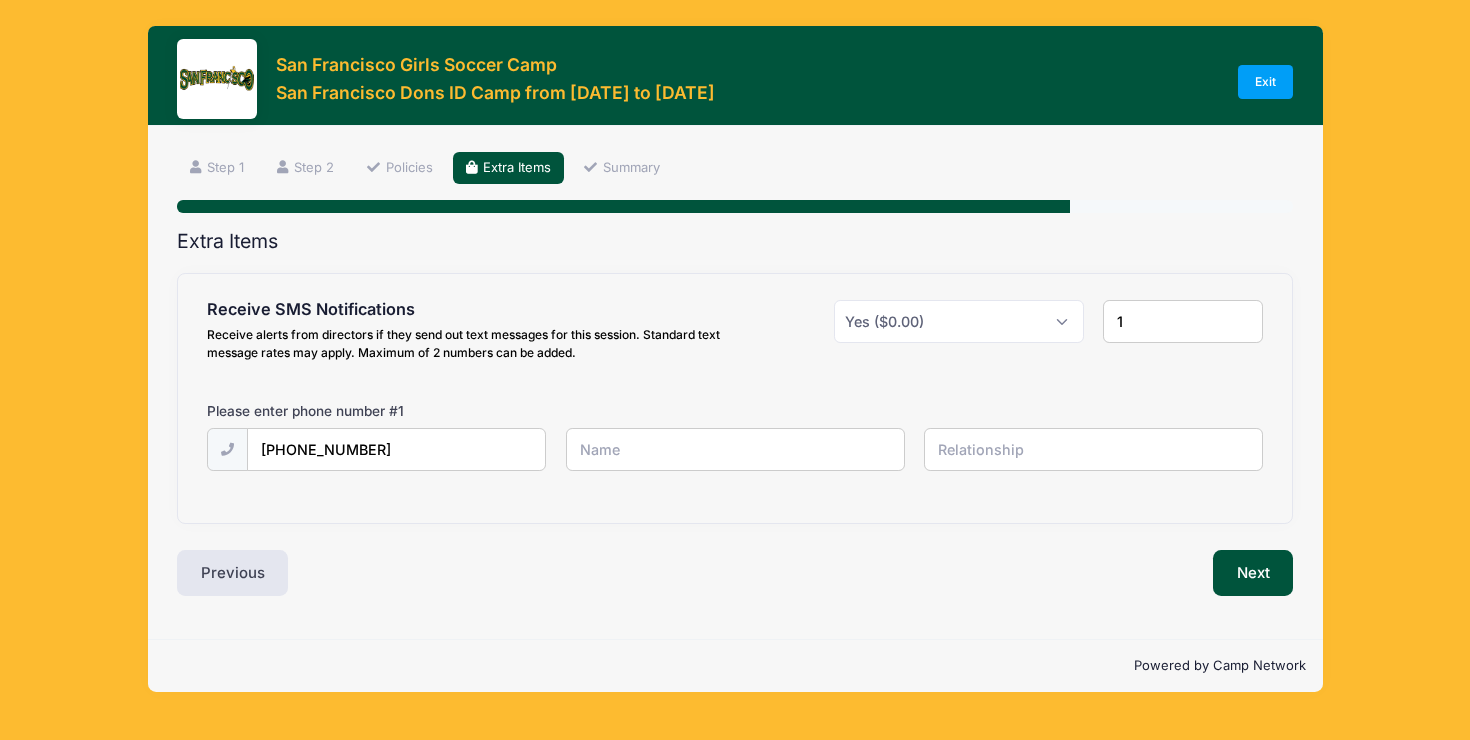 click at bounding box center [0, 0] 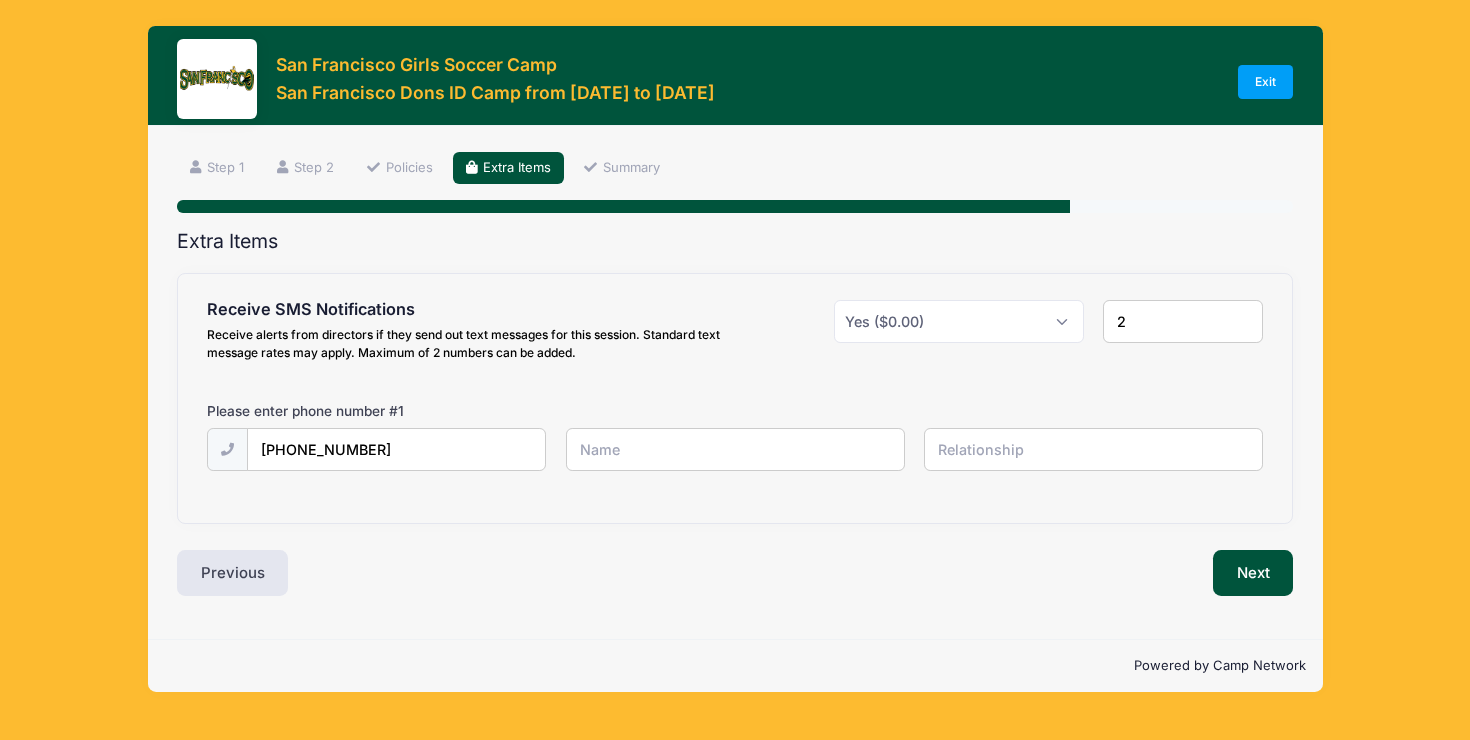 type on "2" 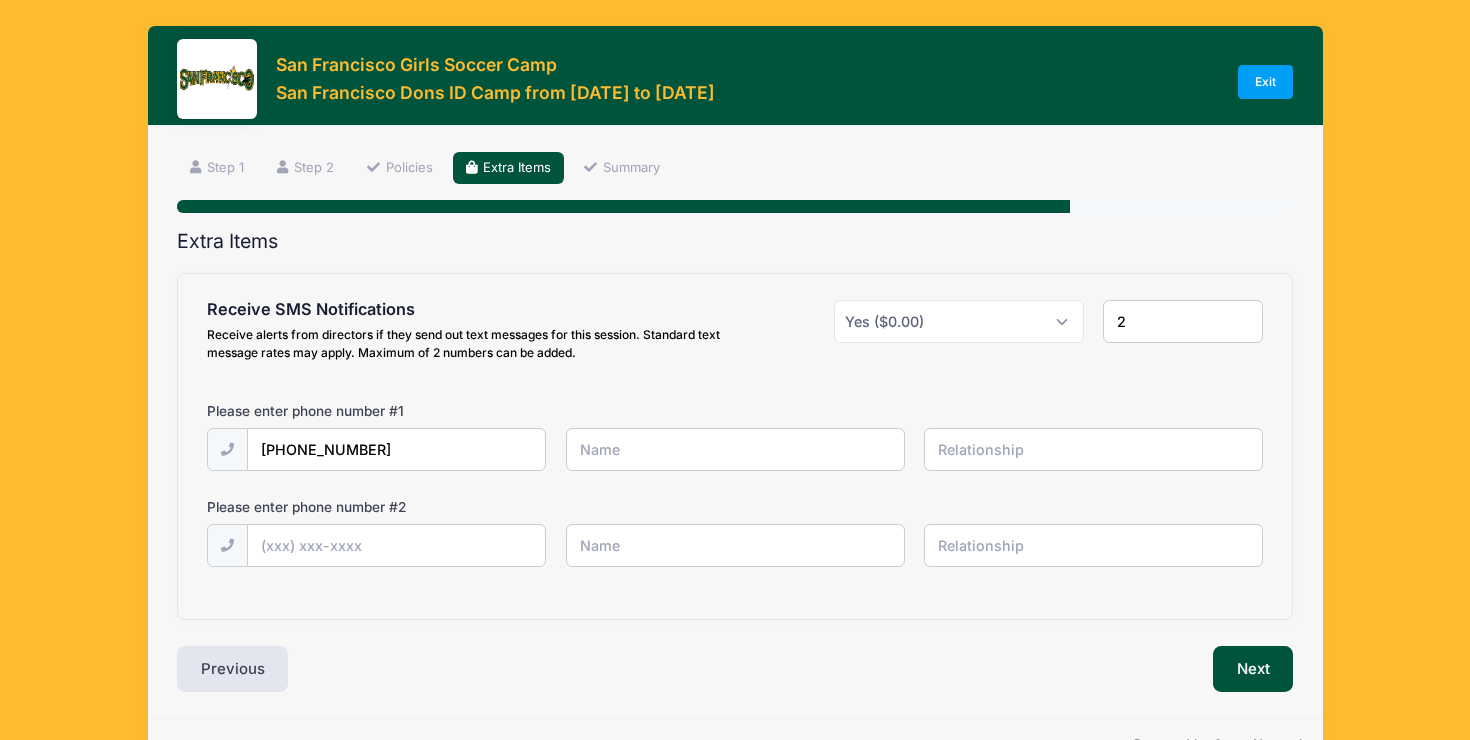 click at bounding box center [0, 0] 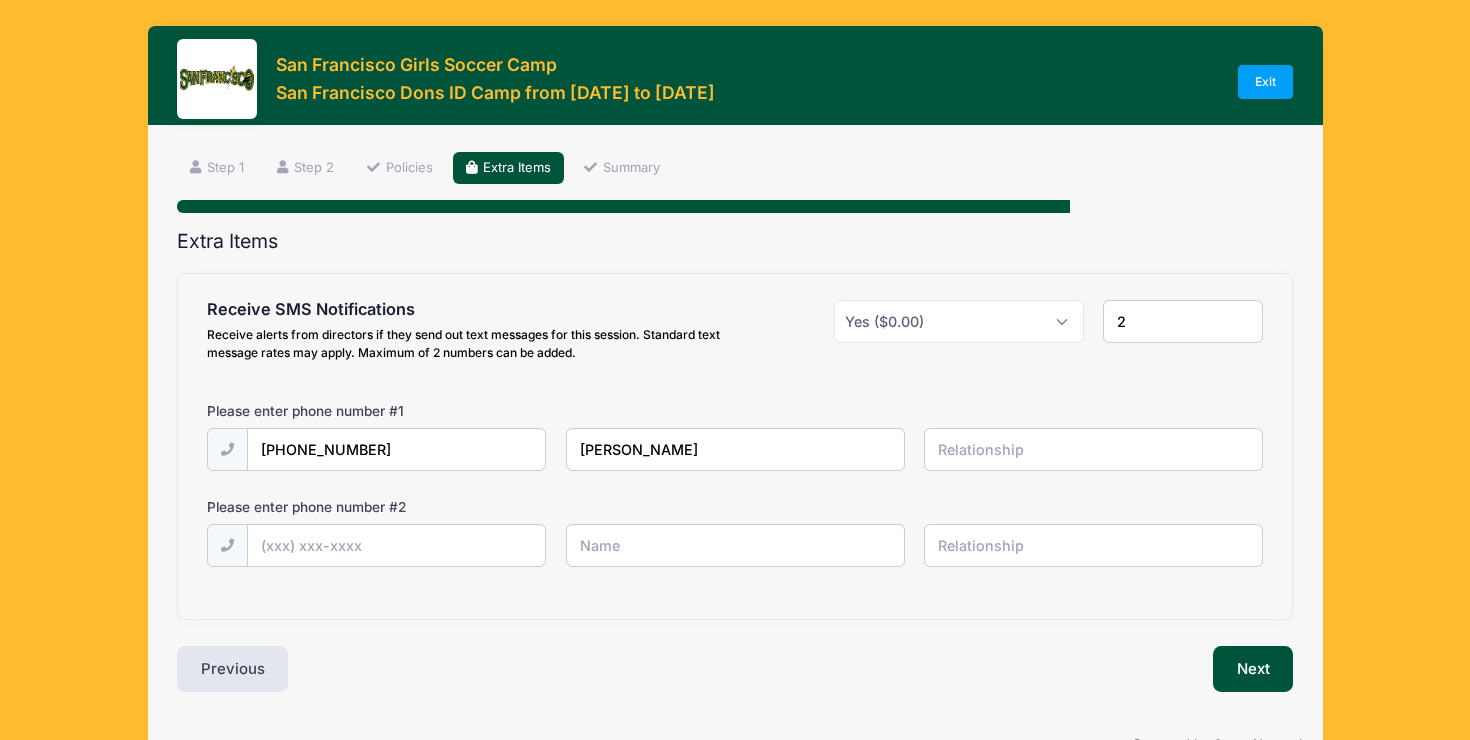 type on "Chloe Loya" 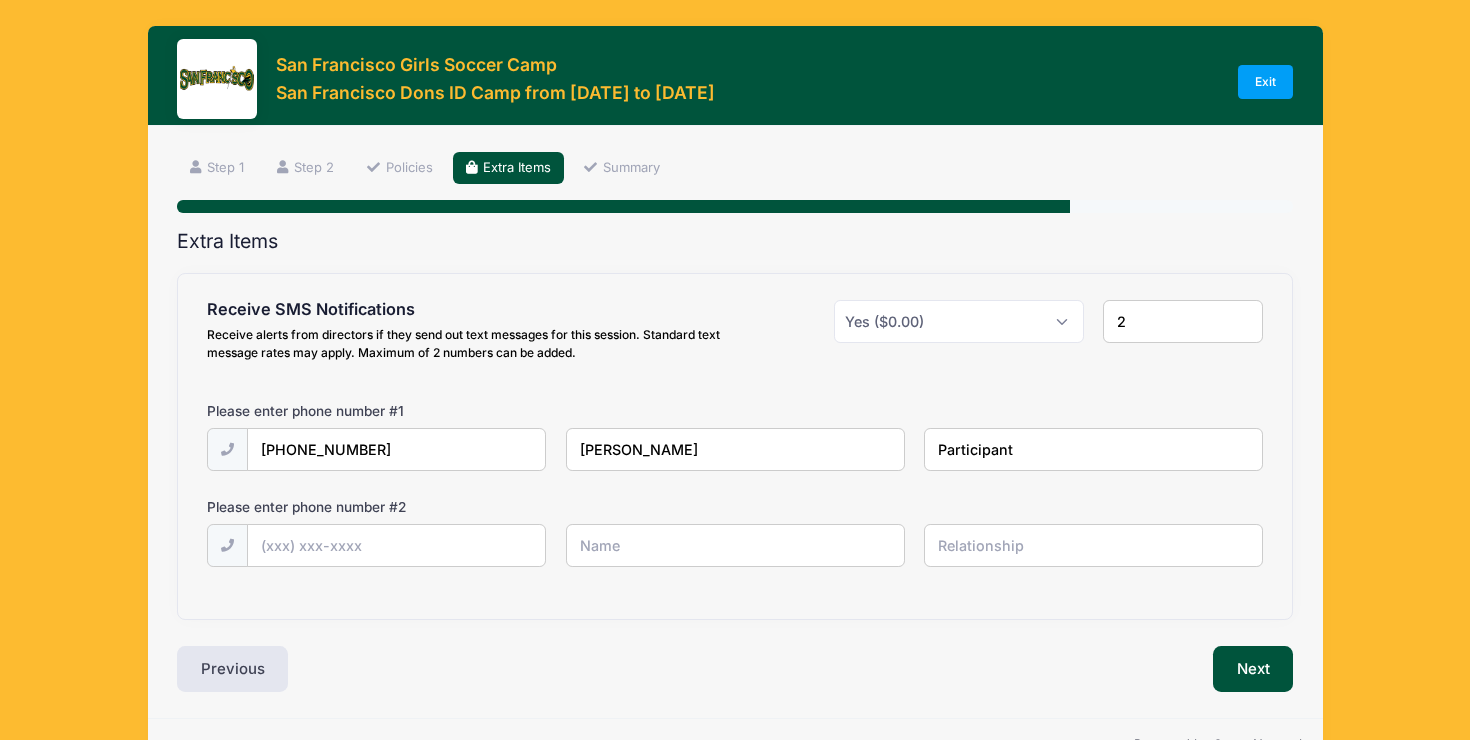 type on "Participant" 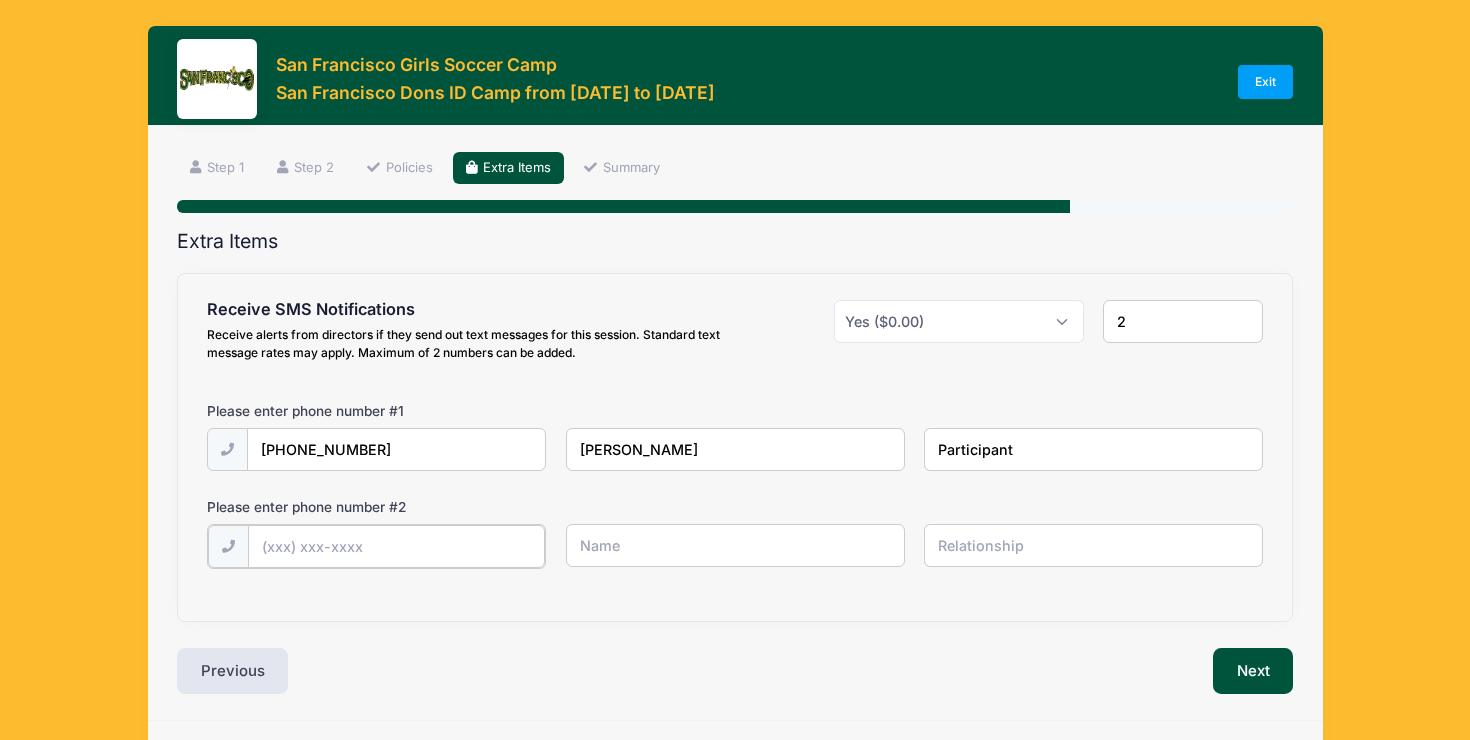 click at bounding box center (0, 0) 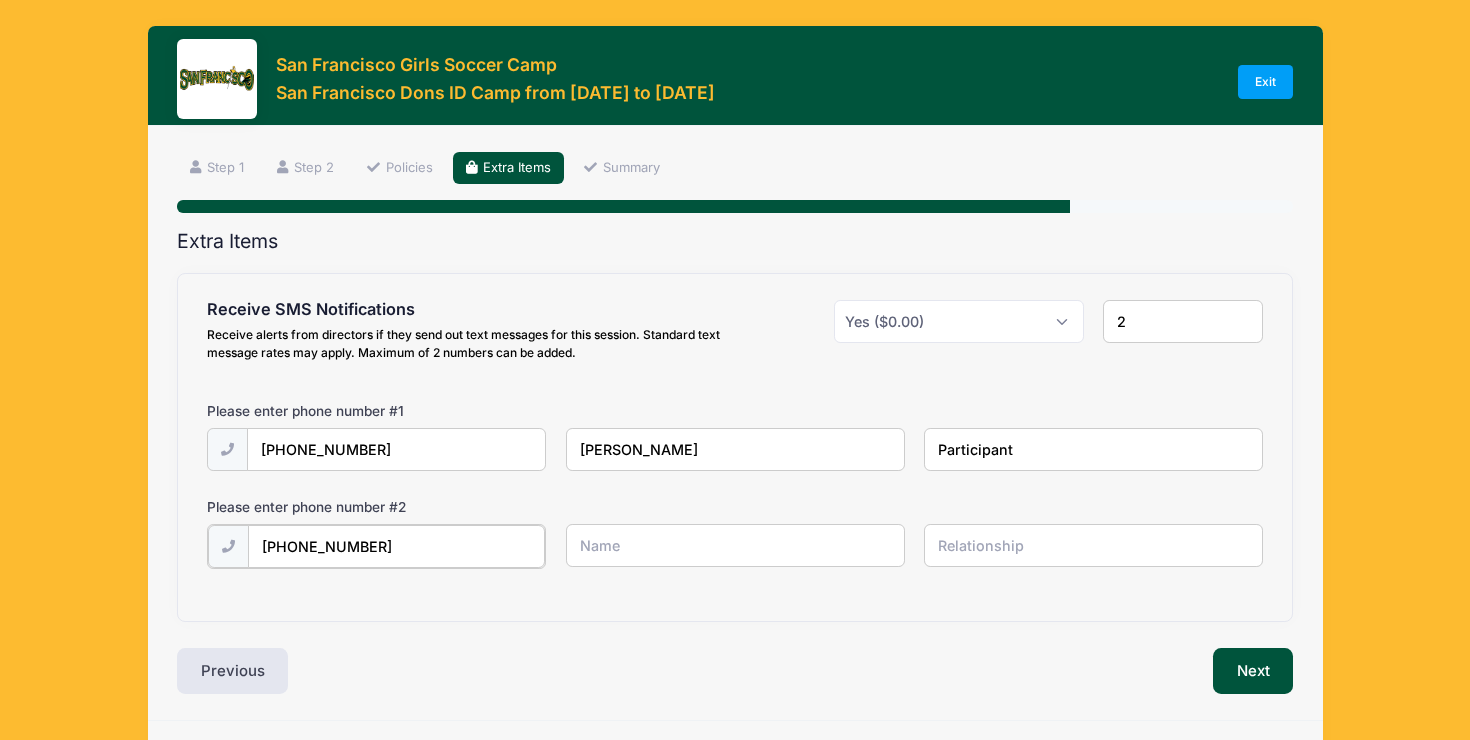 type on "(949) 228-7720" 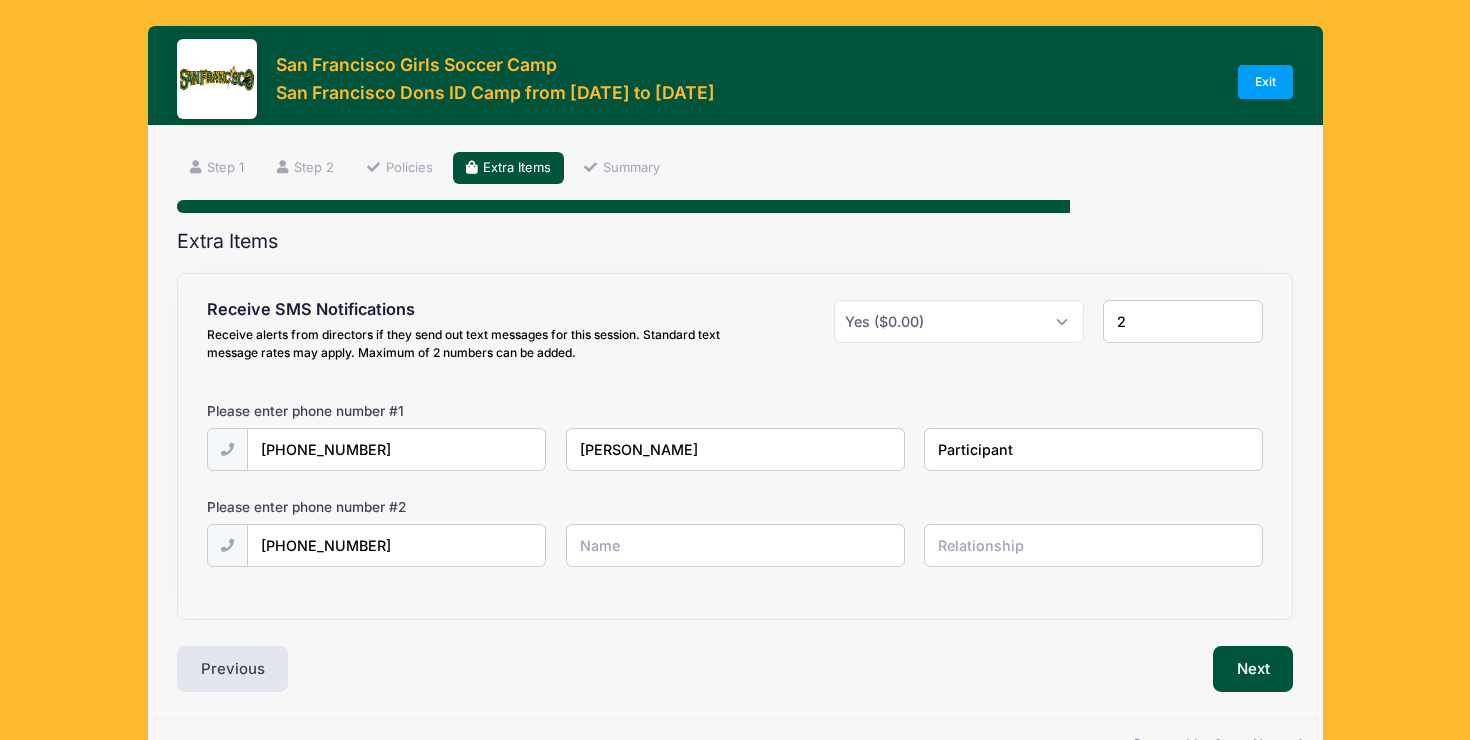 drag, startPoint x: 689, startPoint y: 542, endPoint x: 689, endPoint y: 531, distance: 11 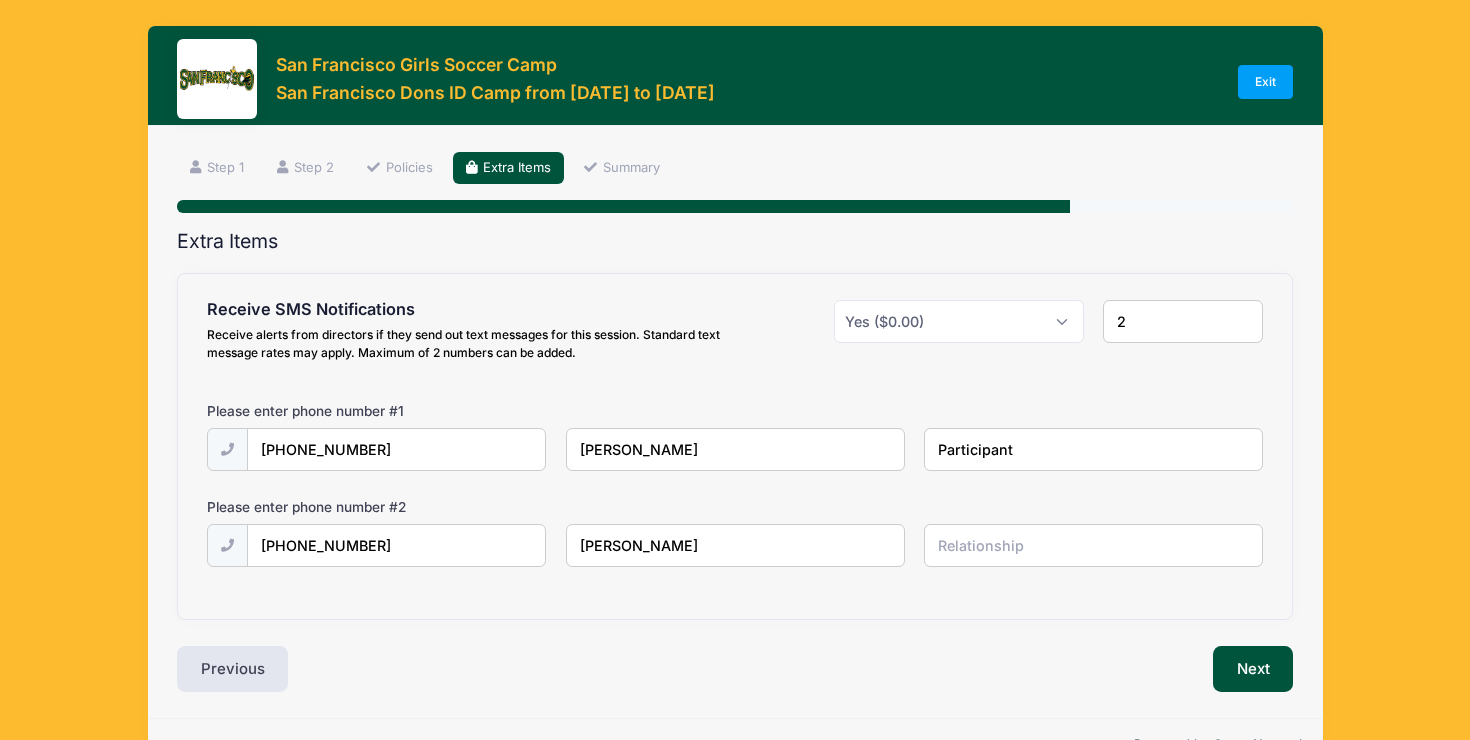 type on "Marisol Loya" 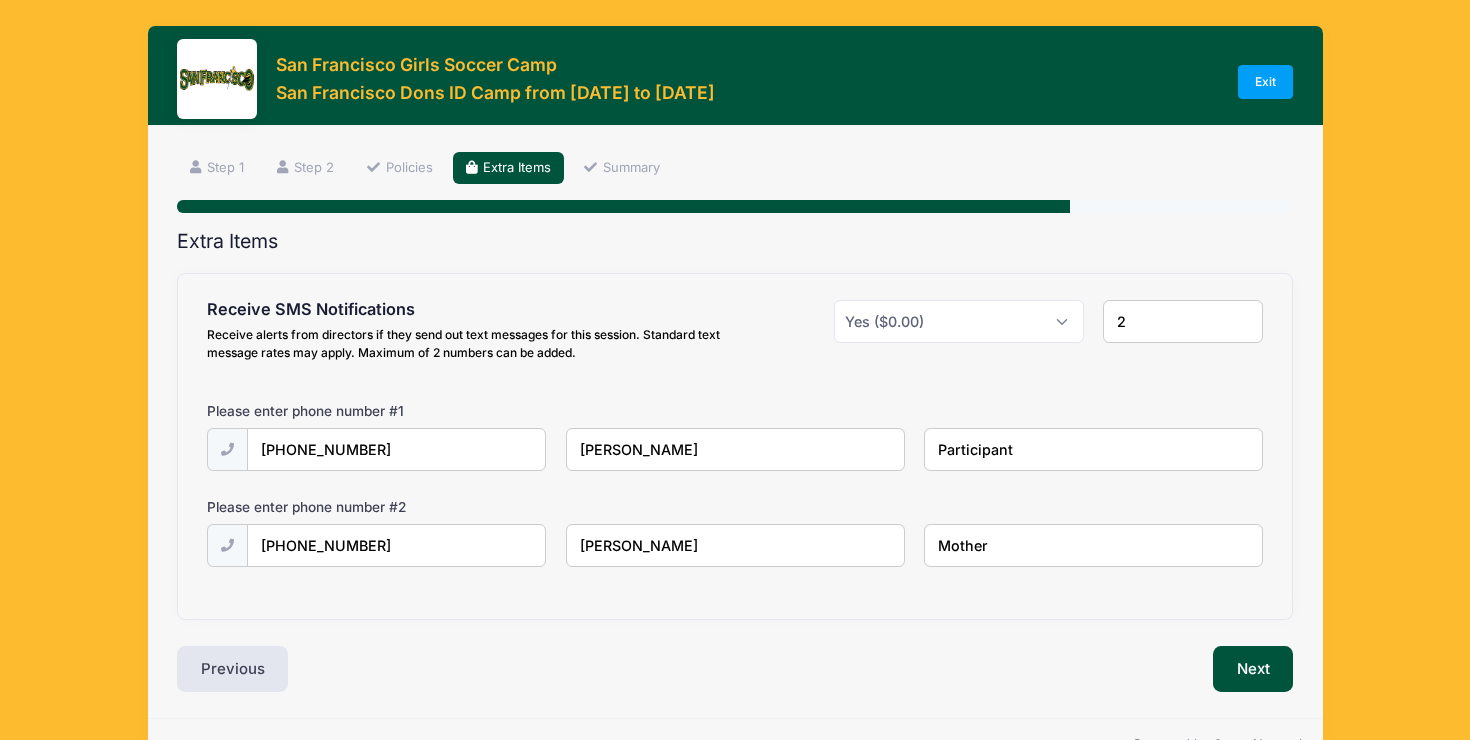 scroll, scrollTop: 15, scrollLeft: 0, axis: vertical 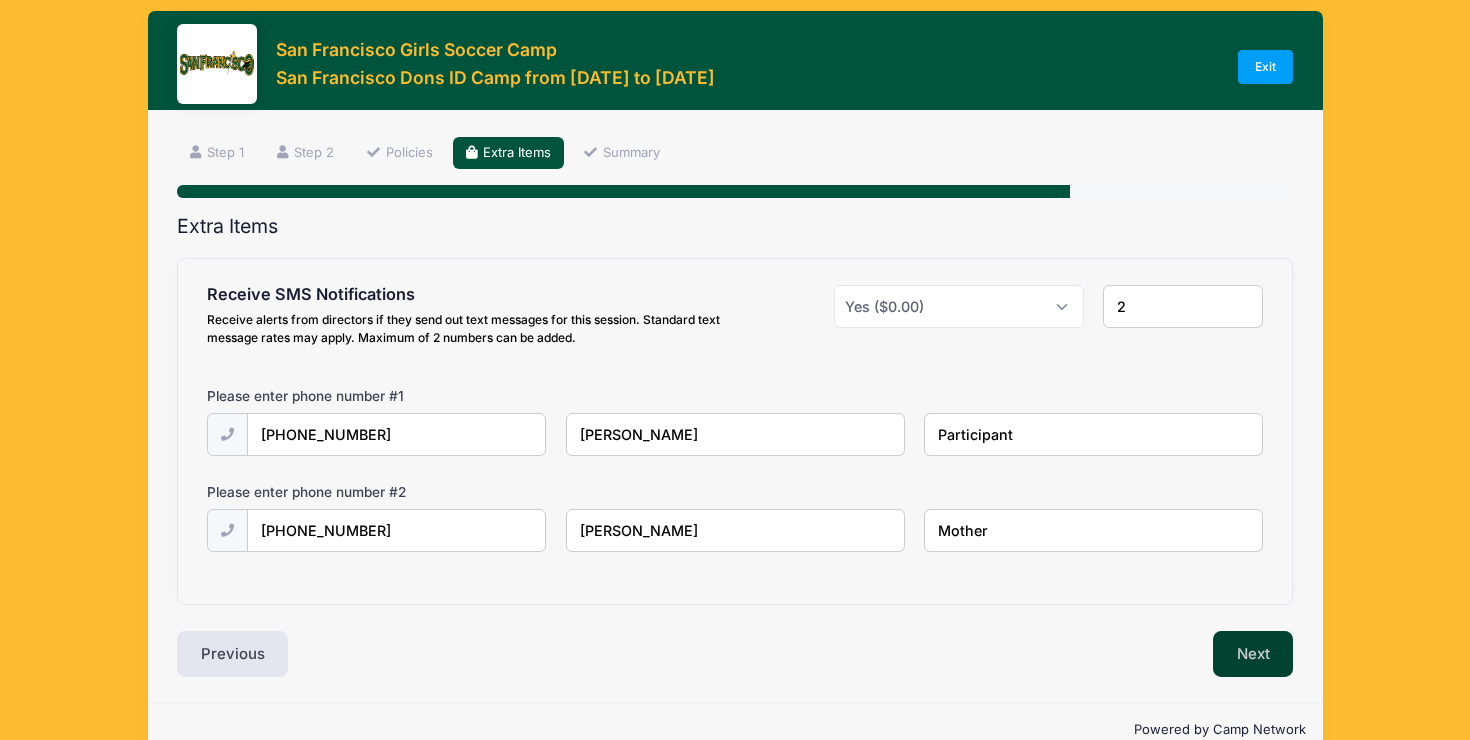 type on "Mother" 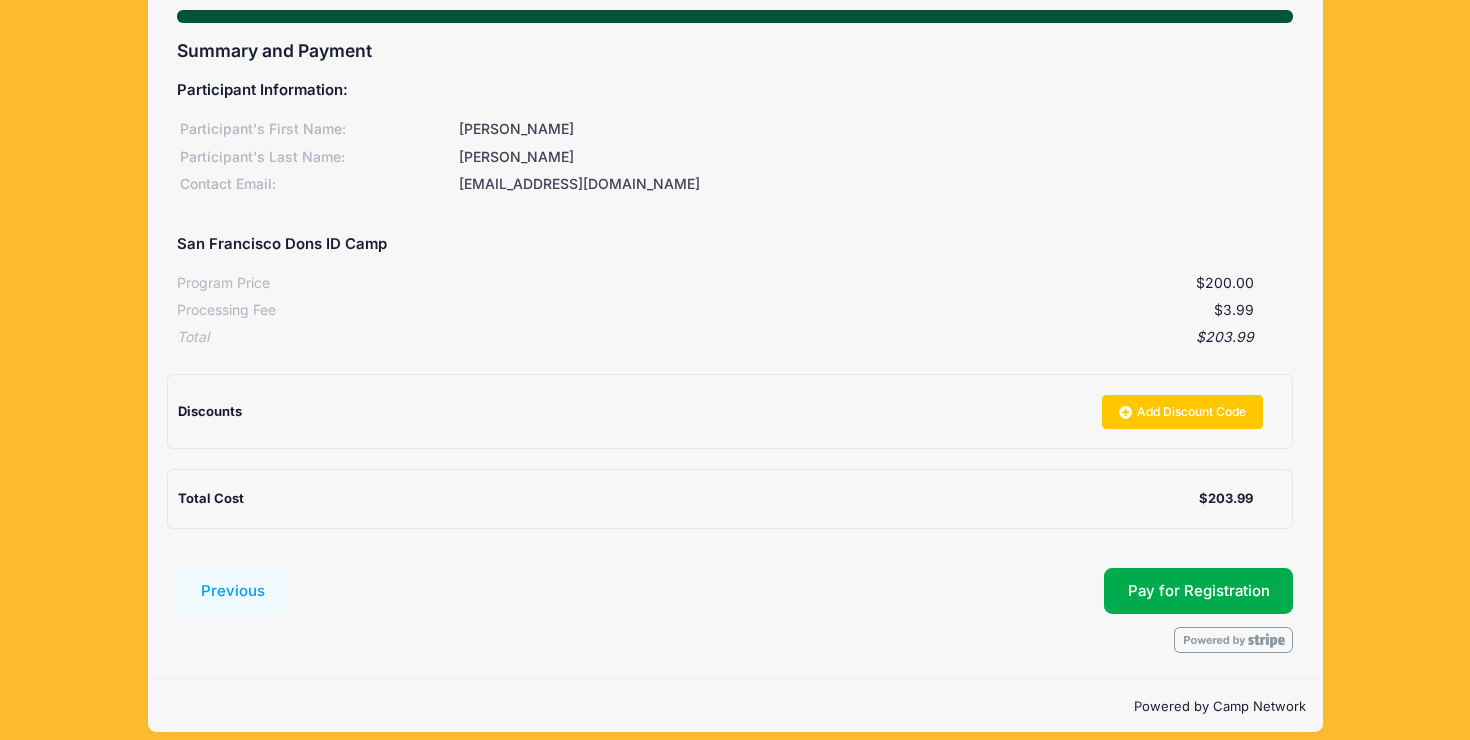 scroll, scrollTop: 208, scrollLeft: 0, axis: vertical 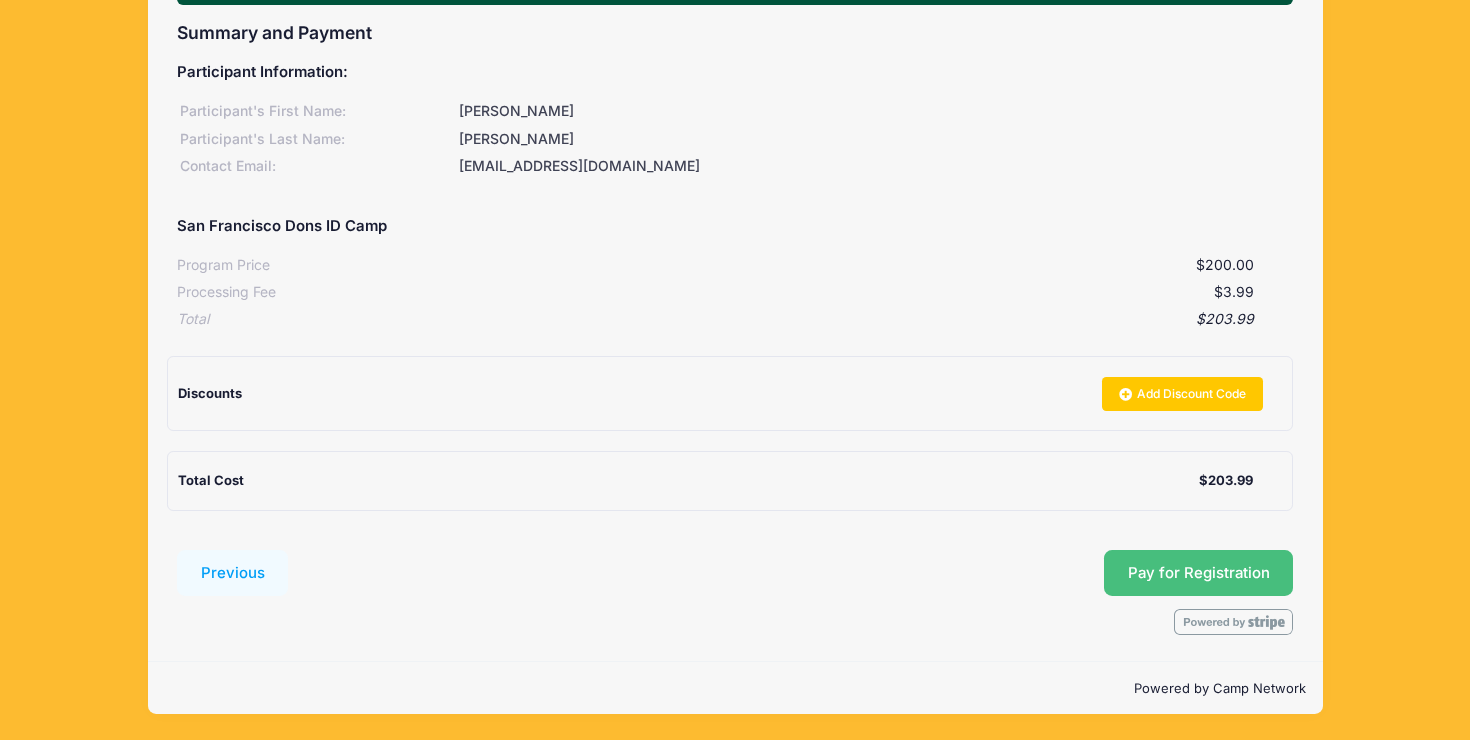 click on "Pay for Registration" at bounding box center (1199, 573) 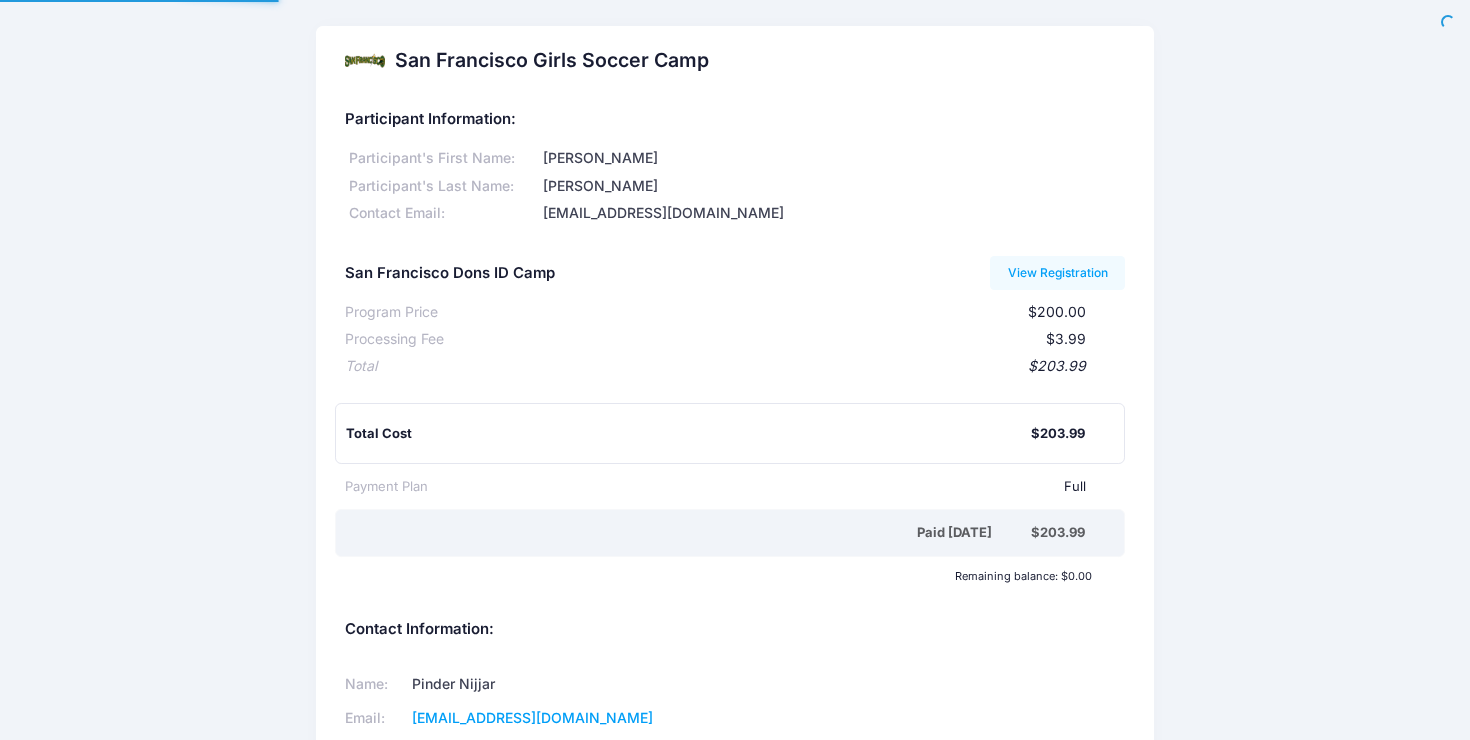 scroll, scrollTop: 0, scrollLeft: 0, axis: both 